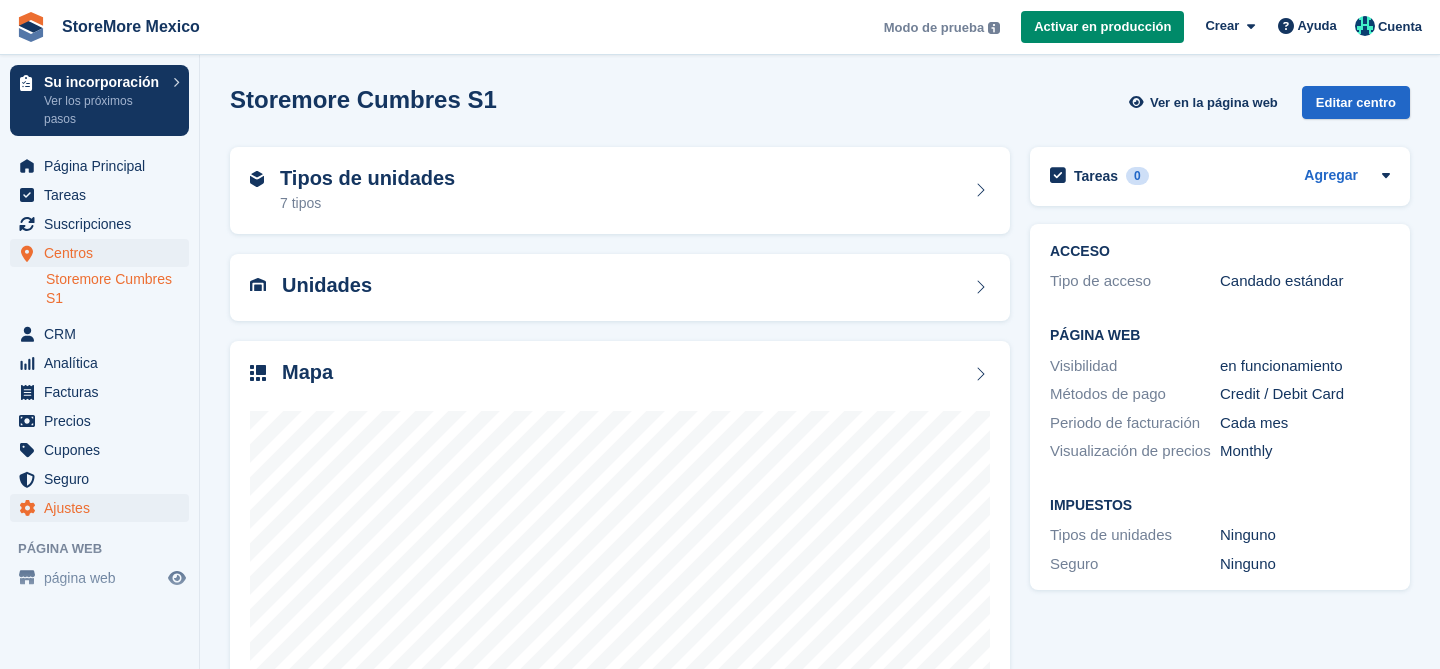 scroll, scrollTop: 0, scrollLeft: 0, axis: both 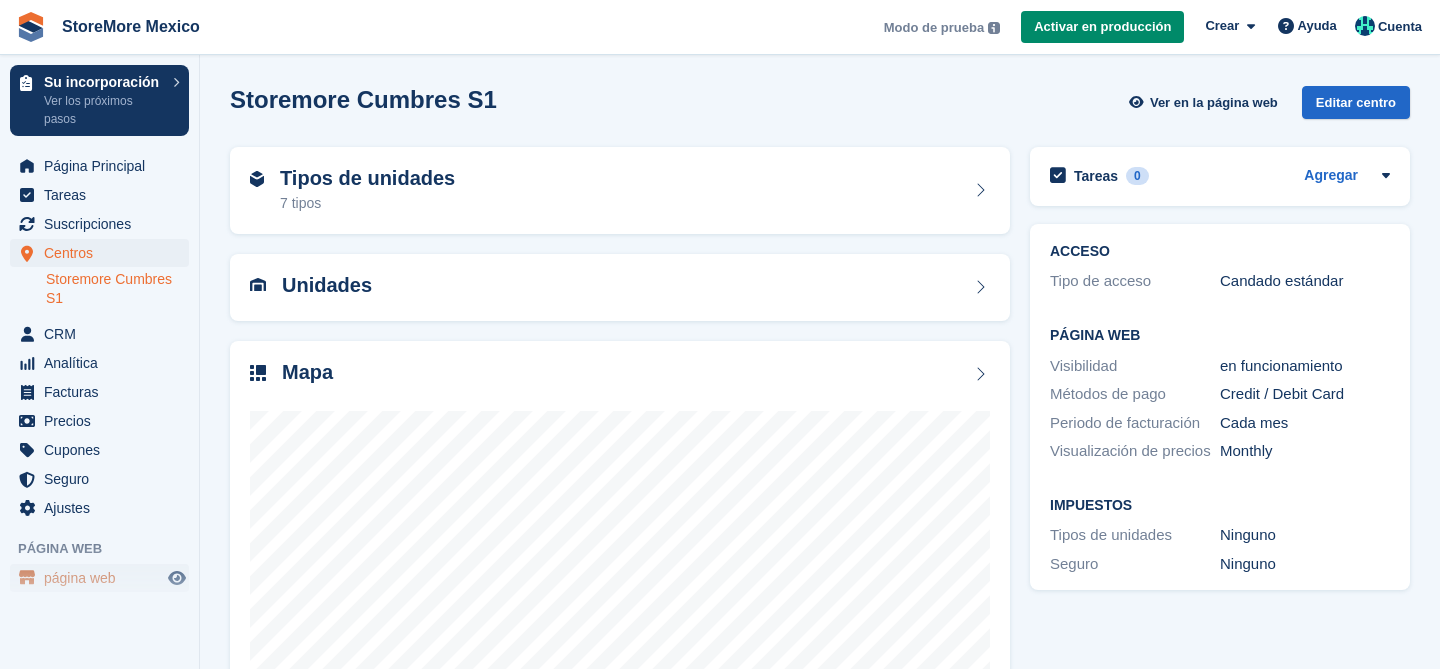 click on "página web" at bounding box center [104, 578] 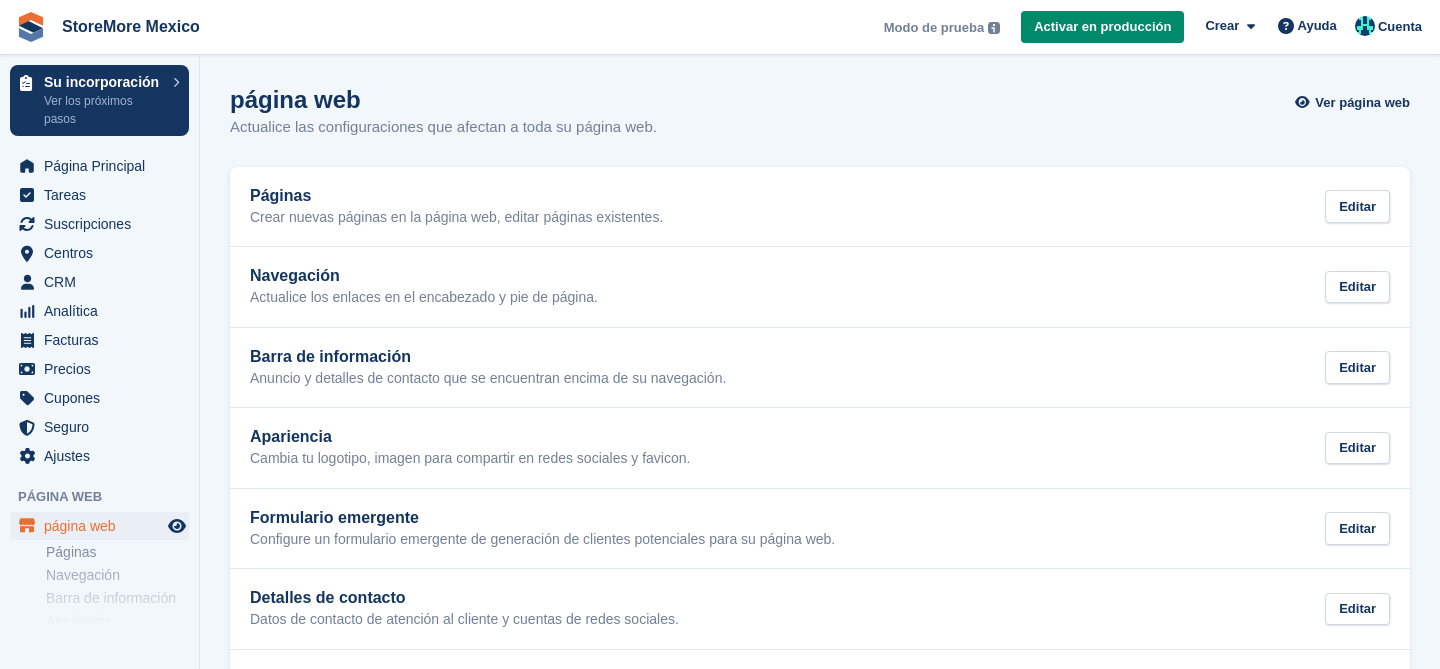 scroll, scrollTop: 0, scrollLeft: 0, axis: both 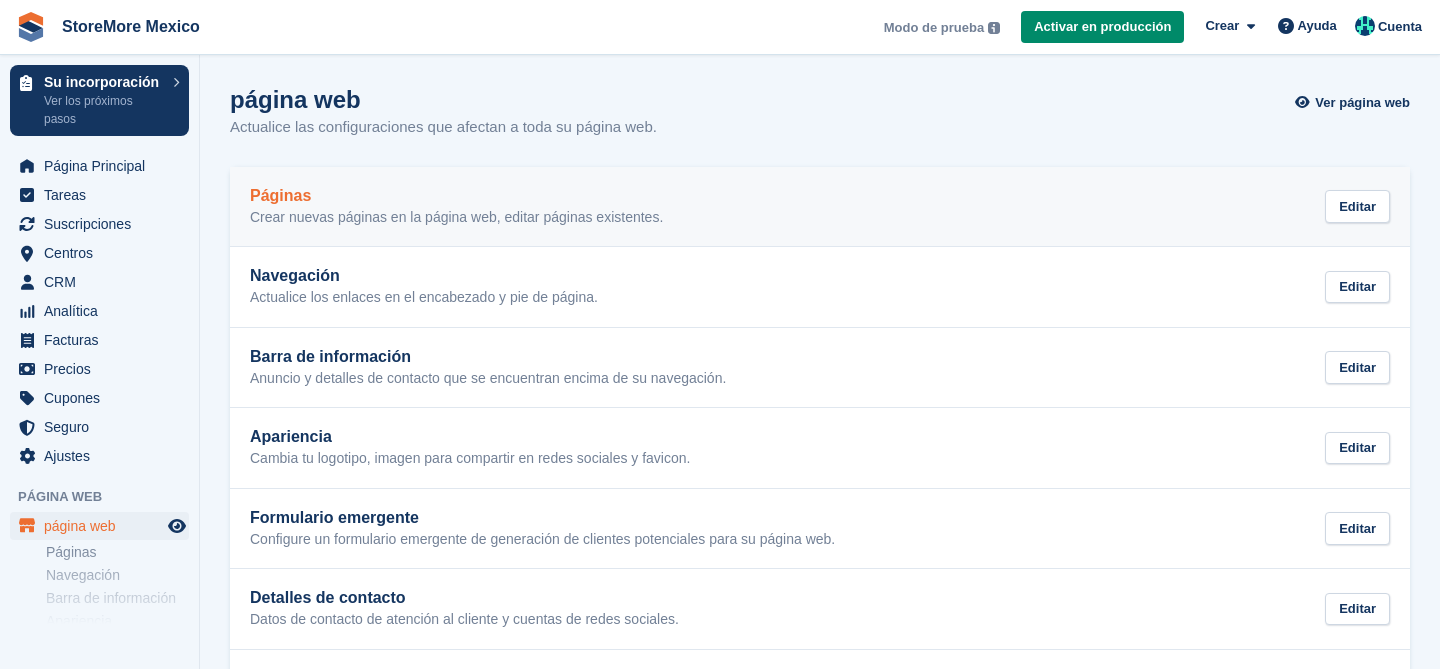 click on "Páginas
Crear nuevas páginas en la página web, editar páginas existentes." at bounding box center [456, 207] 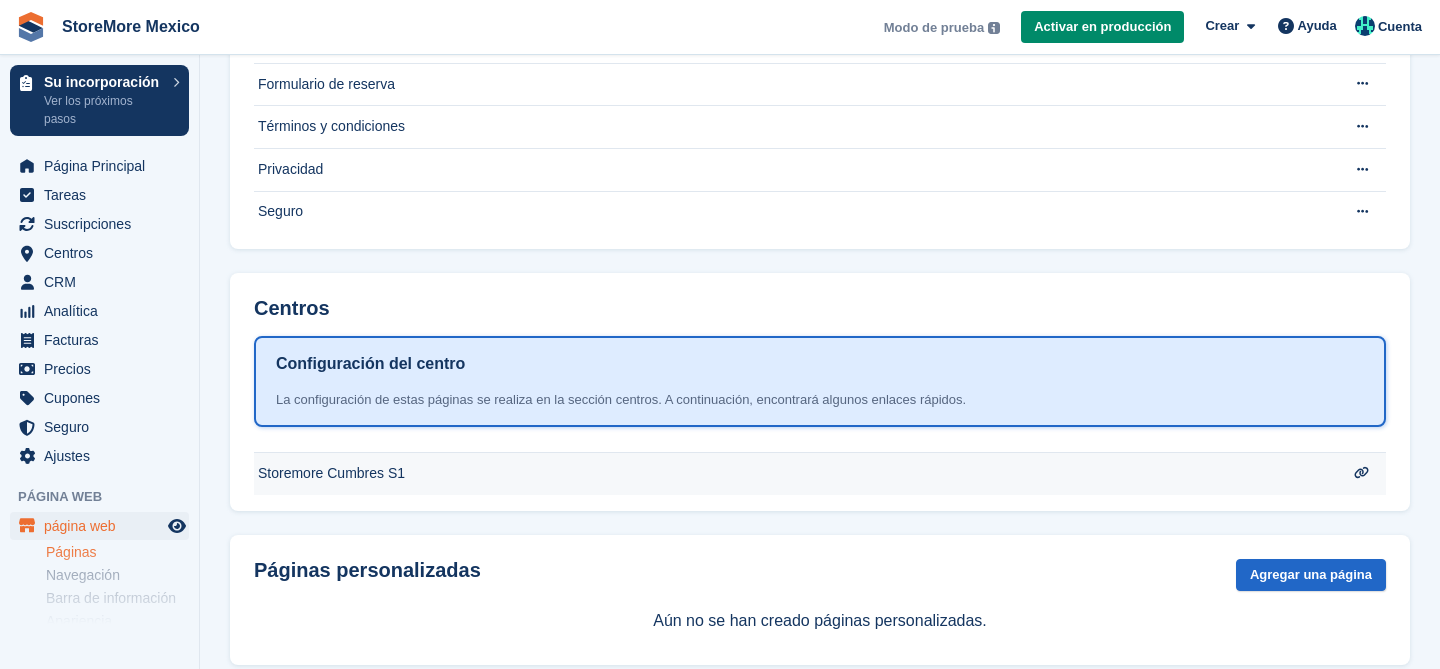 scroll, scrollTop: 242, scrollLeft: 0, axis: vertical 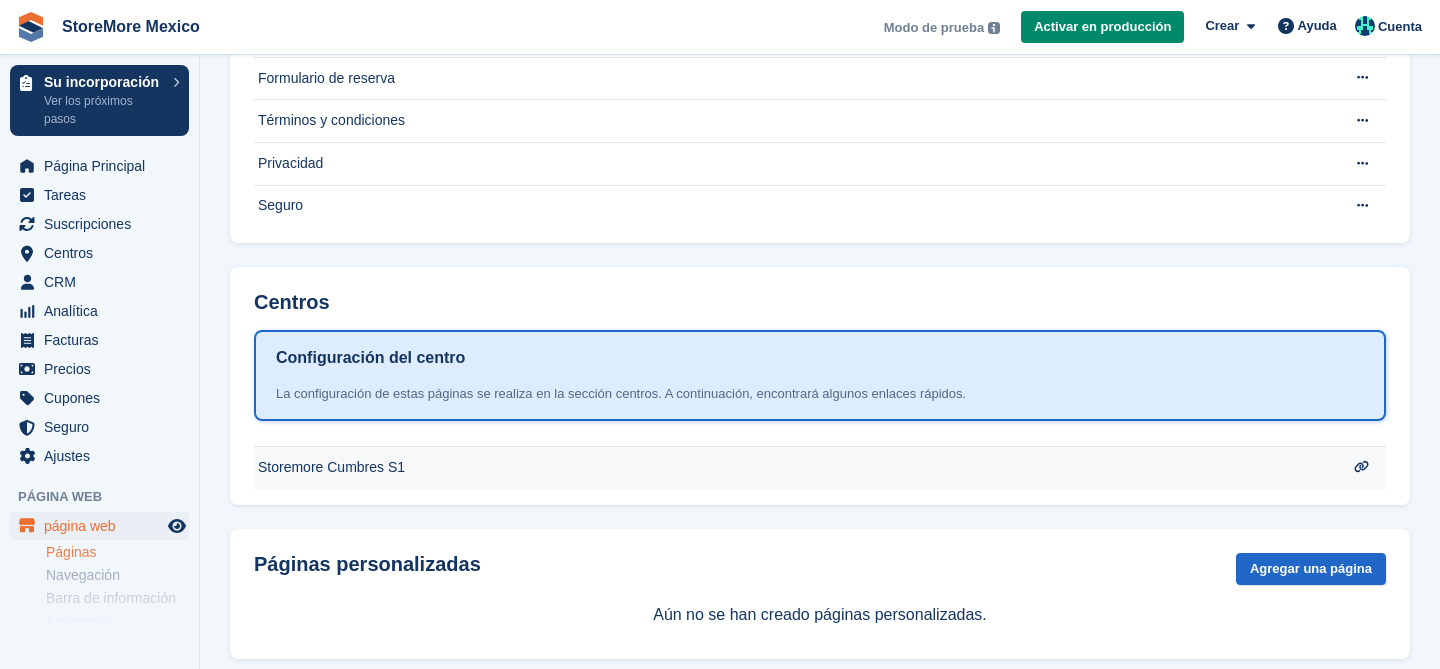 click on "Storemore Cumbres S1" at bounding box center [791, 36] 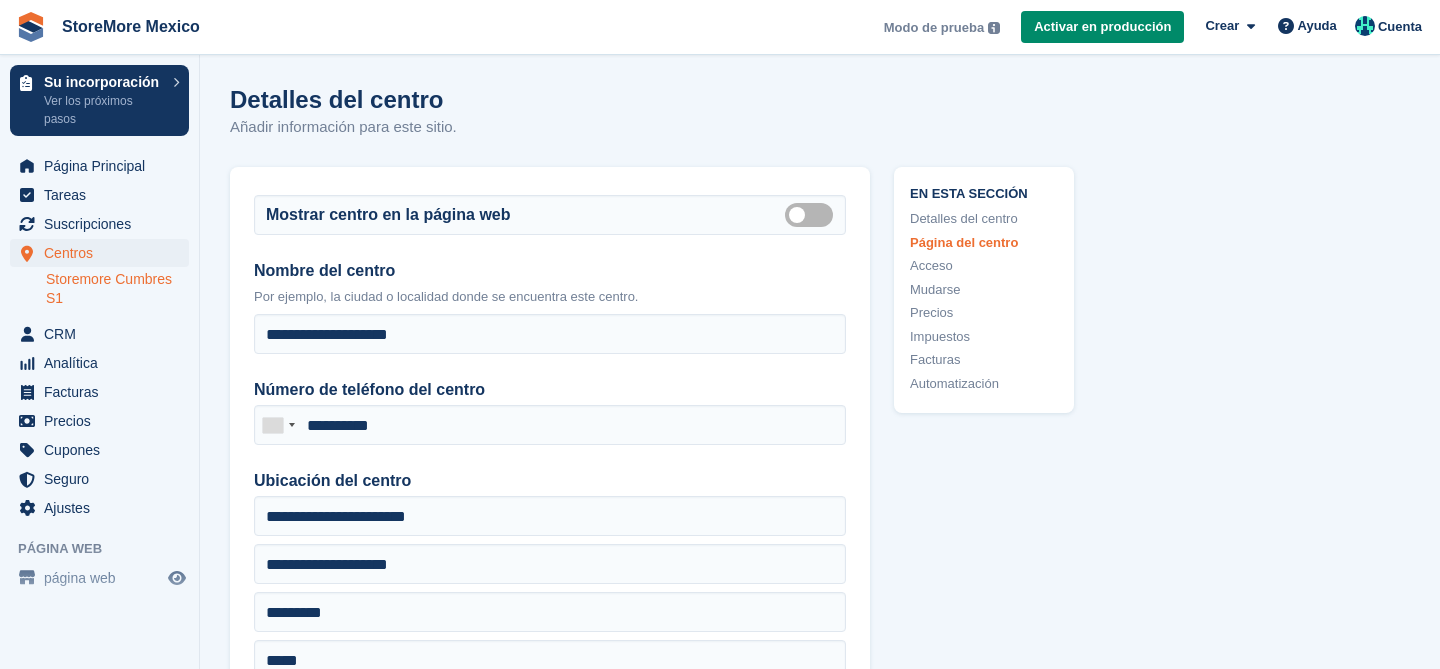 scroll, scrollTop: 378, scrollLeft: 0, axis: vertical 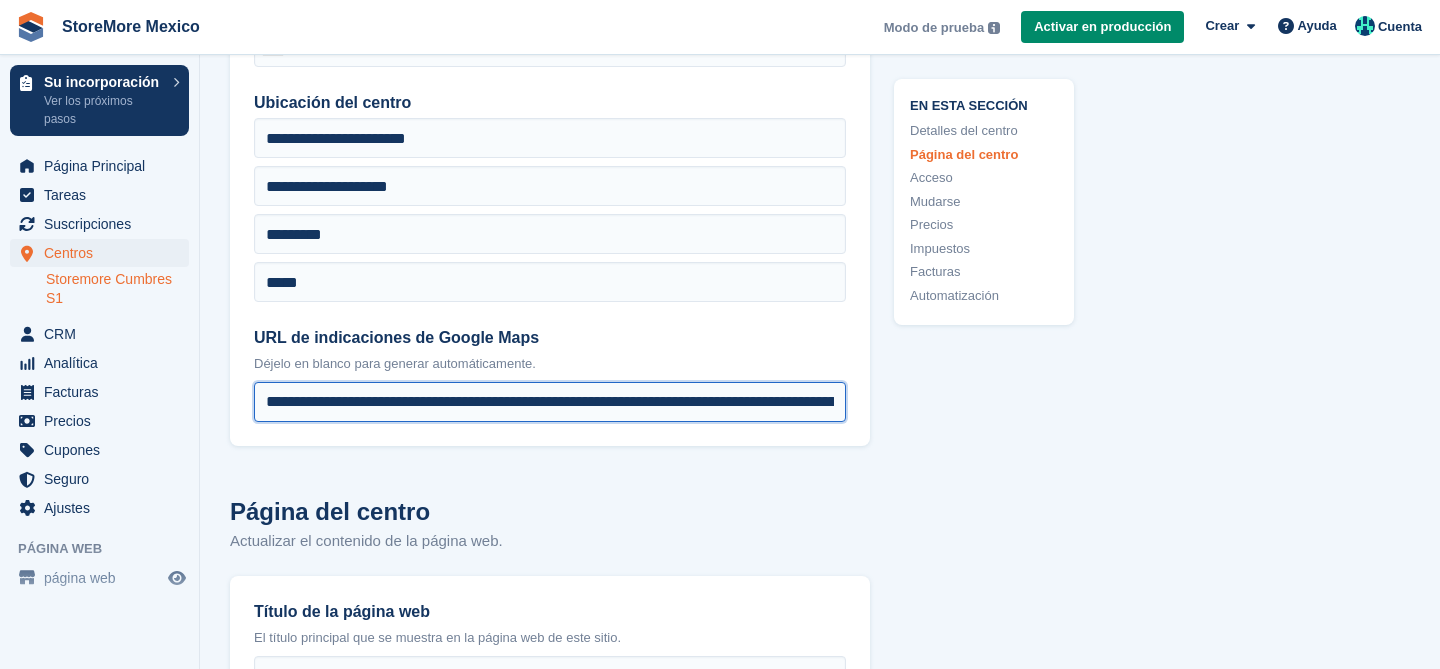 click on "**********" at bounding box center [550, 402] 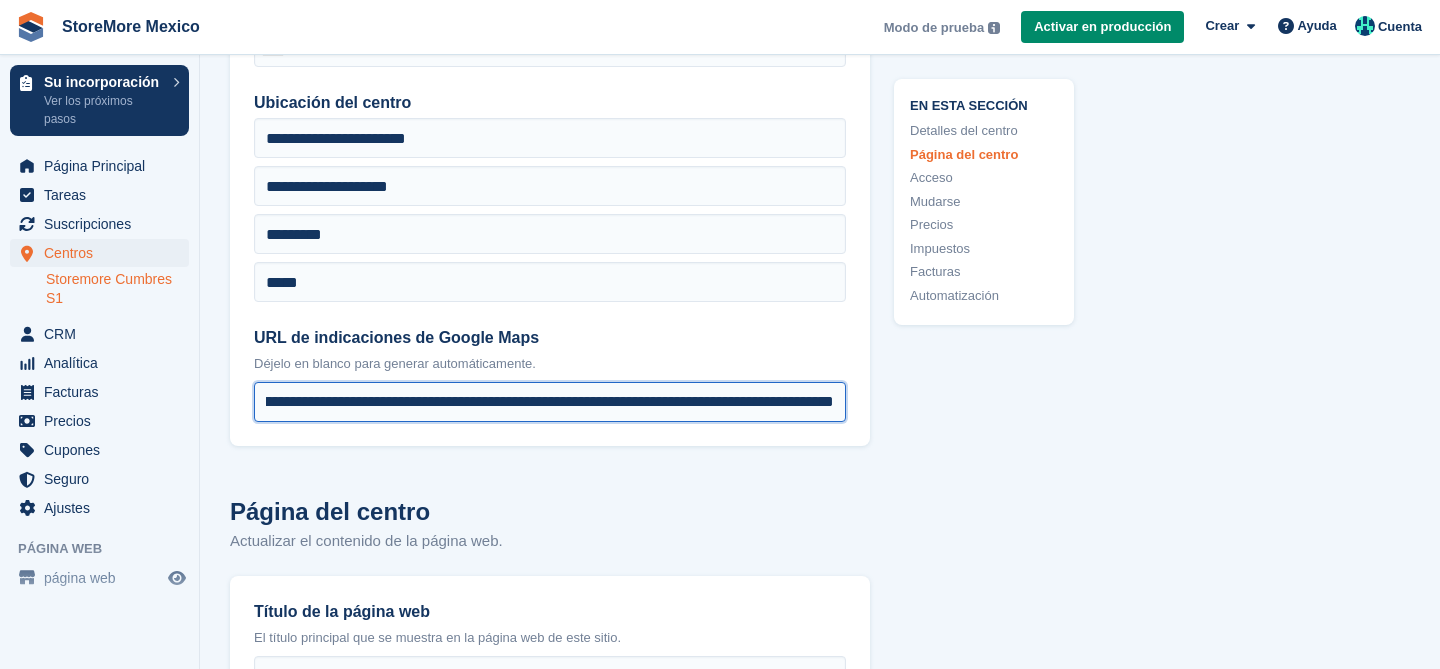 type on "**********" 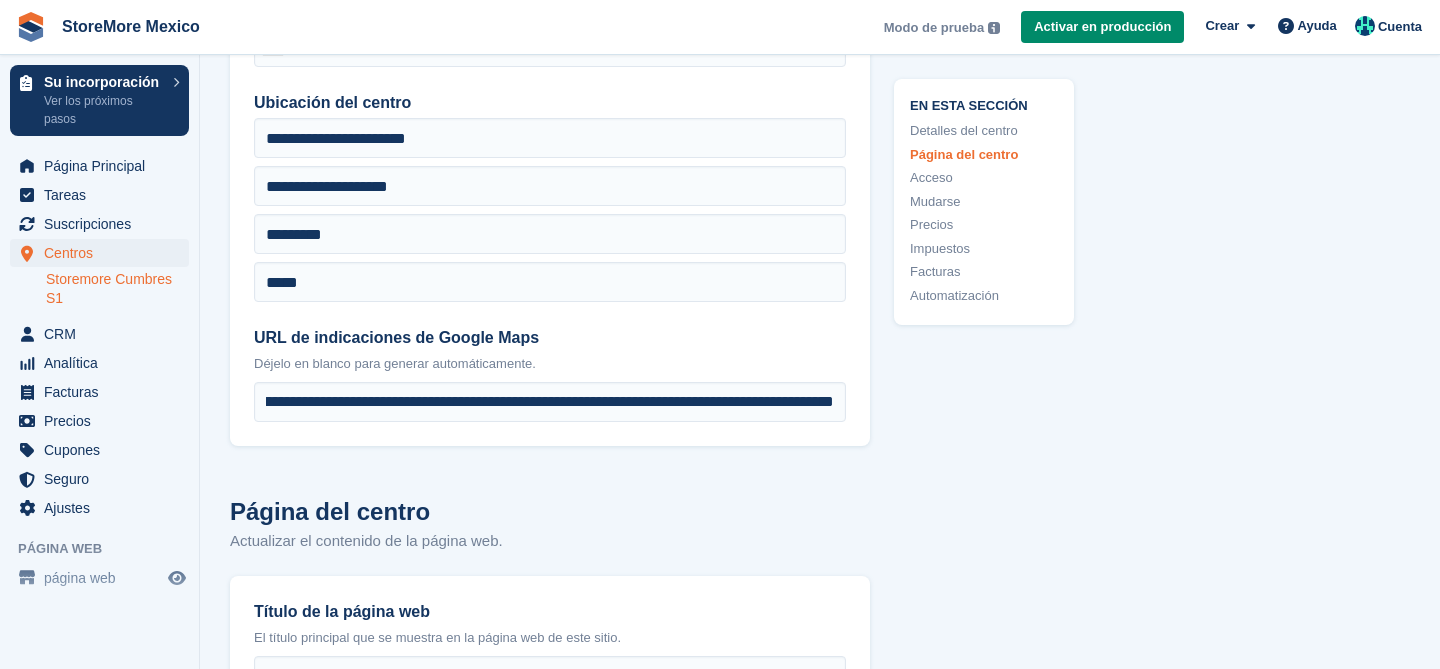scroll, scrollTop: 0, scrollLeft: 0, axis: both 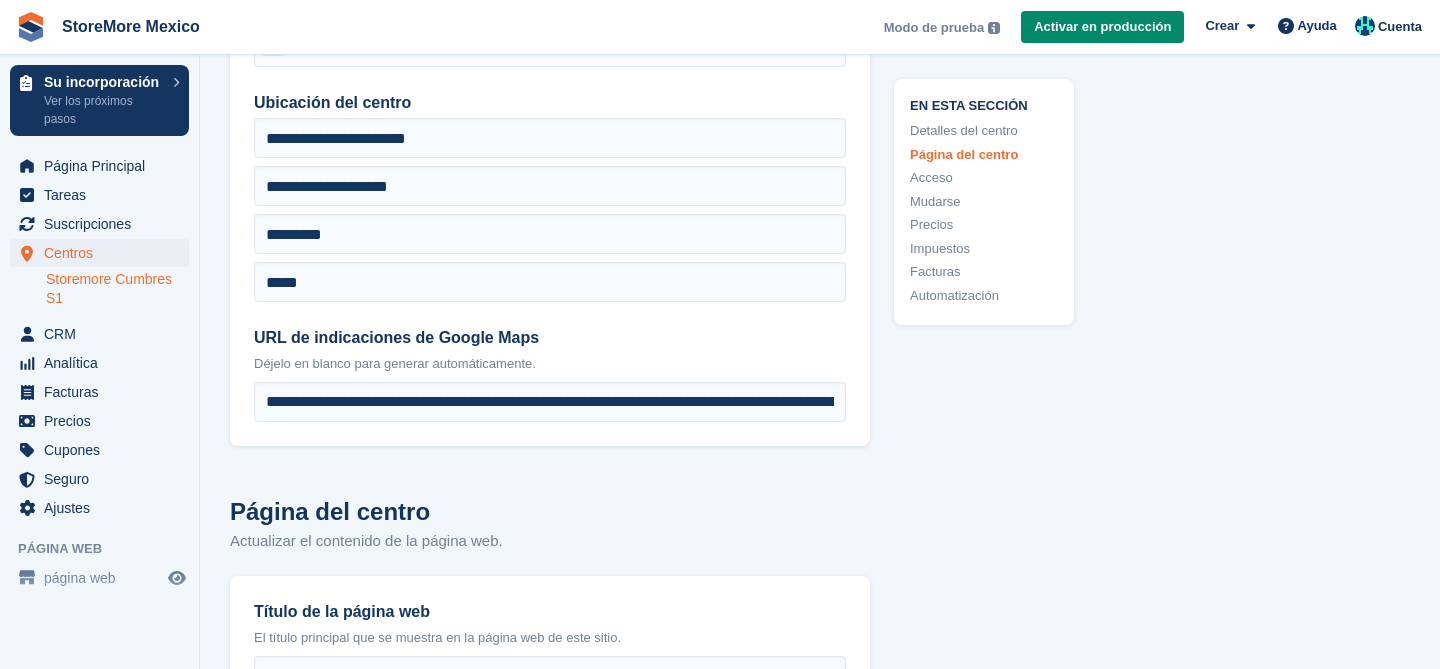 click on "**********" at bounding box center [550, 3987] 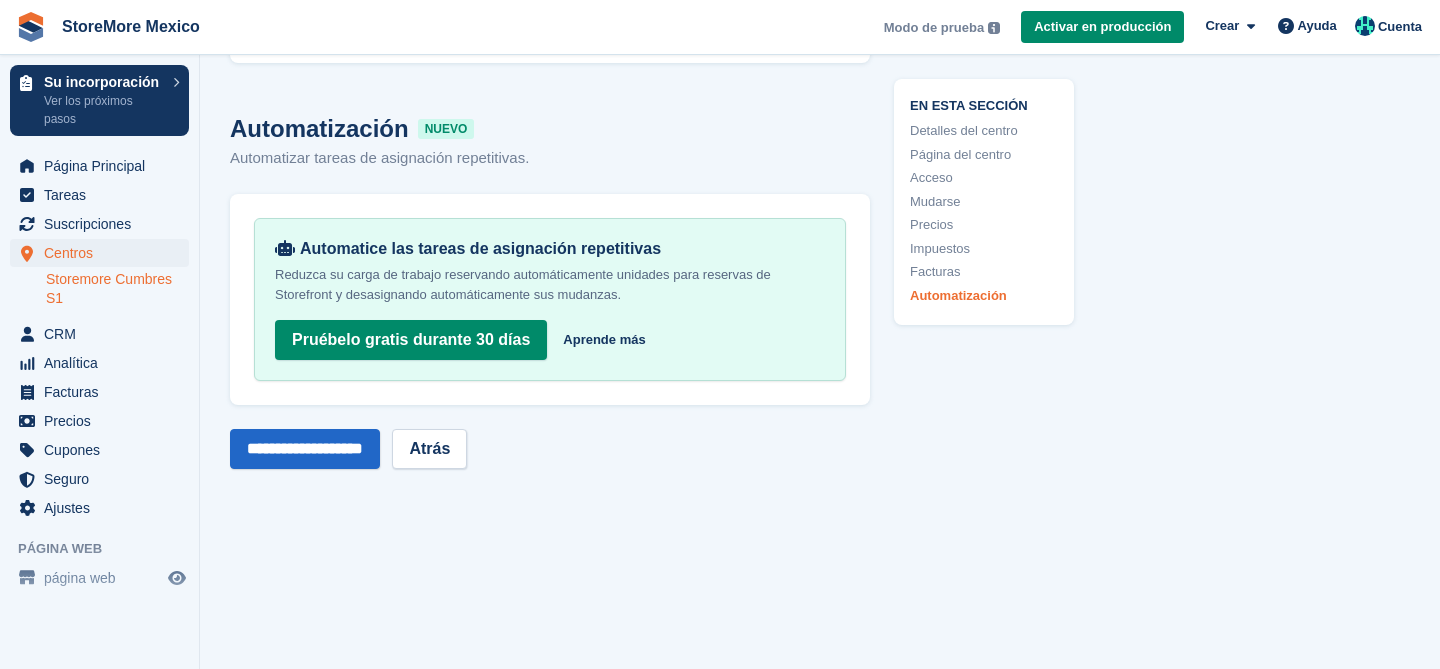 scroll, scrollTop: 8294, scrollLeft: 0, axis: vertical 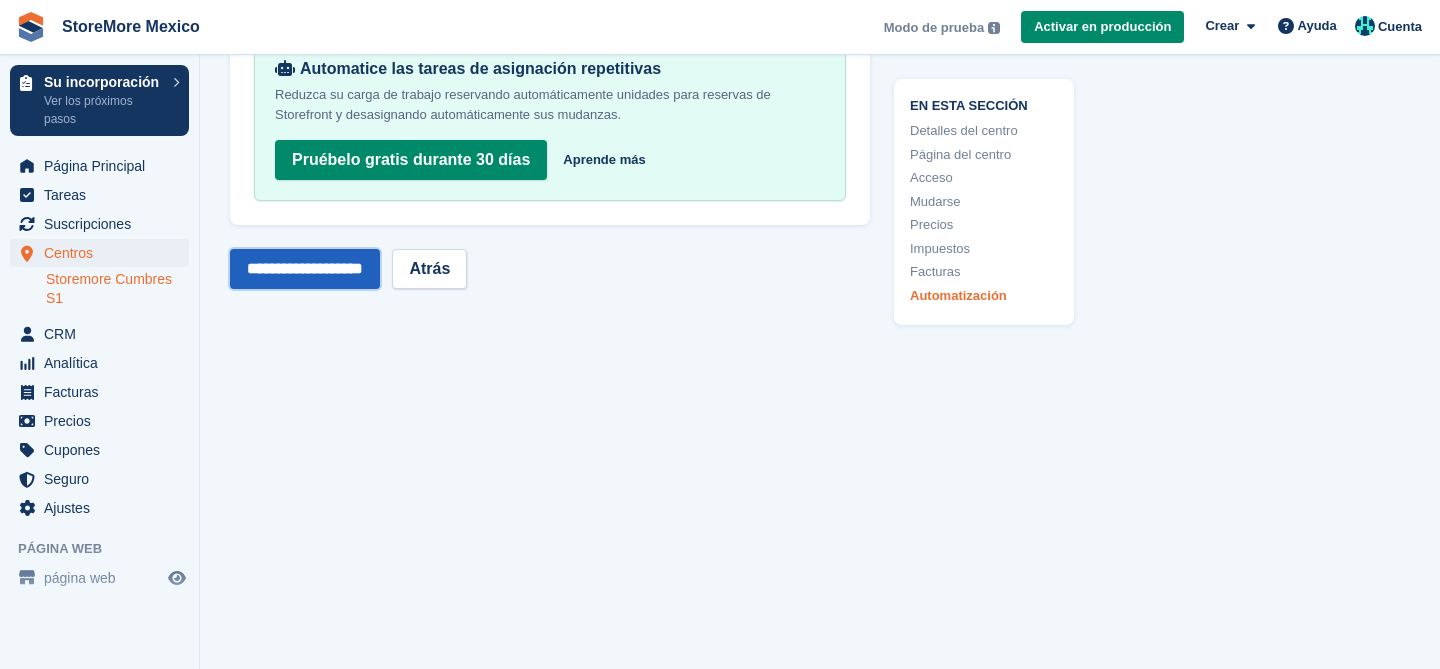 click on "**********" at bounding box center [305, 269] 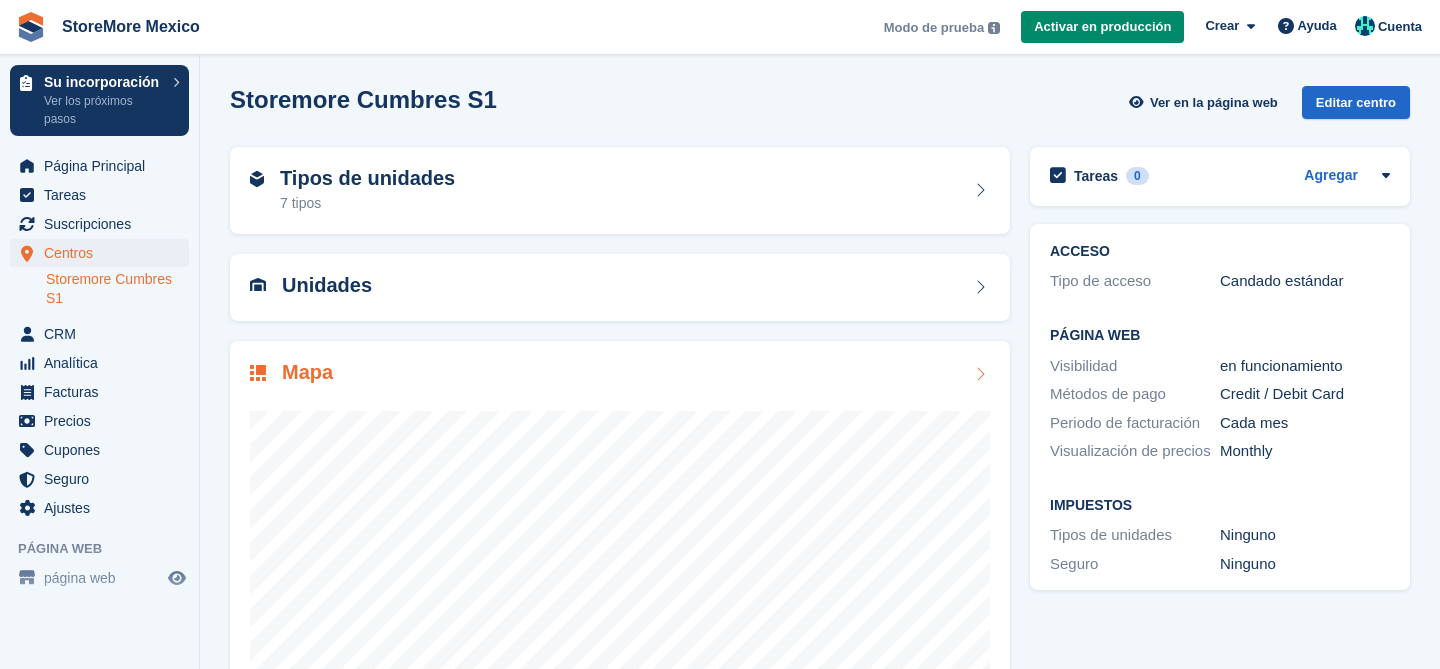 scroll, scrollTop: 163, scrollLeft: 0, axis: vertical 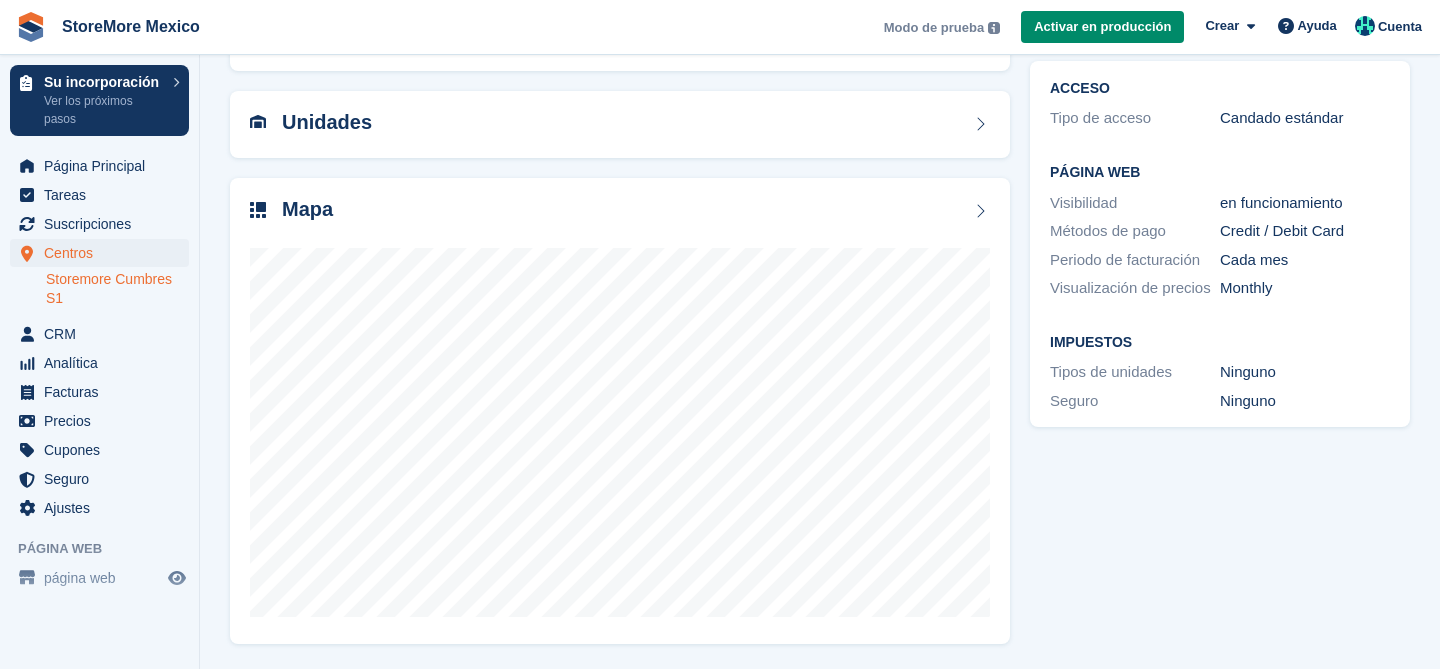 click on "Storemore Cumbres S1" at bounding box center [117, 289] 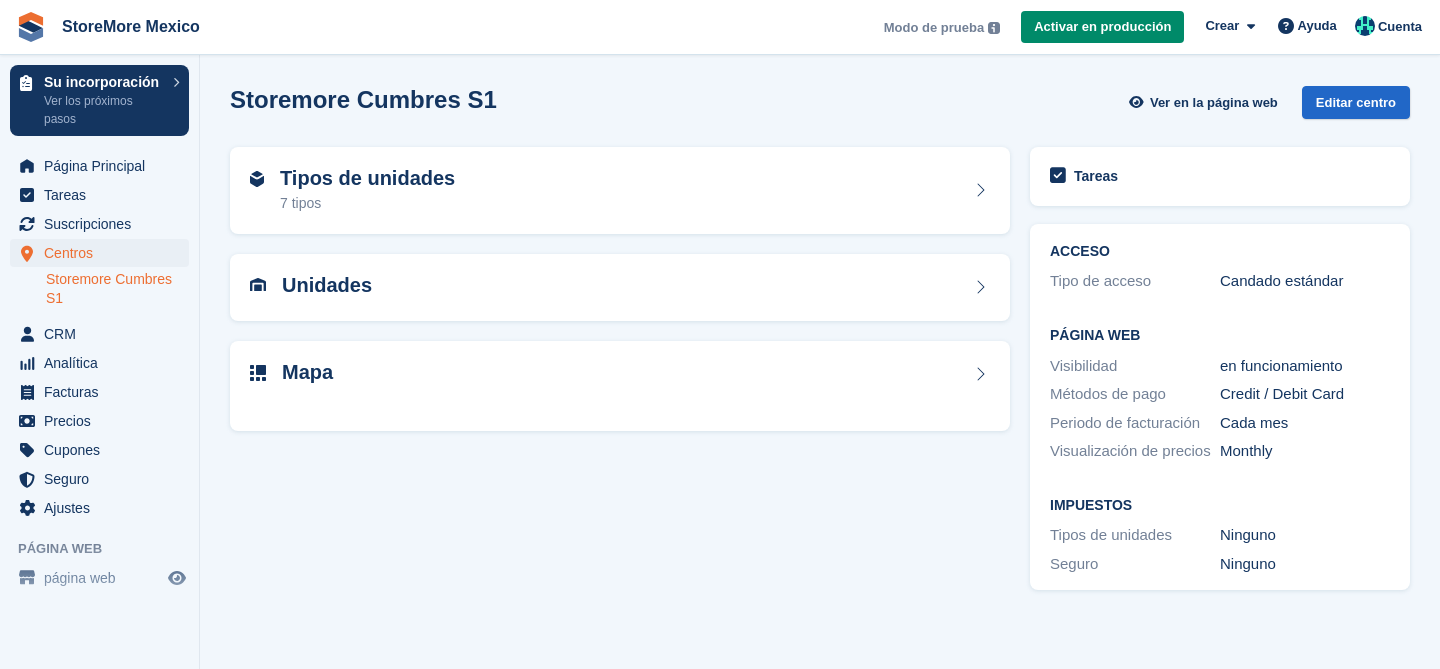 scroll, scrollTop: 0, scrollLeft: 0, axis: both 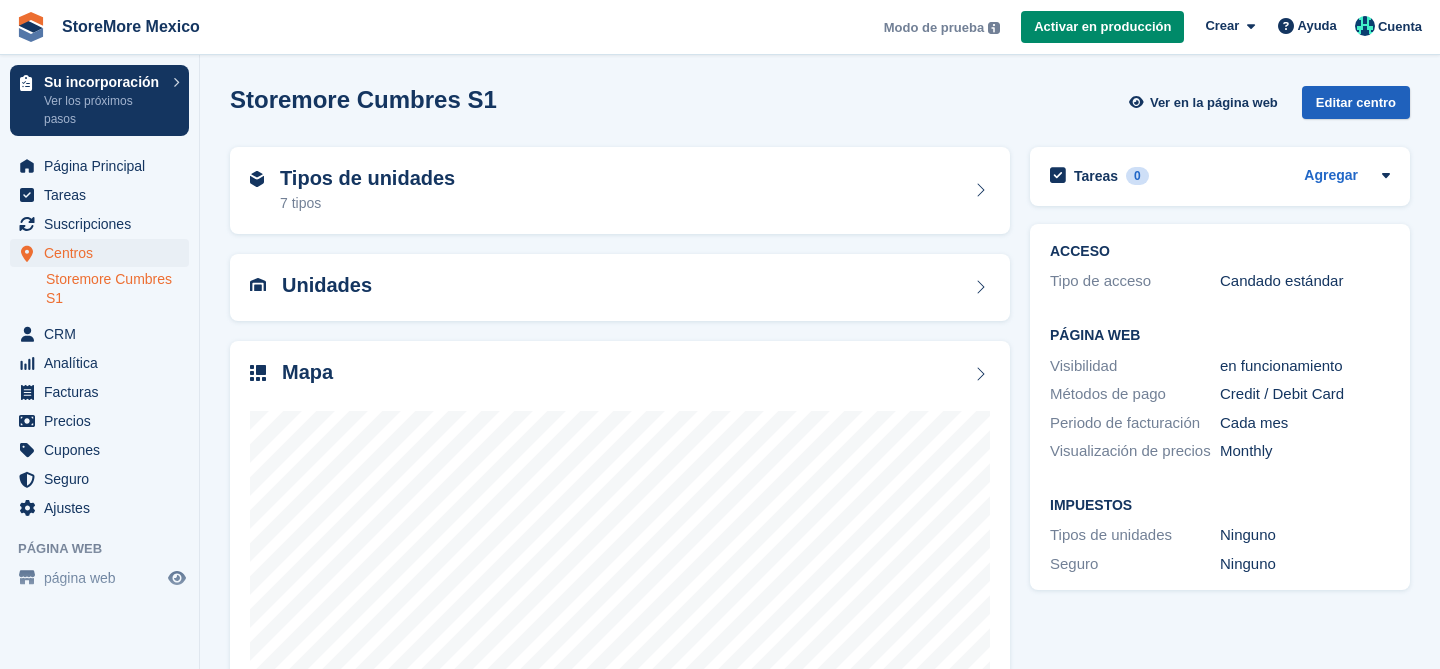 click on "Editar centro" at bounding box center [1356, 102] 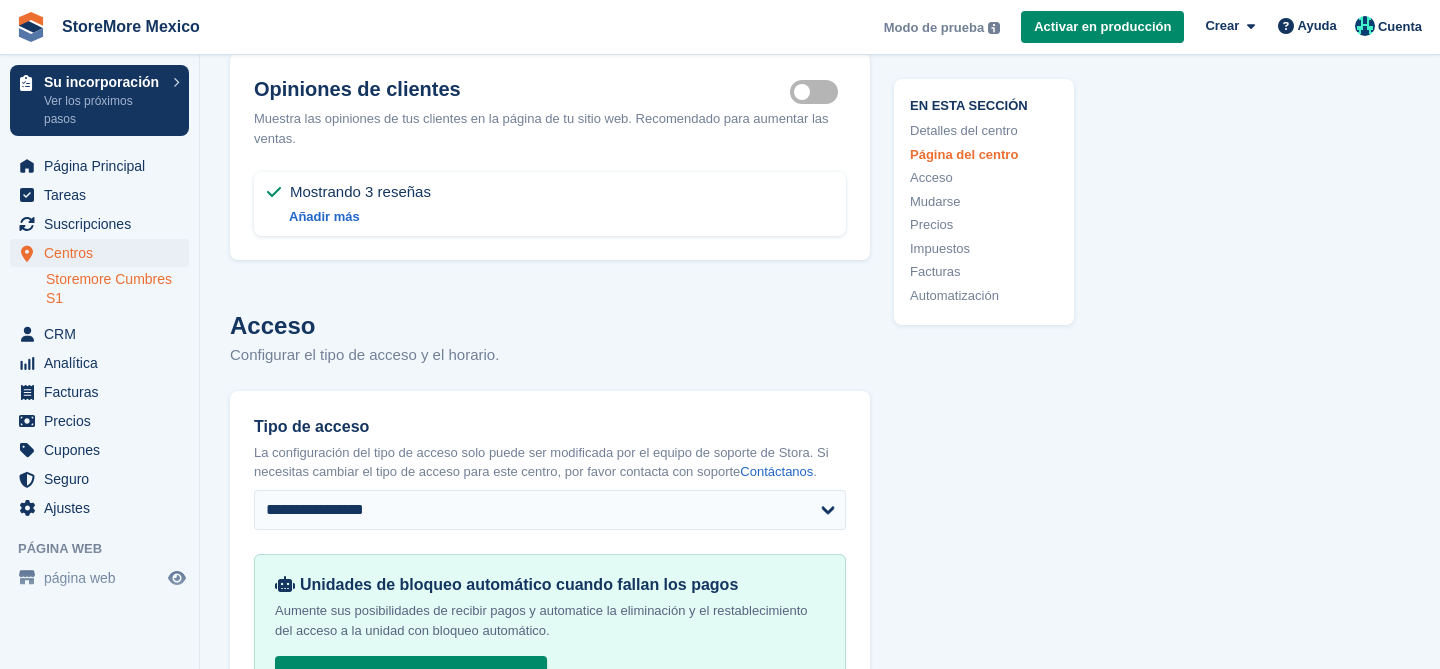 scroll, scrollTop: 3611, scrollLeft: 0, axis: vertical 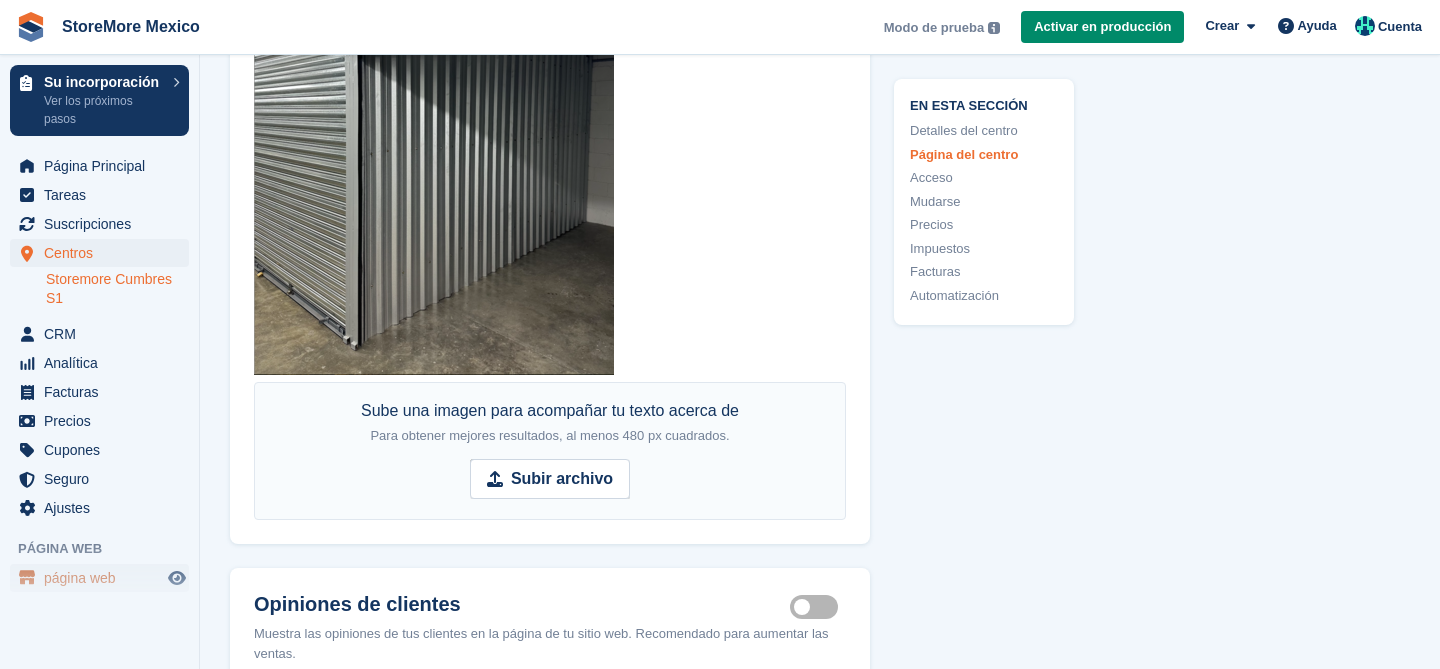 click on "página web" at bounding box center (104, 578) 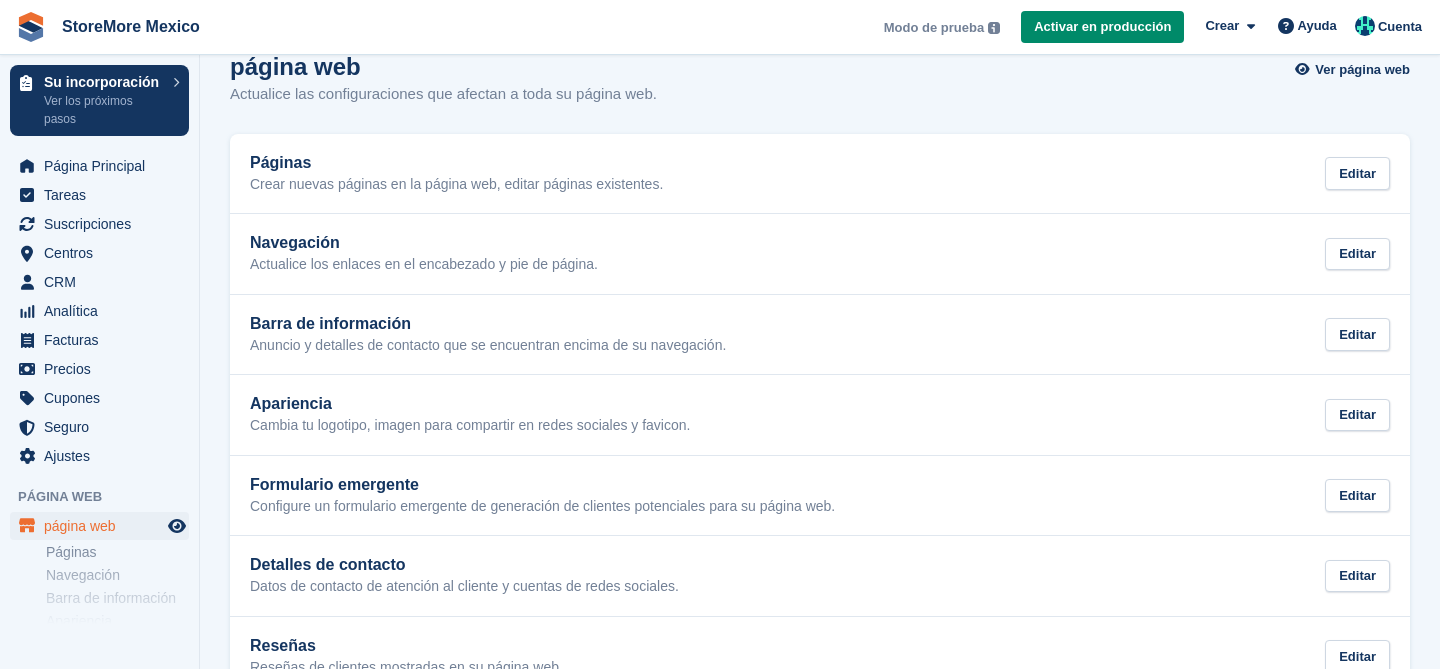 scroll, scrollTop: 0, scrollLeft: 0, axis: both 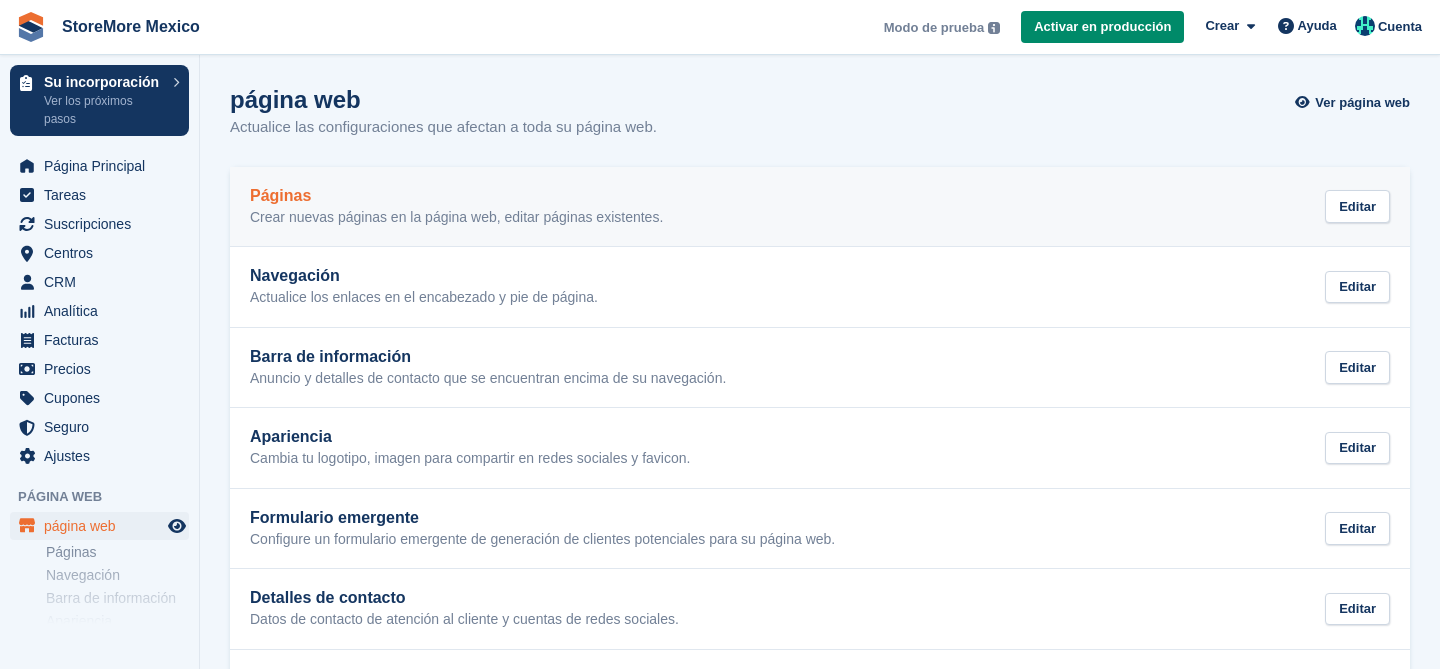 click on "Crear nuevas páginas en la página web, editar páginas existentes." at bounding box center (456, 218) 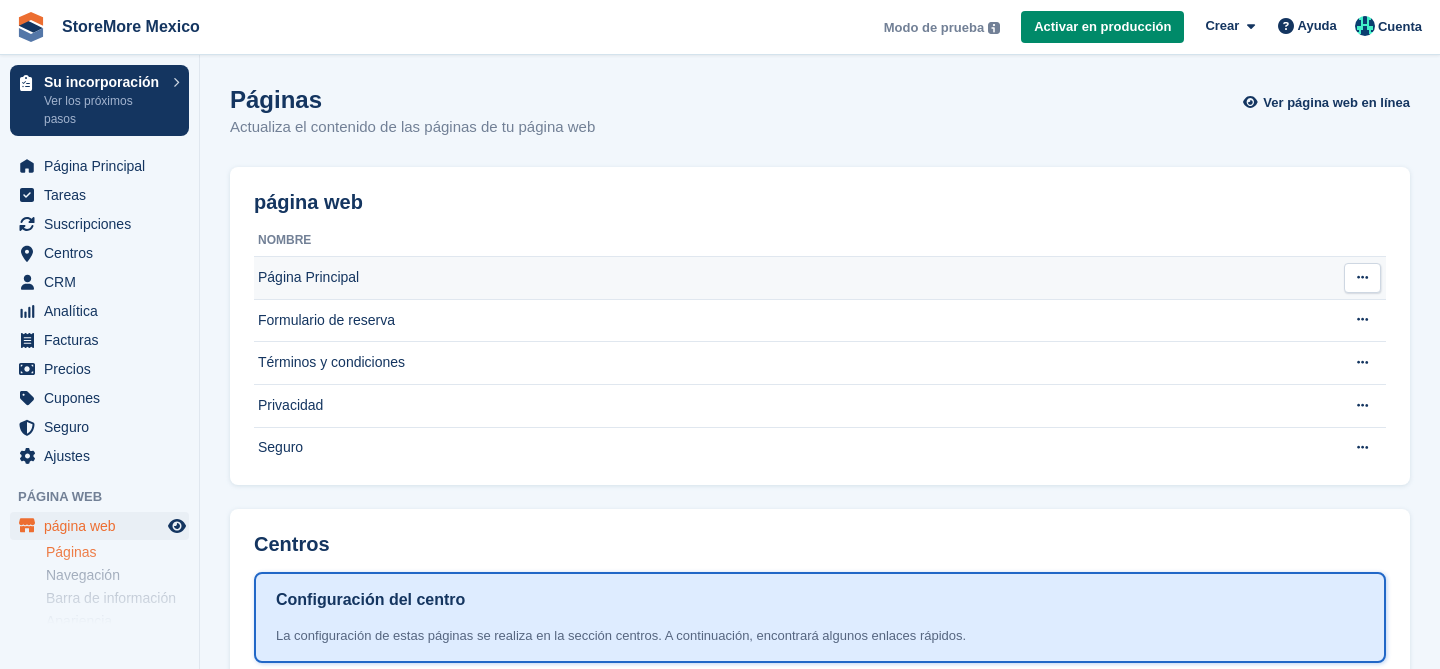 click on "Página Principal" at bounding box center (791, 278) 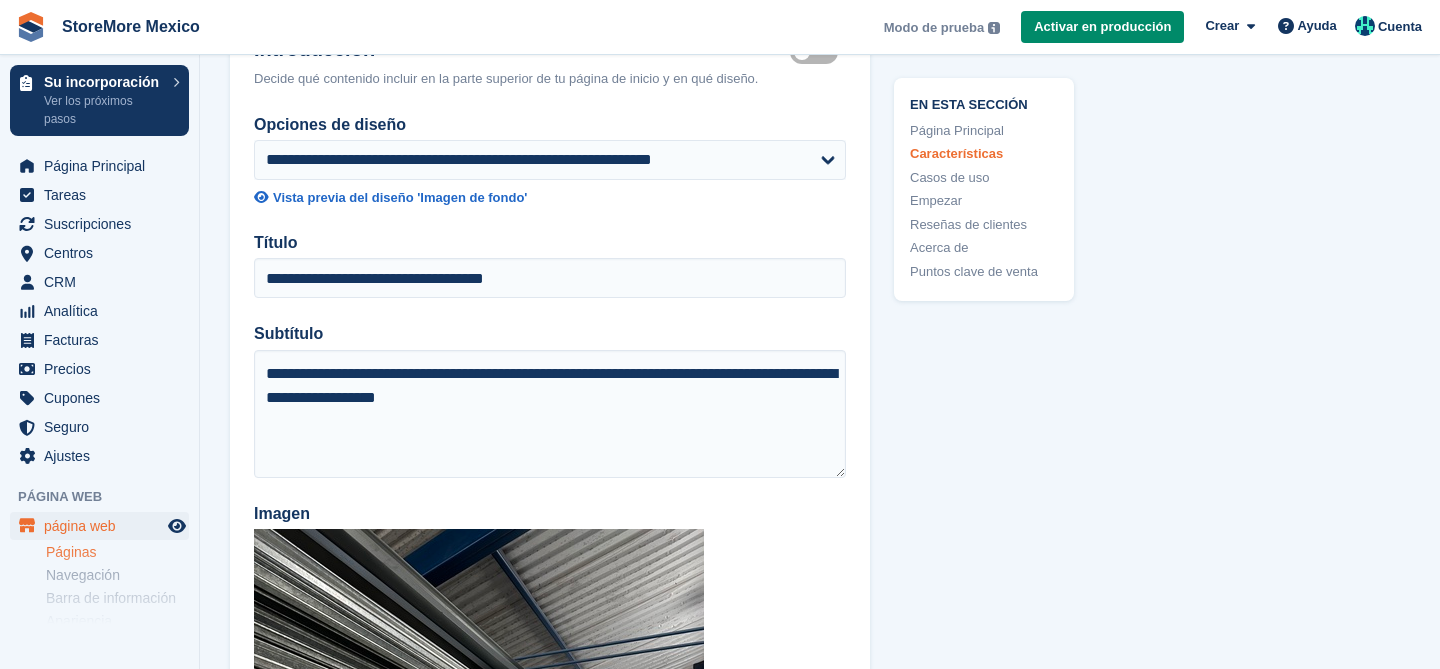 scroll, scrollTop: 0, scrollLeft: 0, axis: both 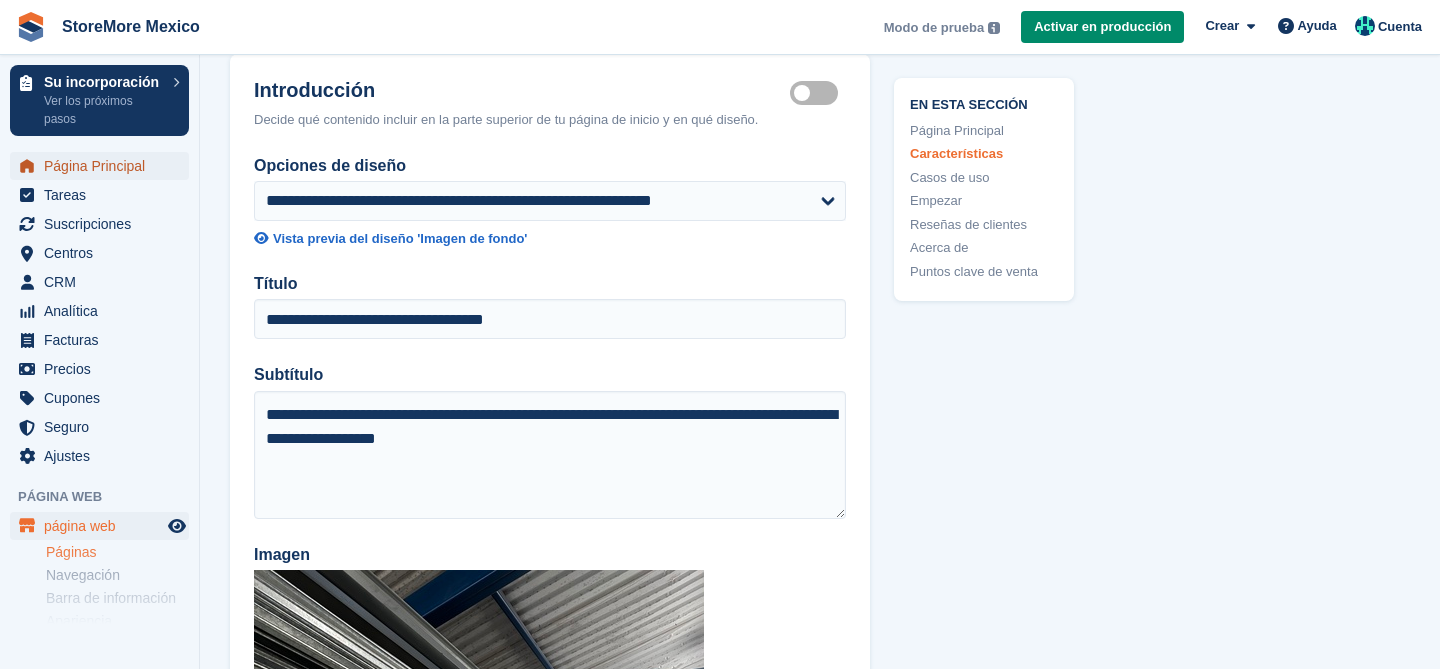 click on "Página Principal" at bounding box center [104, 166] 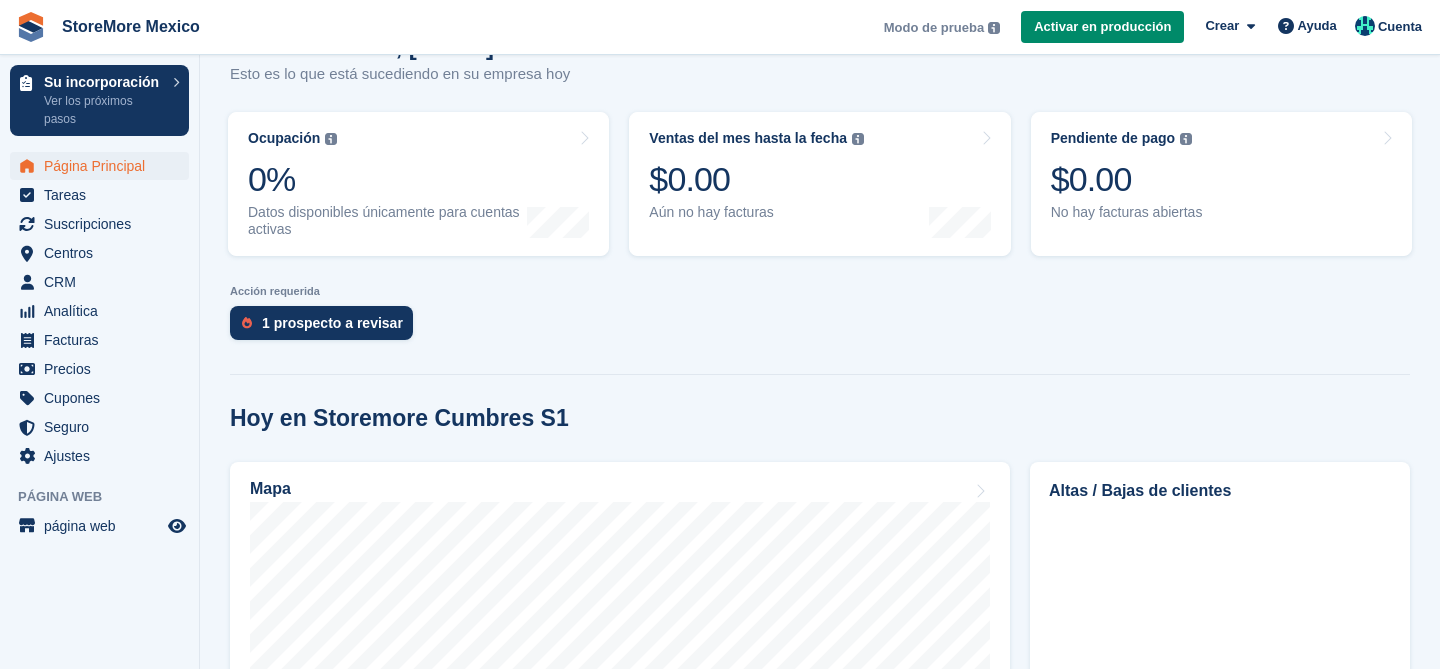 scroll, scrollTop: 291, scrollLeft: 0, axis: vertical 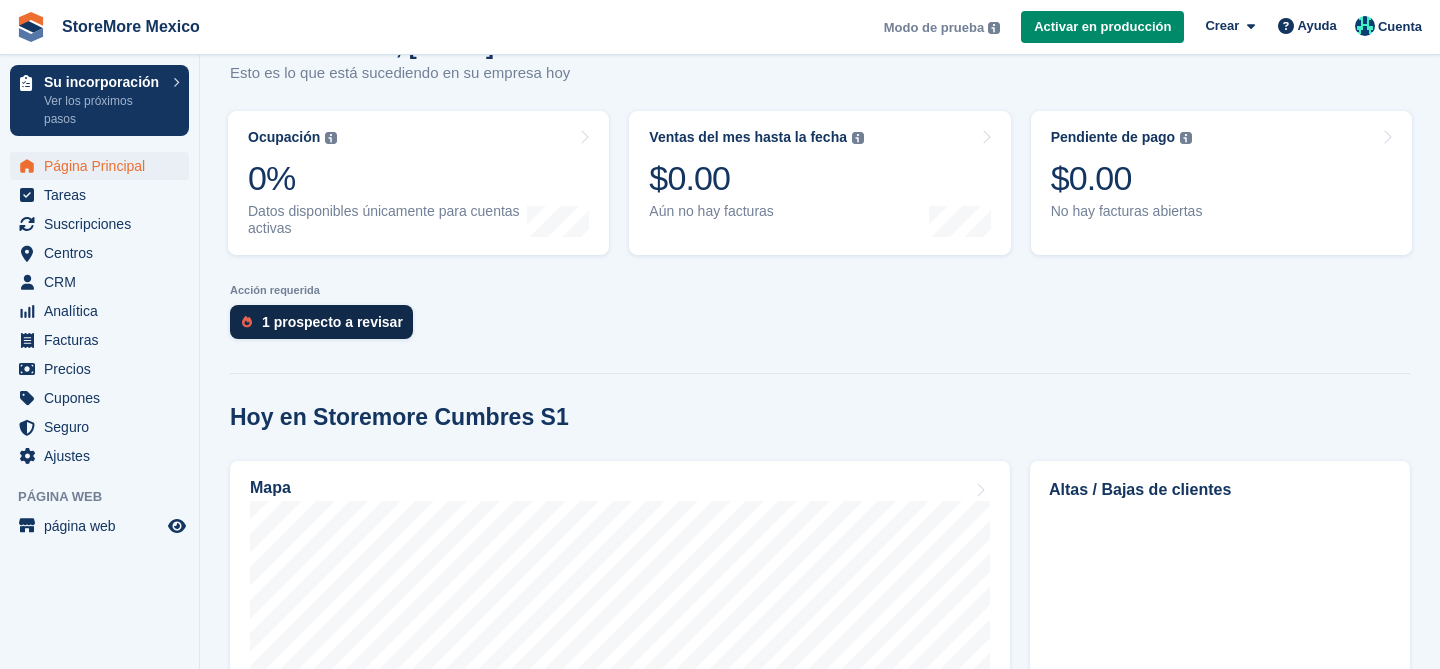 click on "1
prospecto a revisar" at bounding box center [321, 322] 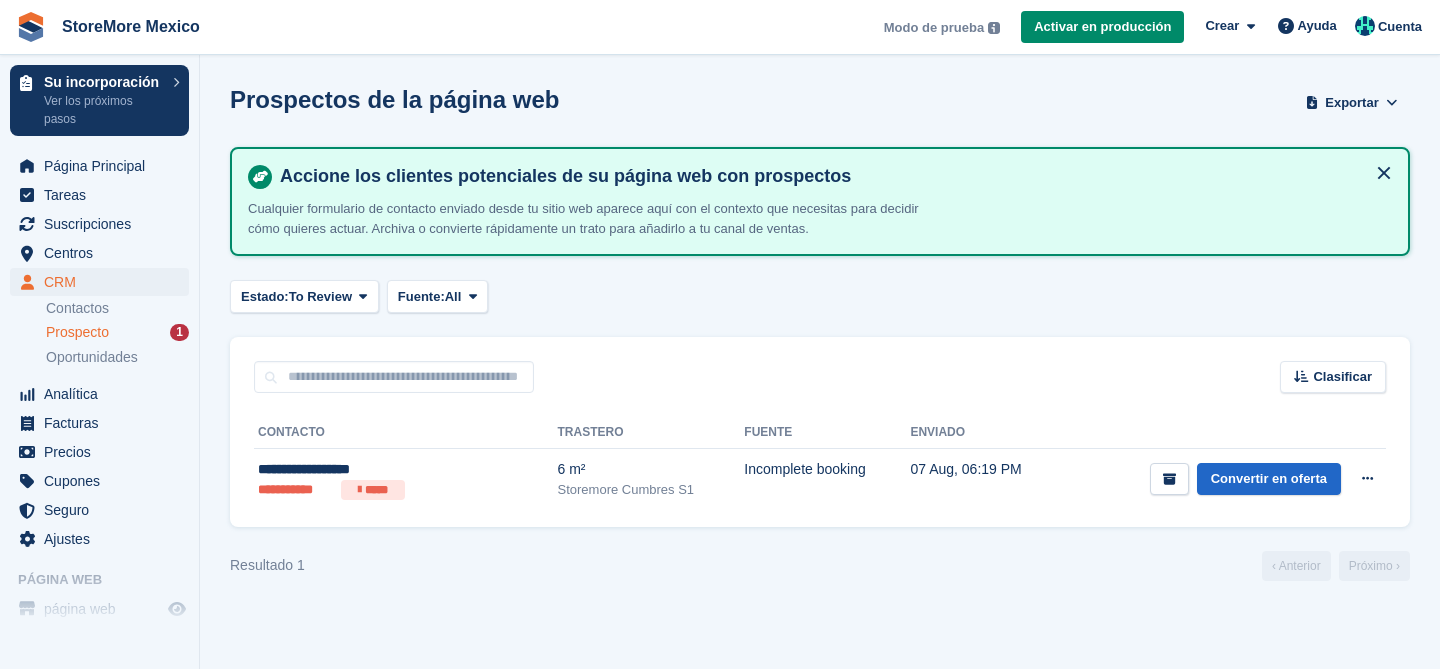 scroll, scrollTop: 0, scrollLeft: 0, axis: both 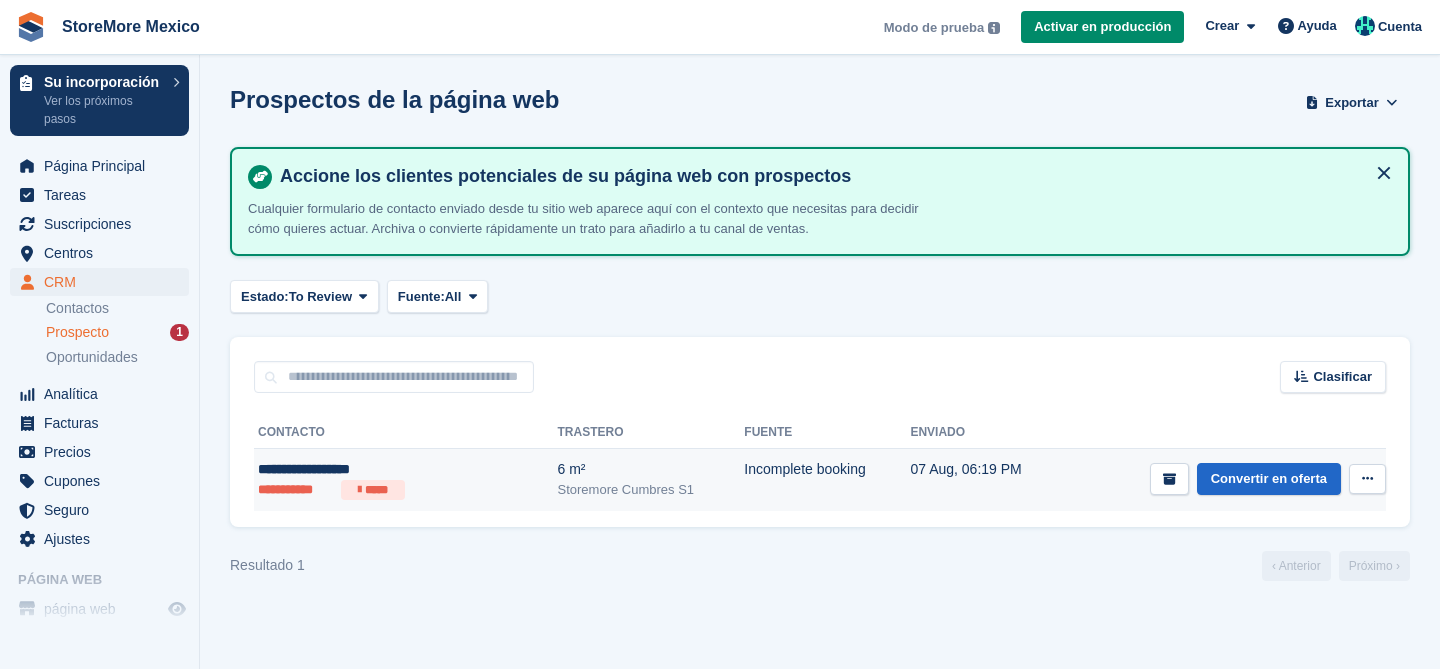 click at bounding box center (1367, 478) 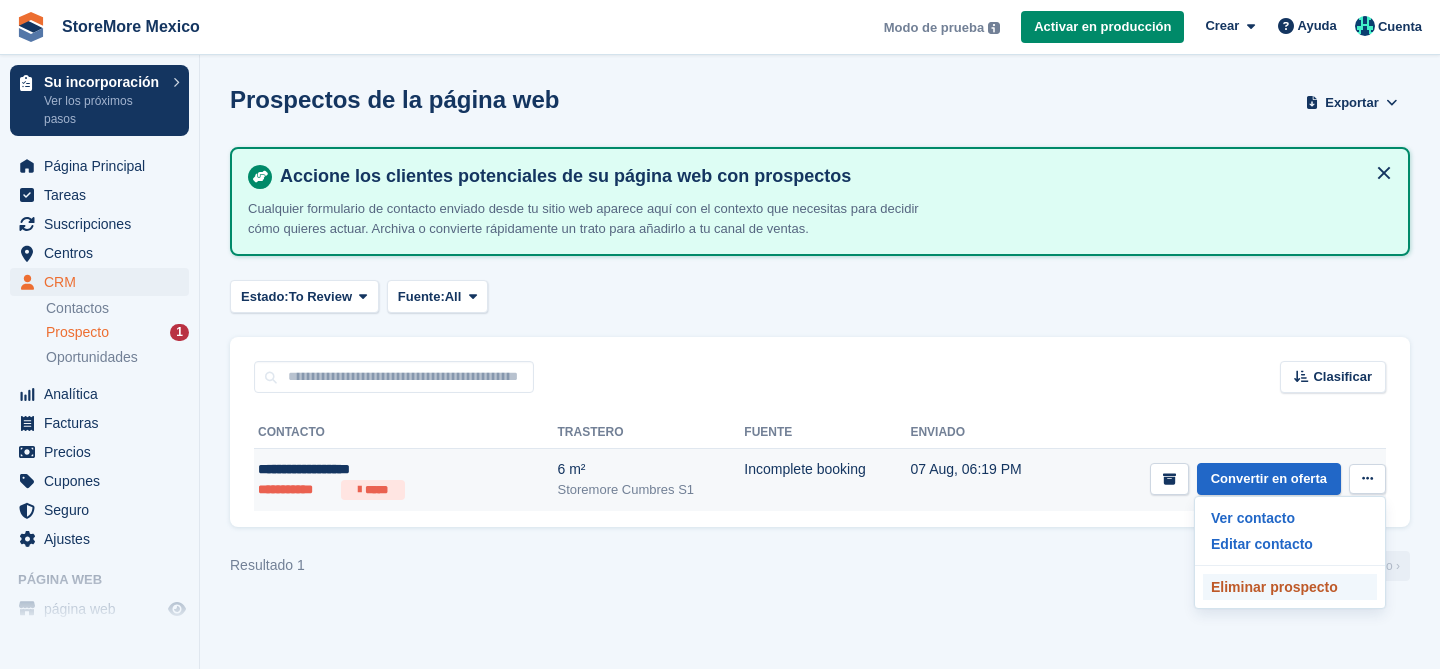 click on "Eliminar prospecto" at bounding box center (1290, 587) 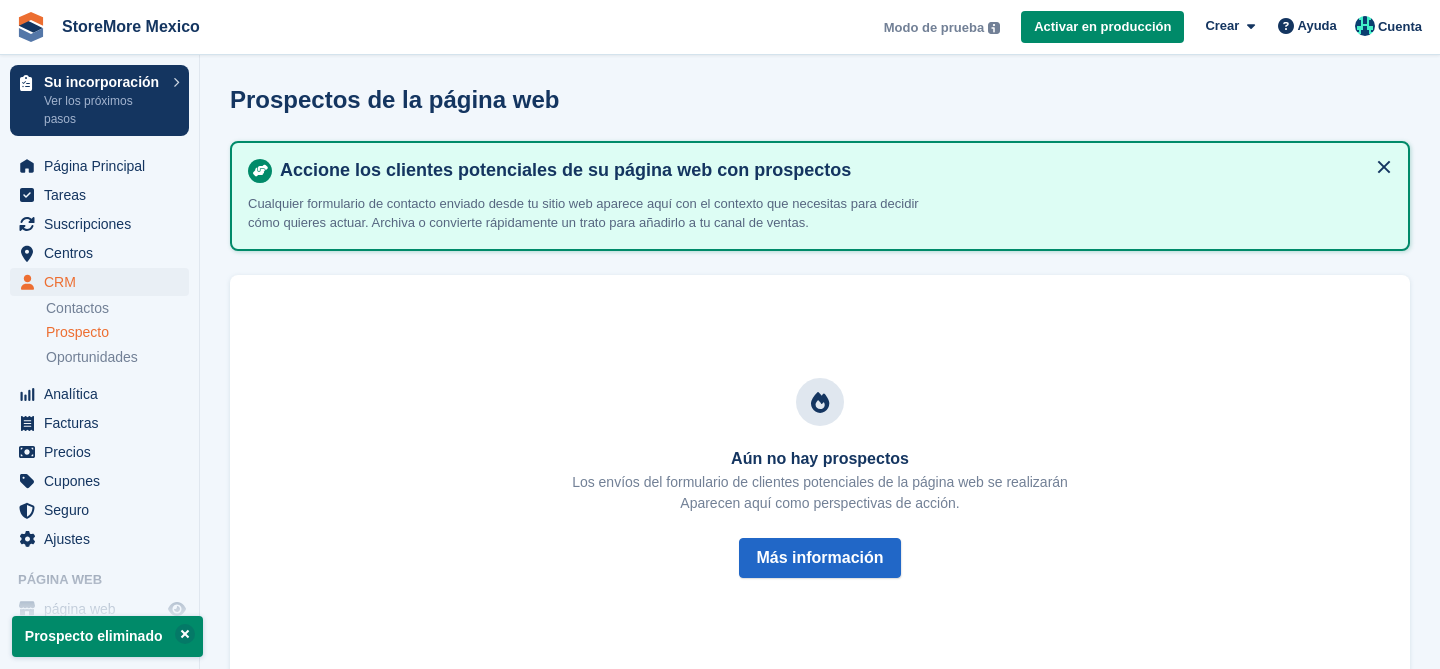 click at bounding box center [1384, 167] 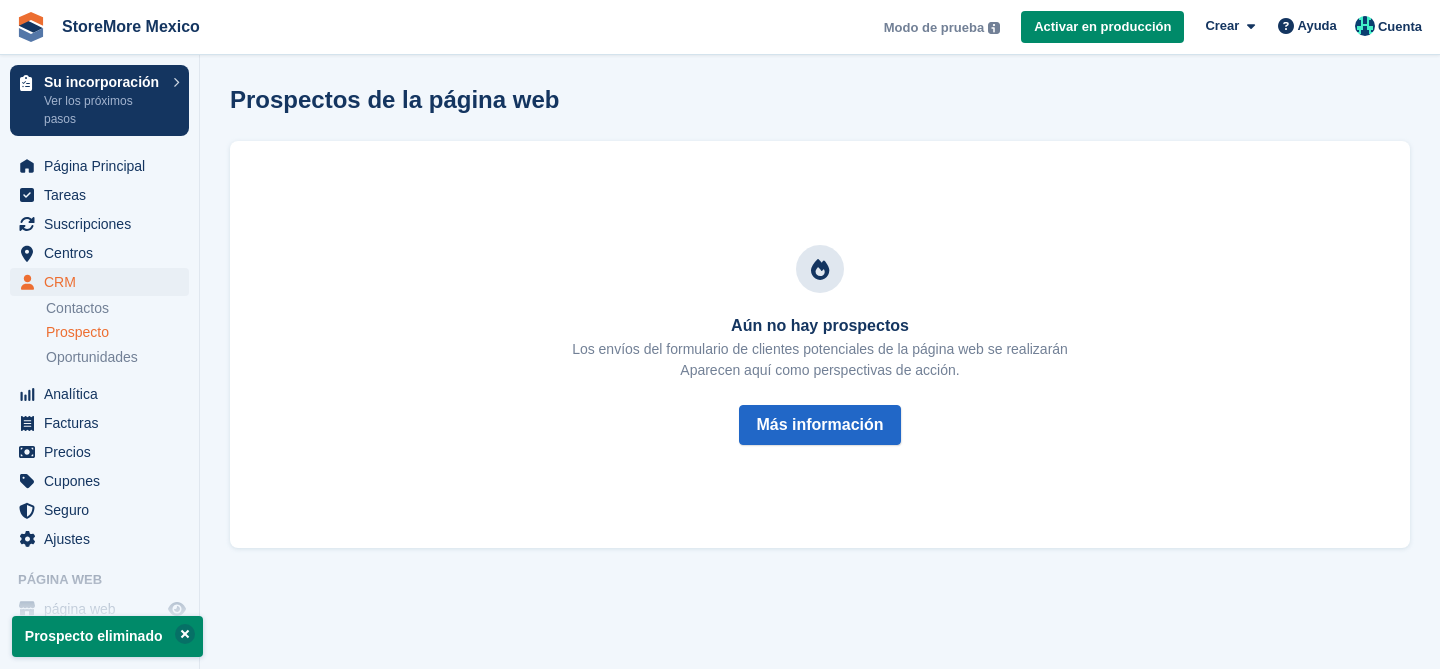 click at bounding box center (185, 634) 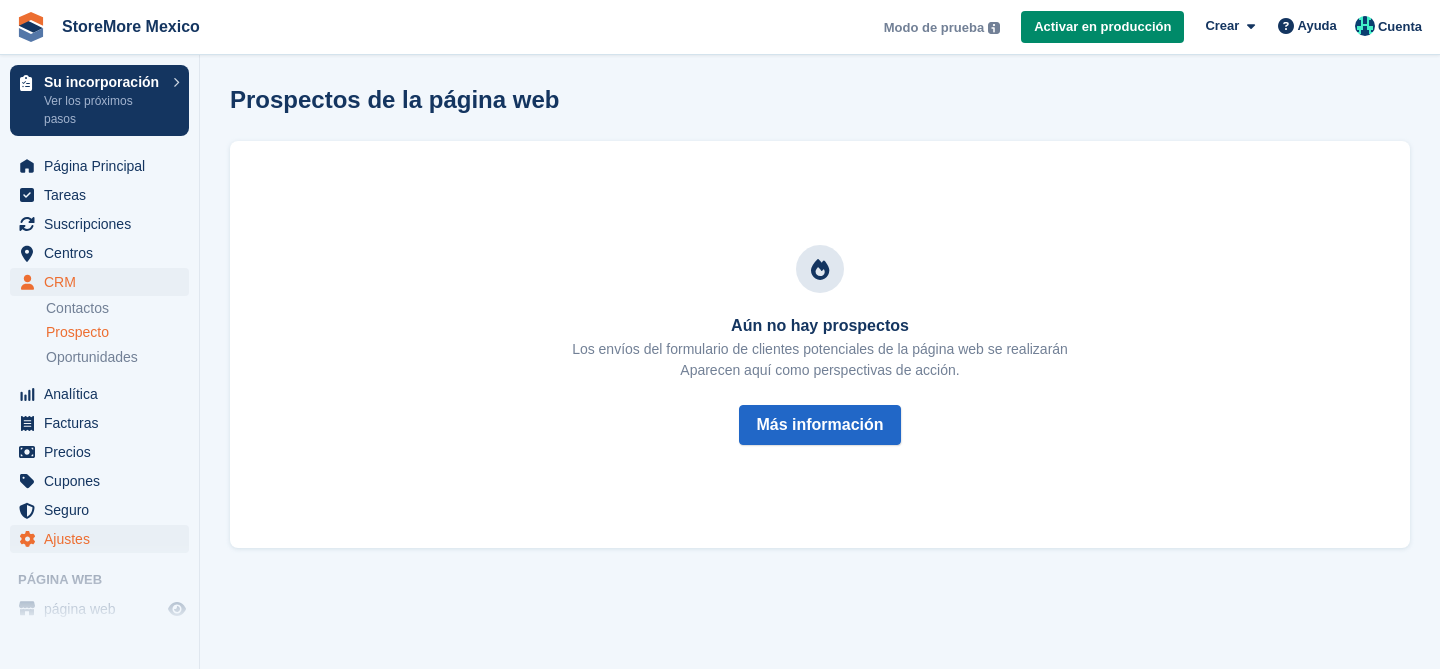 scroll, scrollTop: 63, scrollLeft: 0, axis: vertical 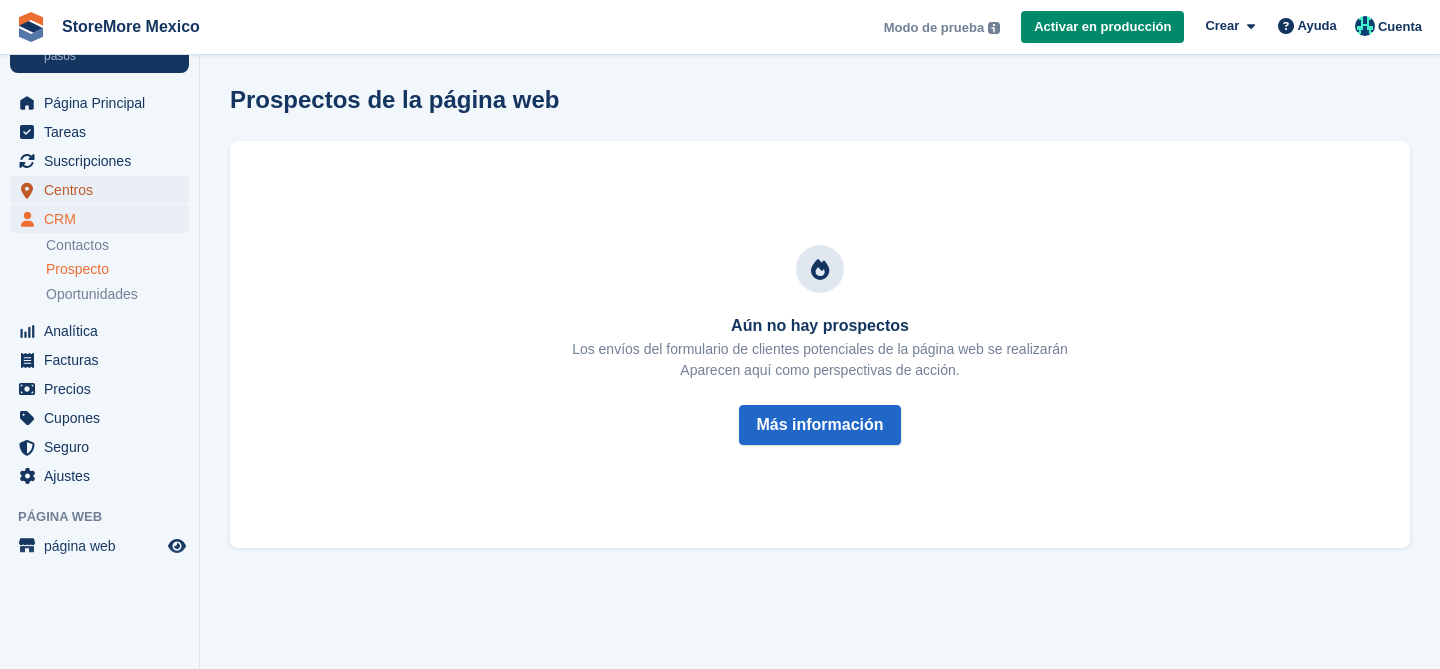 click on "Centros" at bounding box center [104, 190] 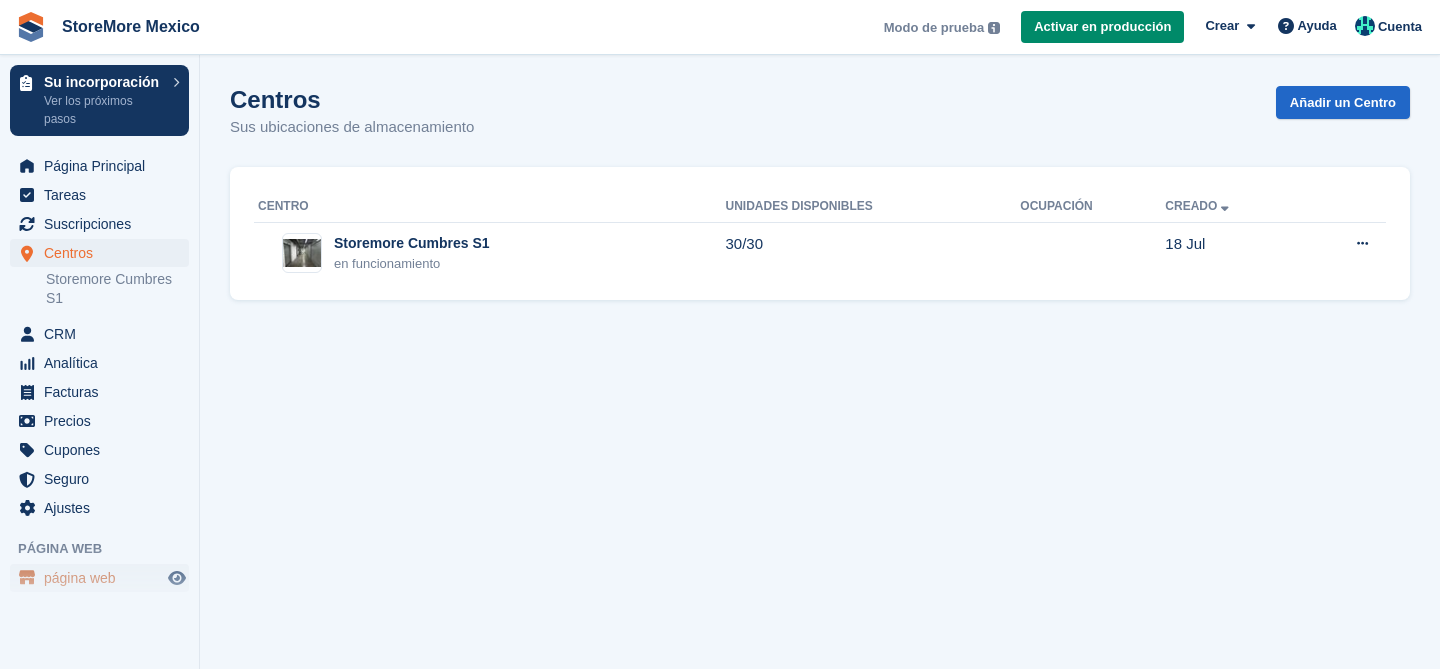 click on "página web" at bounding box center (104, 578) 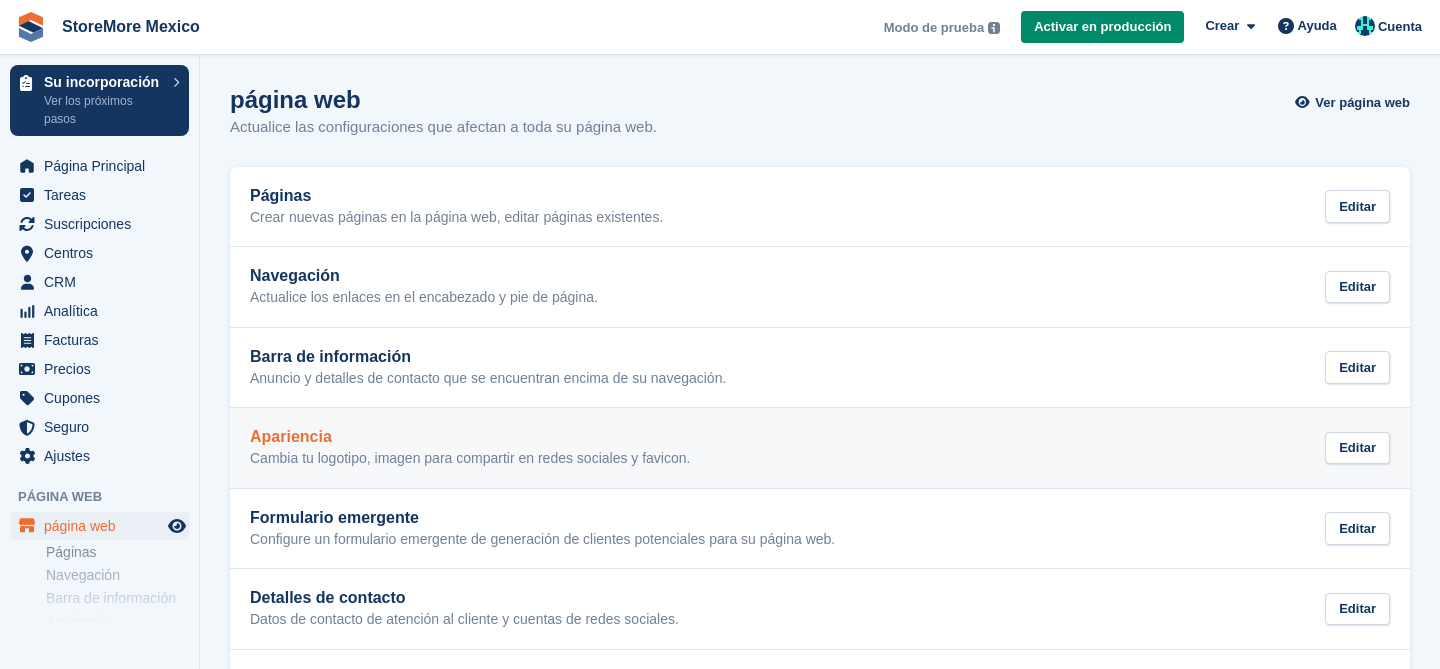 click on "Apariencia" at bounding box center [470, 437] 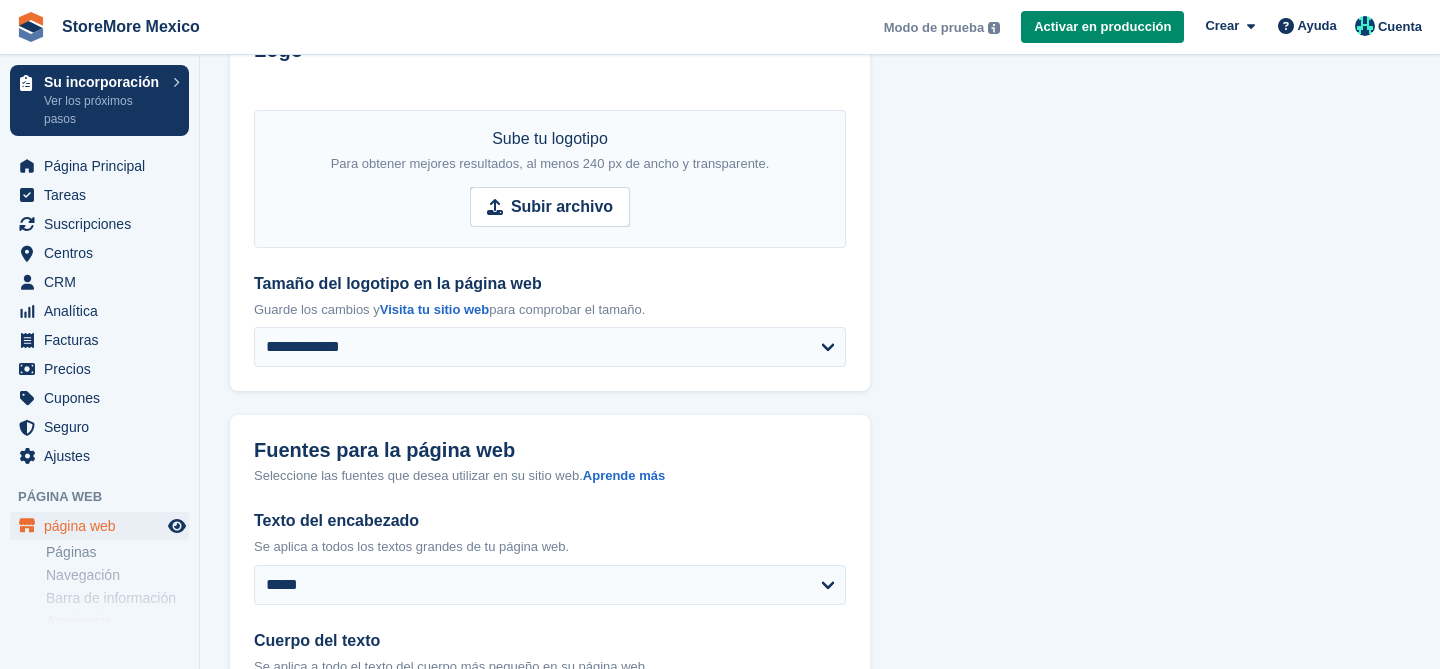 scroll, scrollTop: 313, scrollLeft: 0, axis: vertical 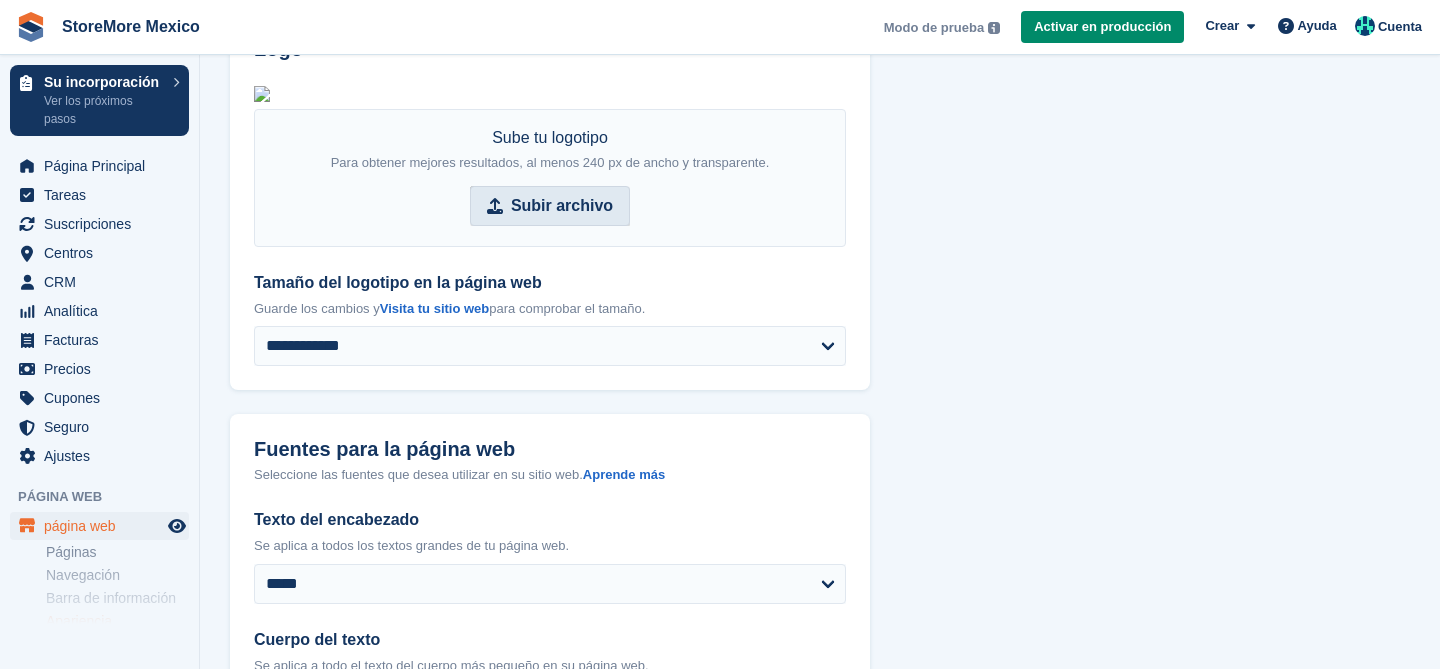 click on "Subir archivo" at bounding box center (562, 206) 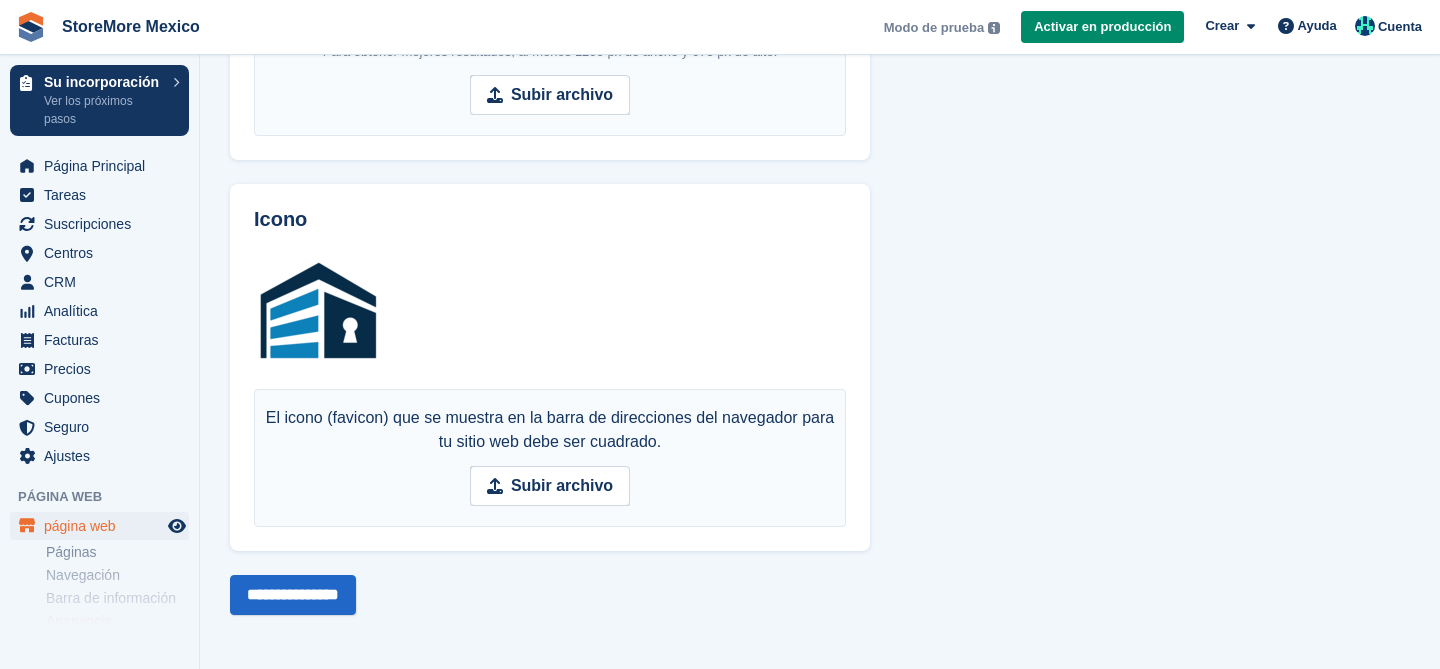 scroll, scrollTop: 1801, scrollLeft: 0, axis: vertical 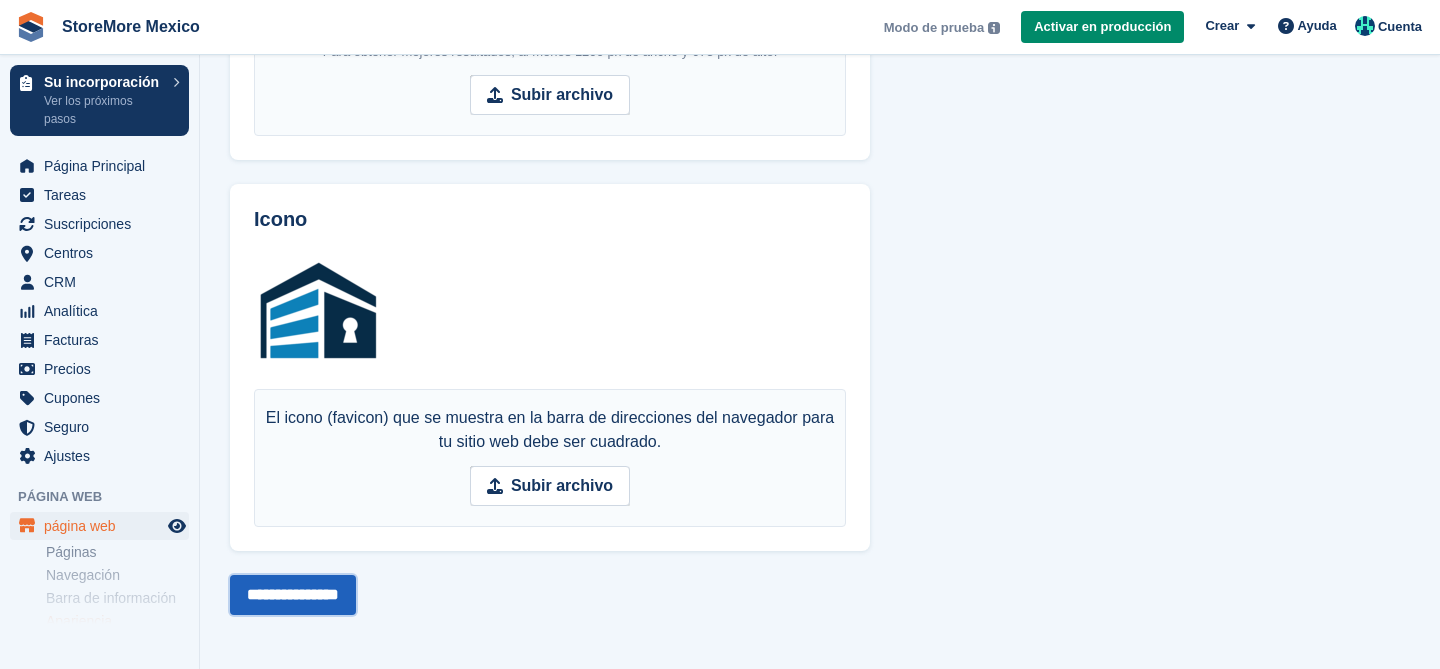 click on "**********" at bounding box center (293, 595) 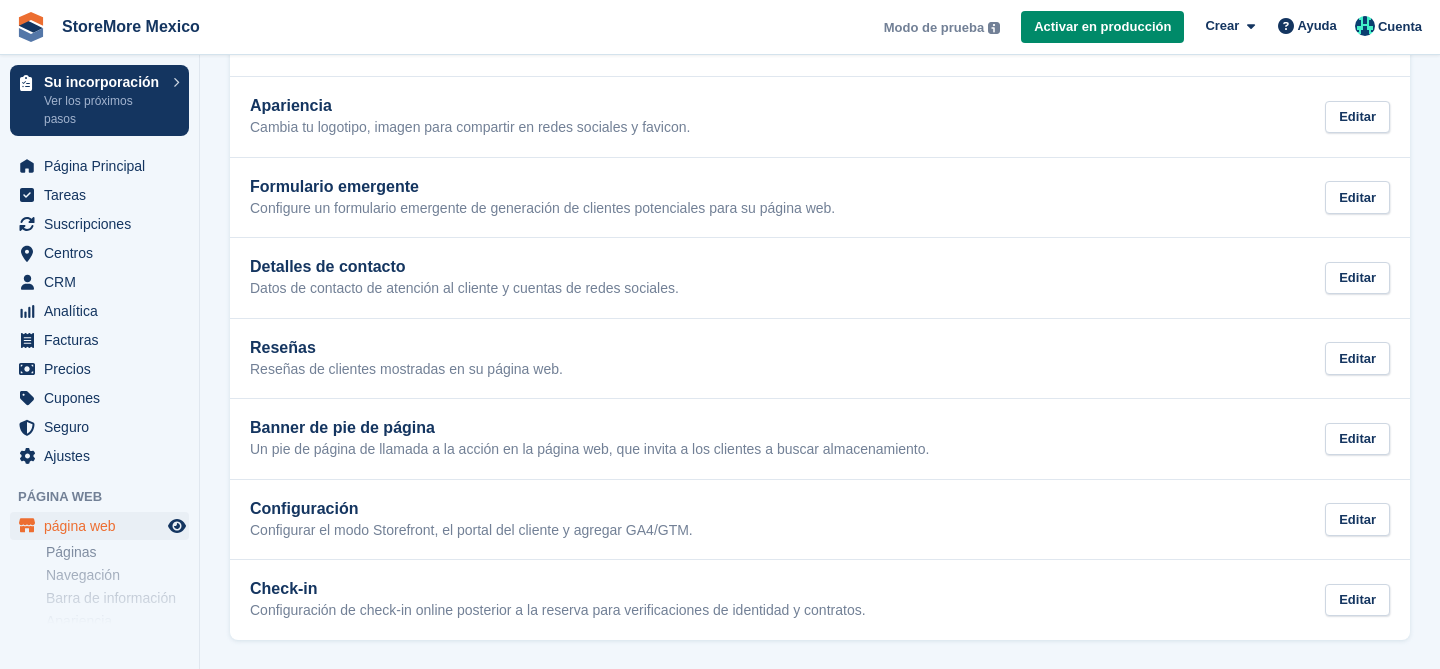 scroll, scrollTop: 0, scrollLeft: 0, axis: both 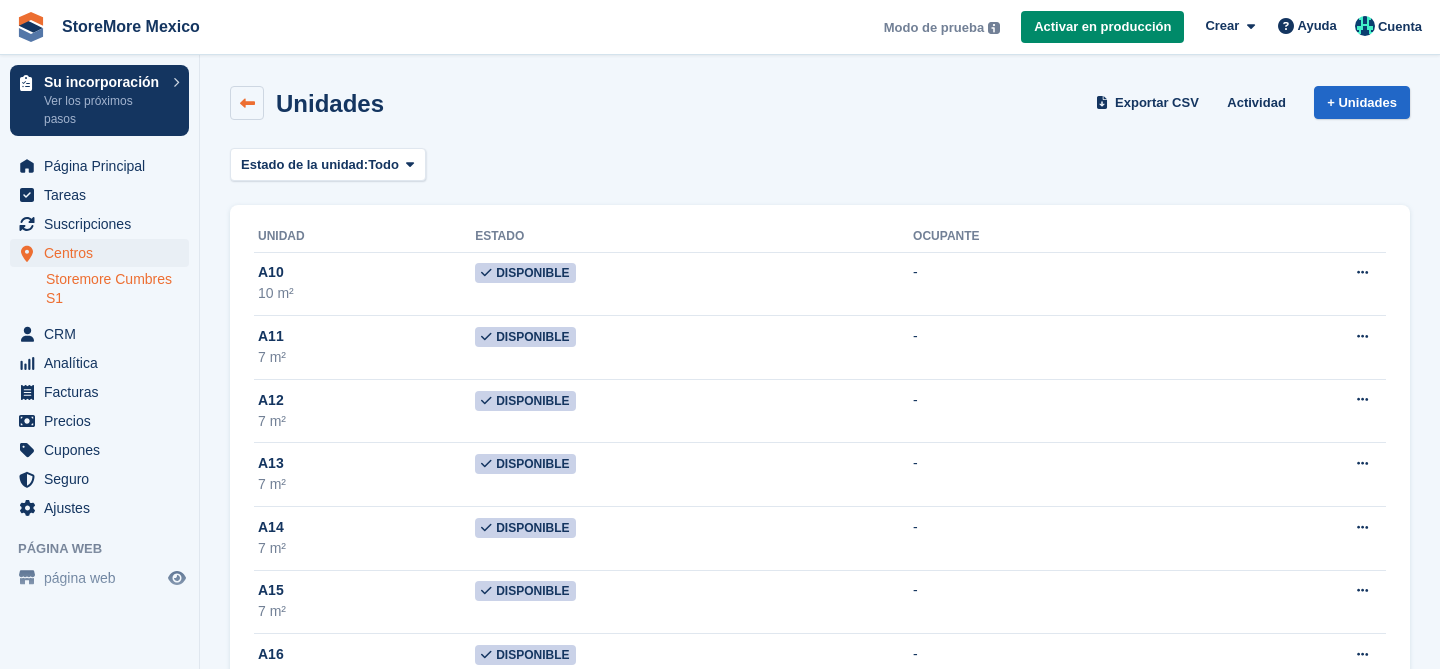 click at bounding box center [247, 103] 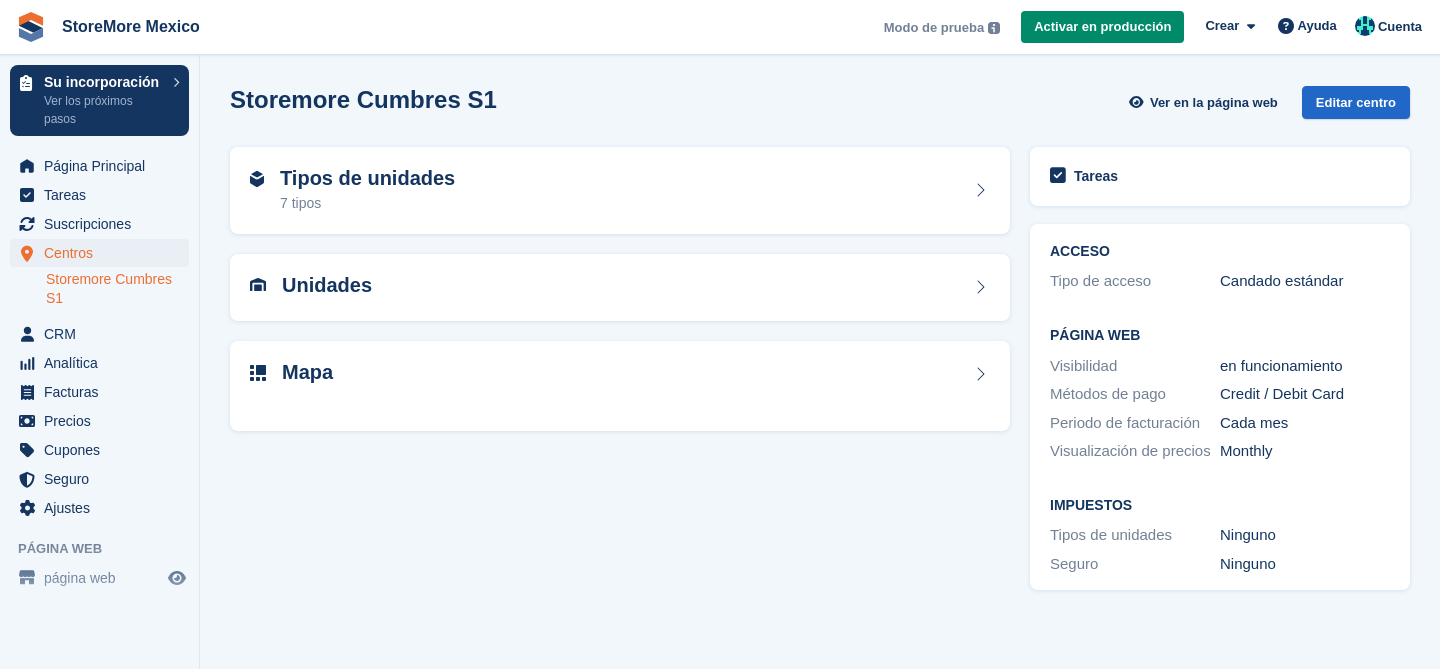 scroll, scrollTop: 0, scrollLeft: 0, axis: both 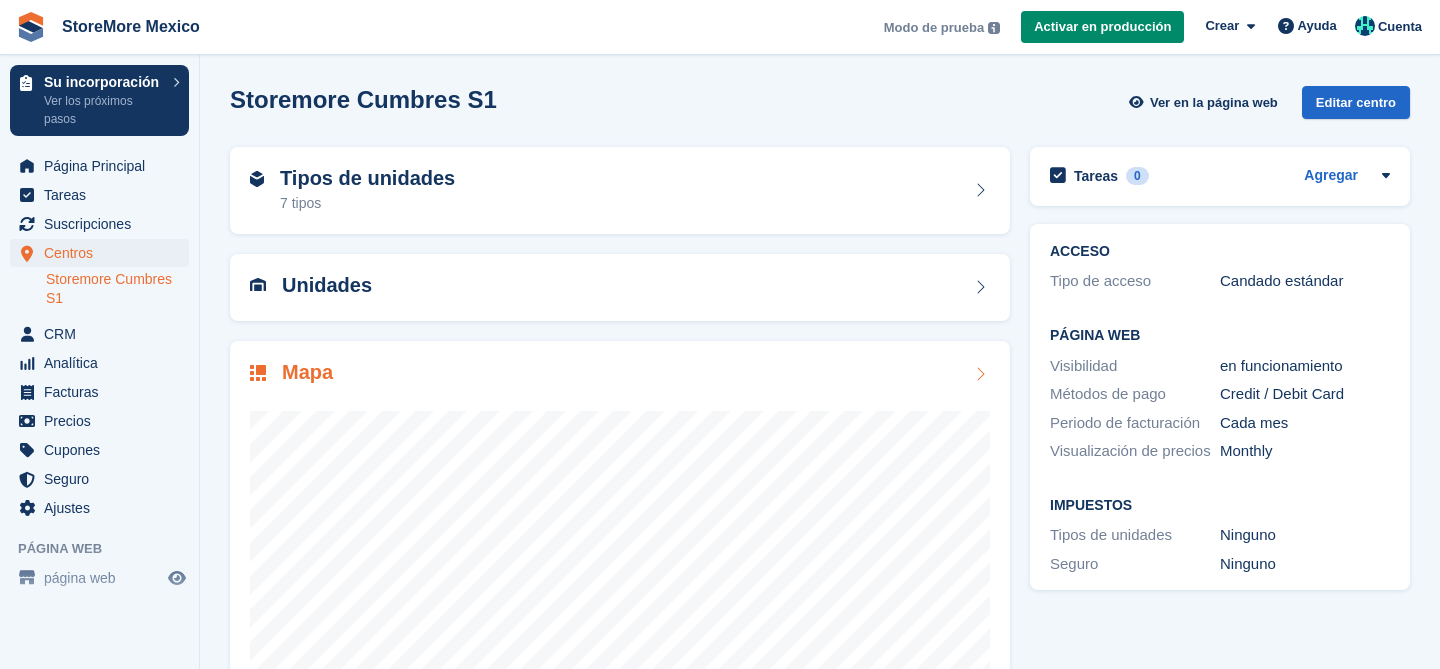 click at bounding box center [980, 374] 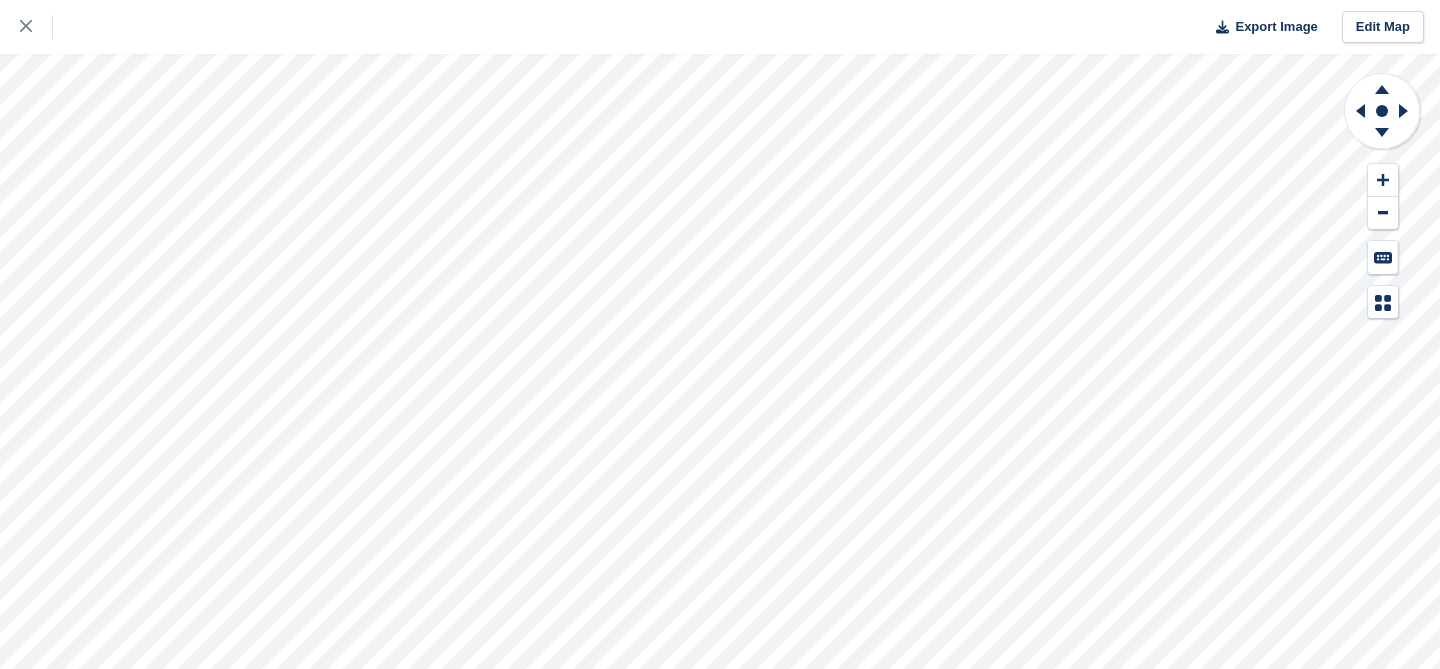 scroll, scrollTop: 0, scrollLeft: 0, axis: both 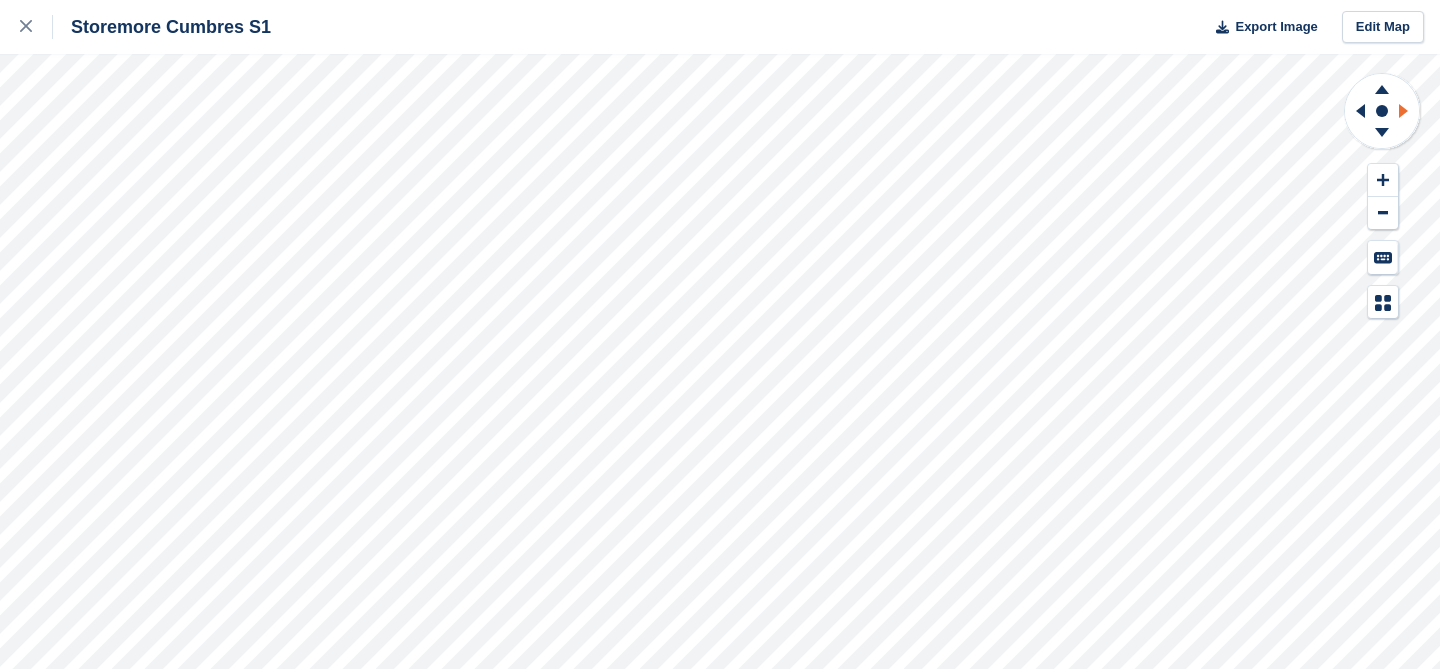 click 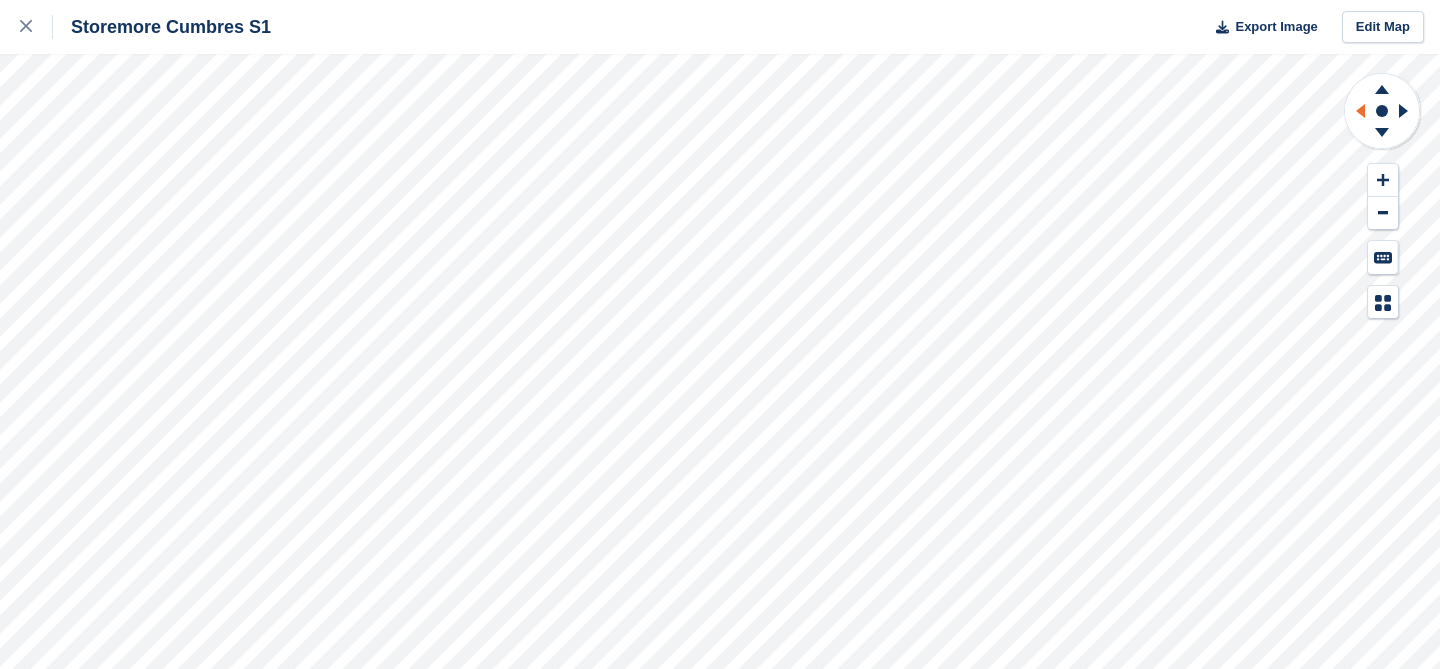 click 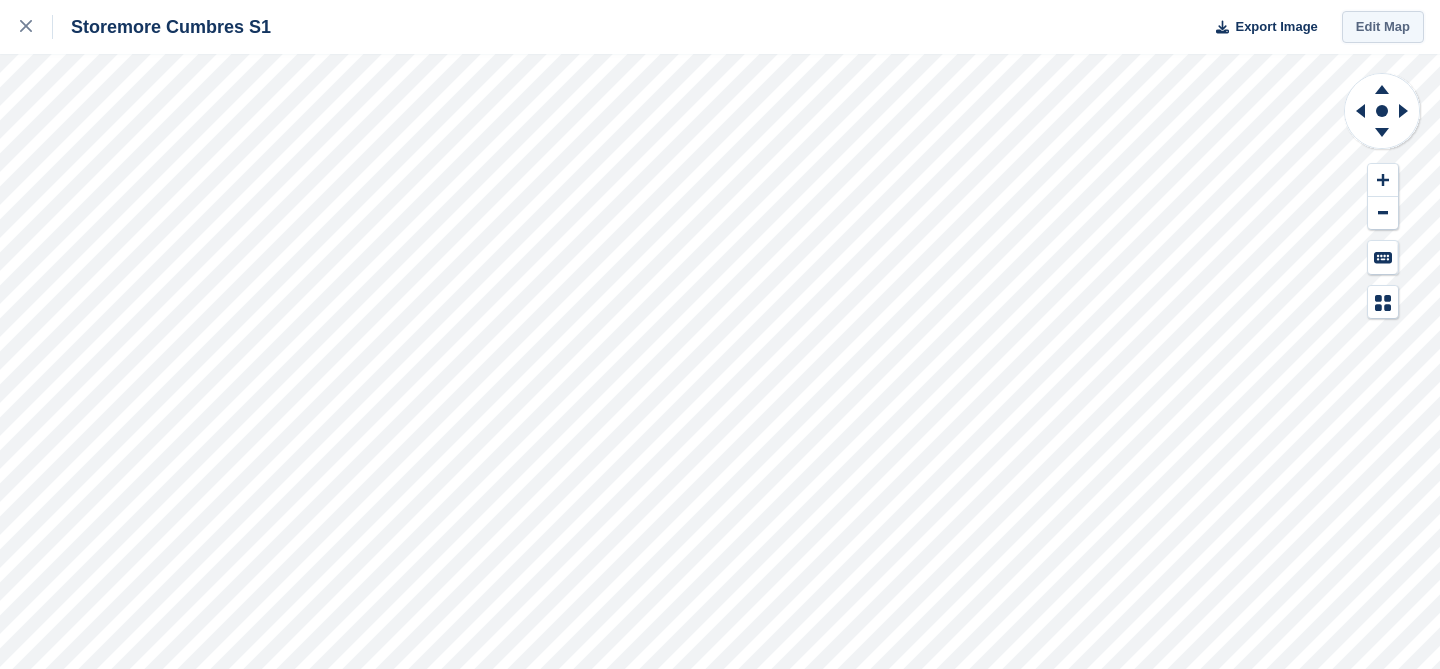 click on "Edit Map" at bounding box center (1383, 27) 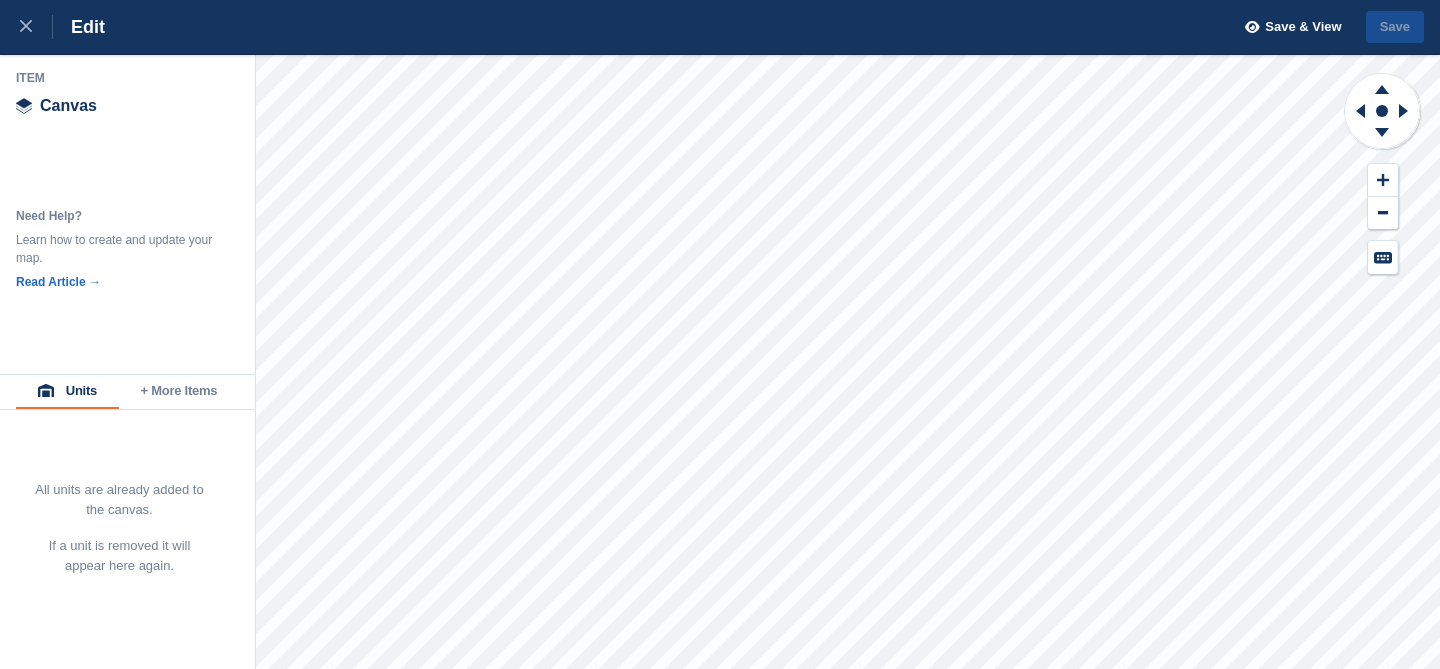 scroll, scrollTop: 0, scrollLeft: 0, axis: both 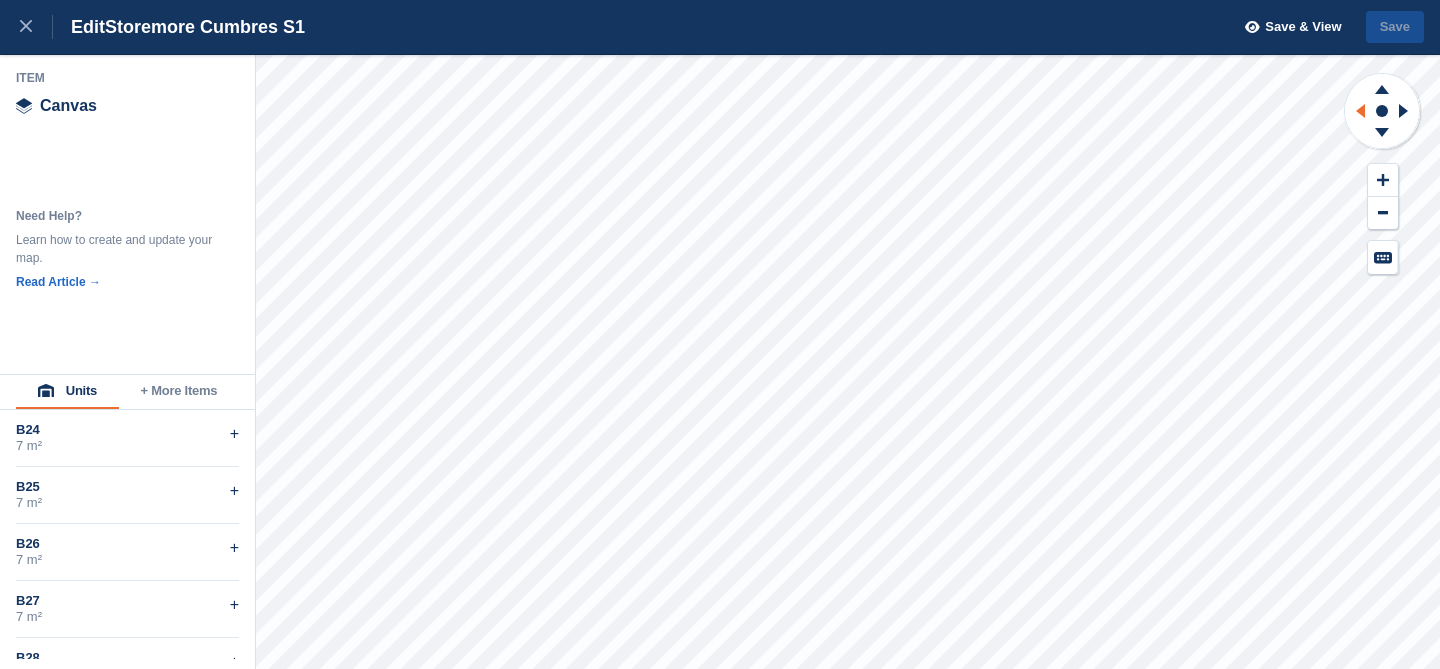 click 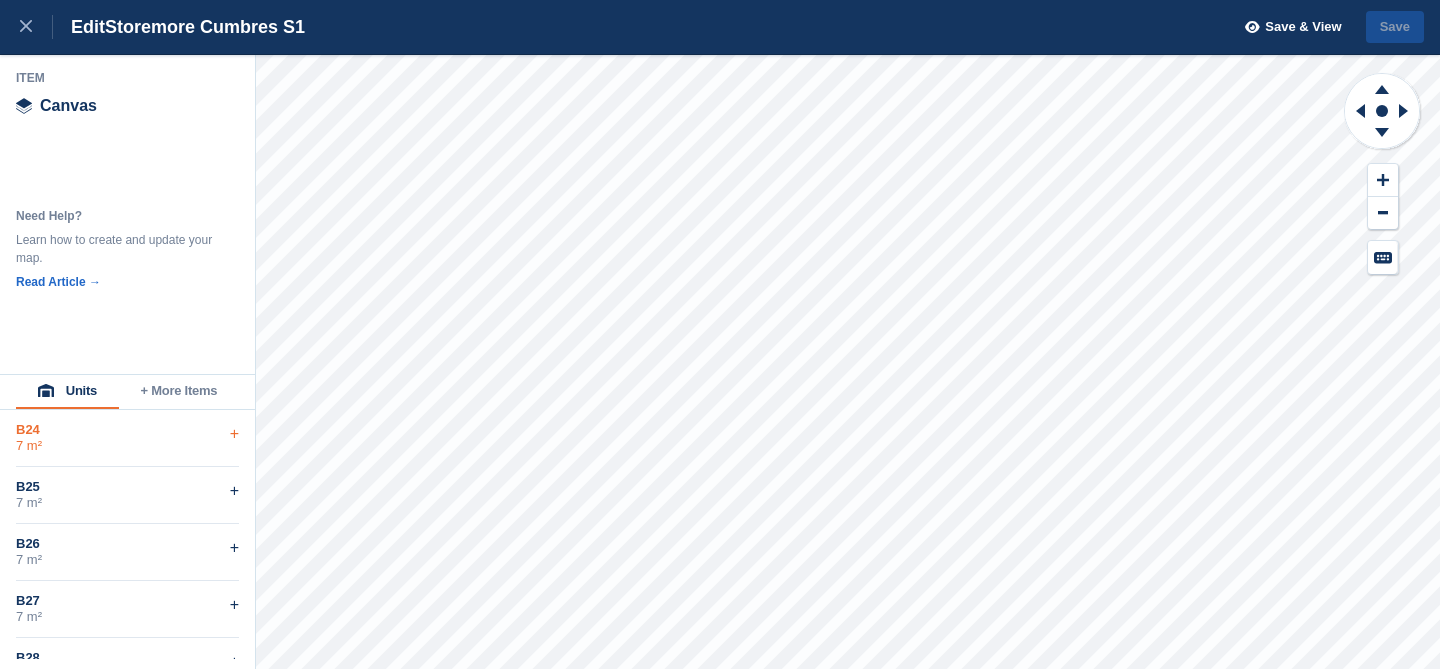 click on "+" at bounding box center (234, 434) 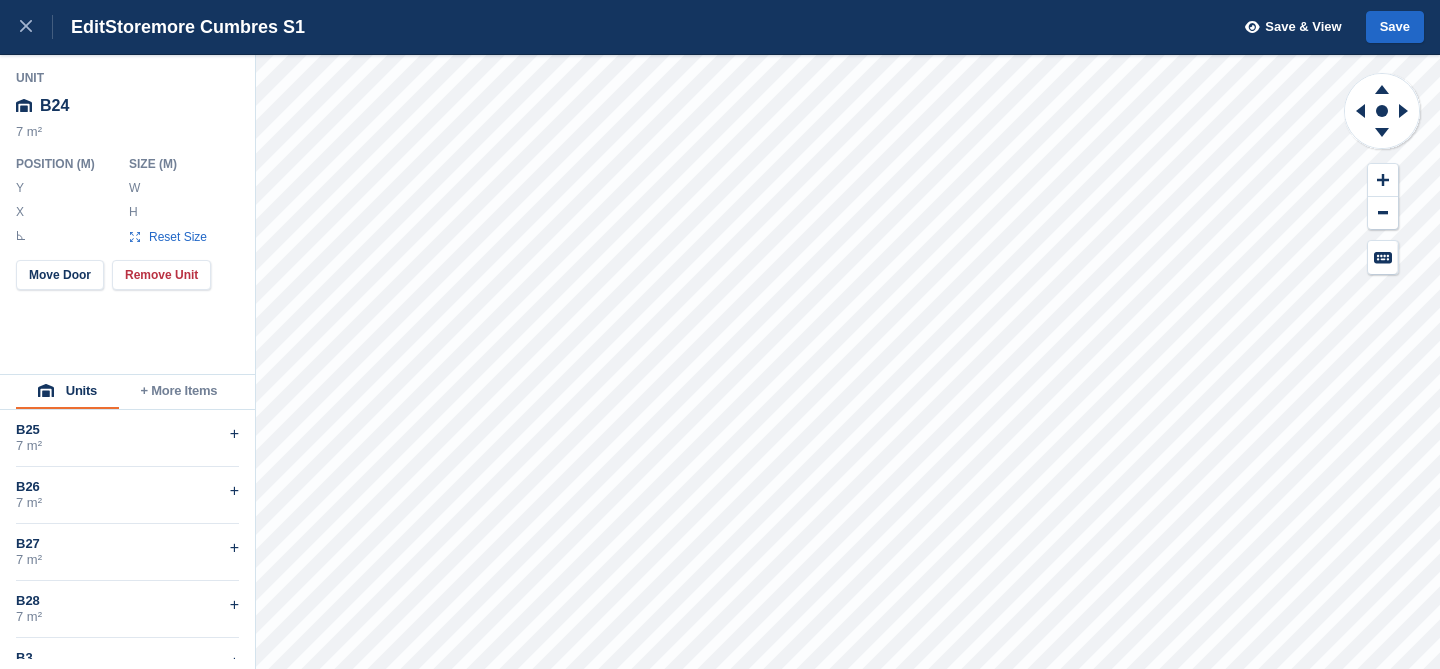 type on "**" 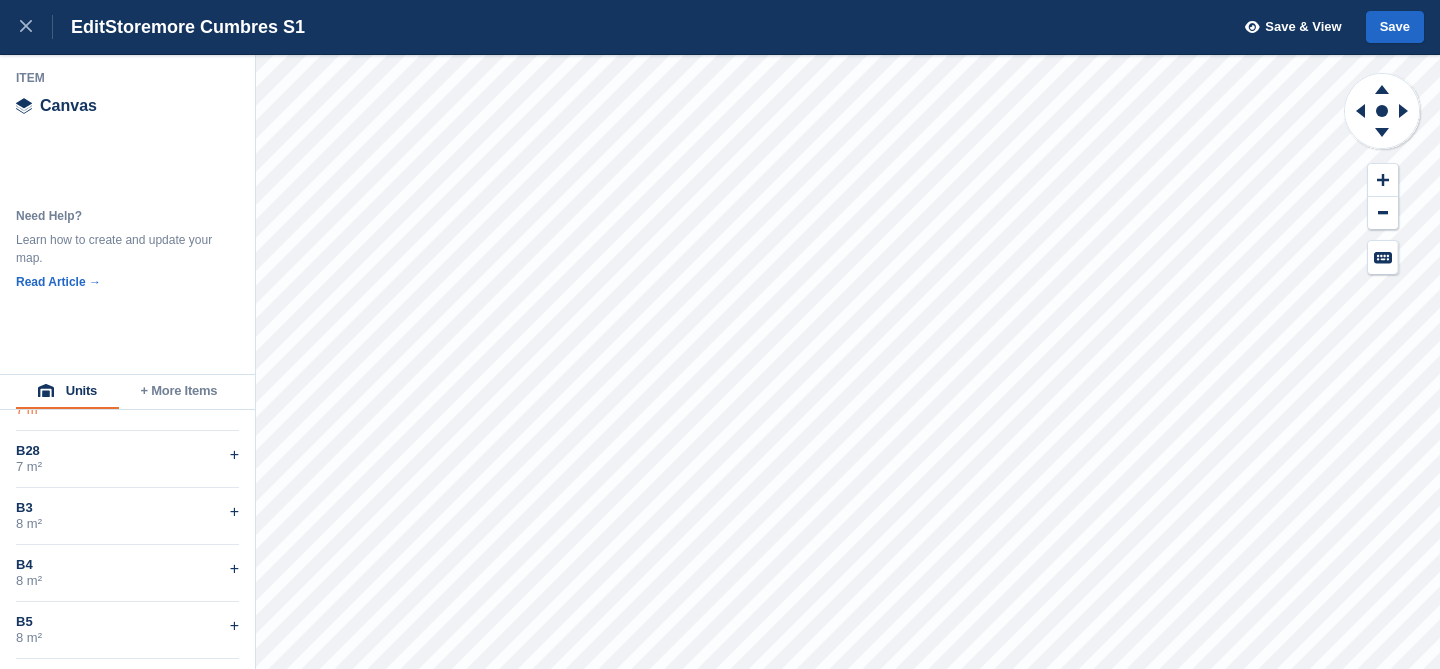 scroll, scrollTop: 264, scrollLeft: 0, axis: vertical 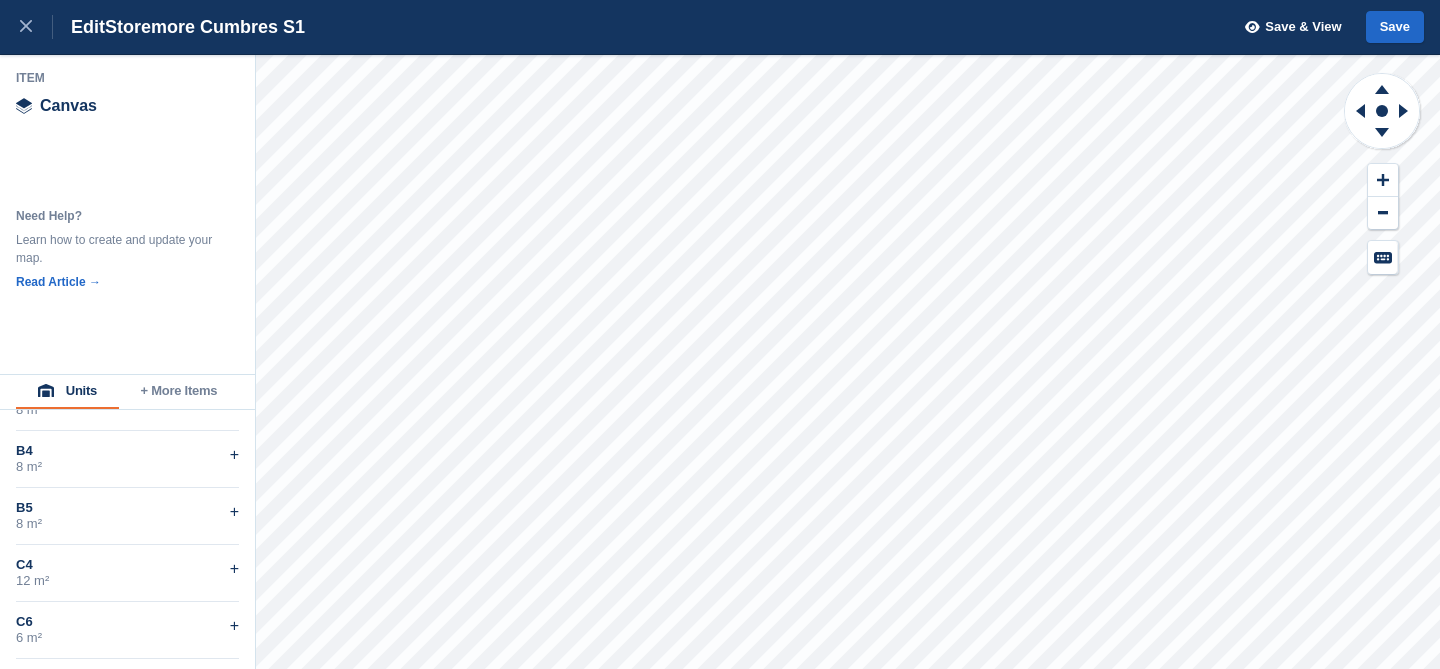 click on "+ More Items" at bounding box center [179, 392] 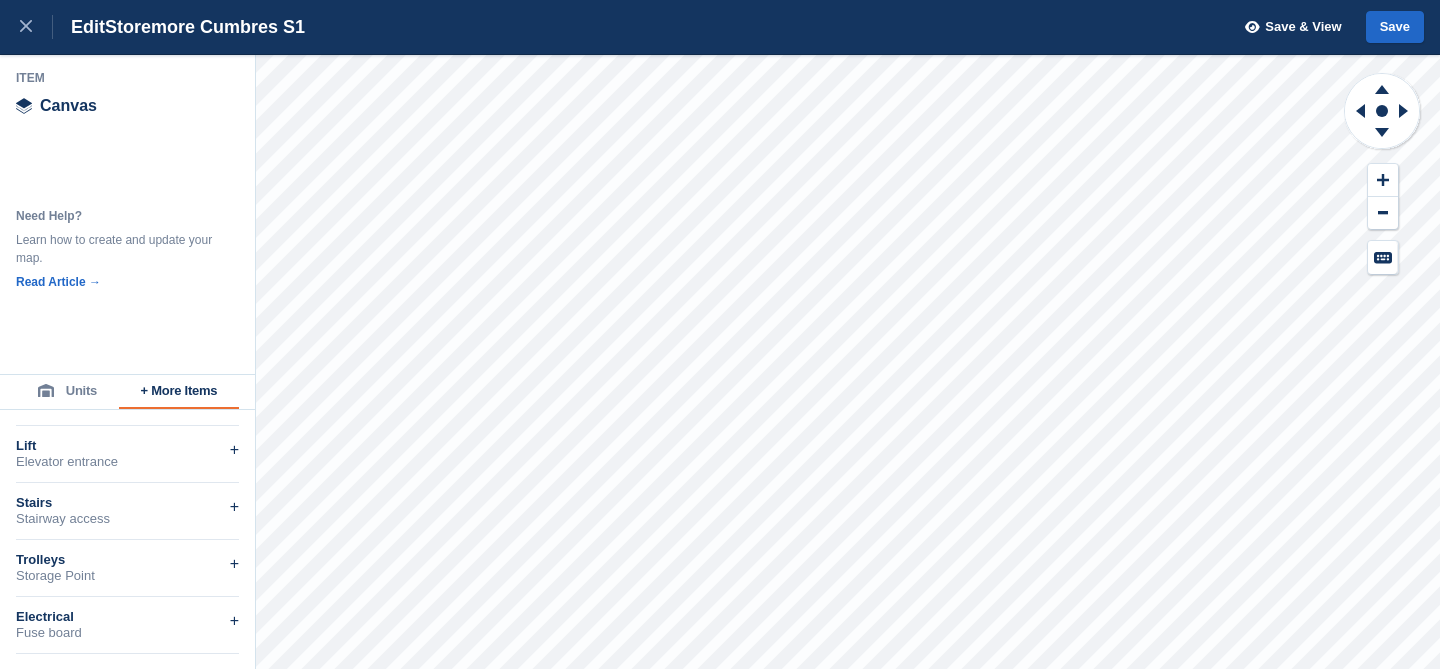 scroll, scrollTop: 612, scrollLeft: 0, axis: vertical 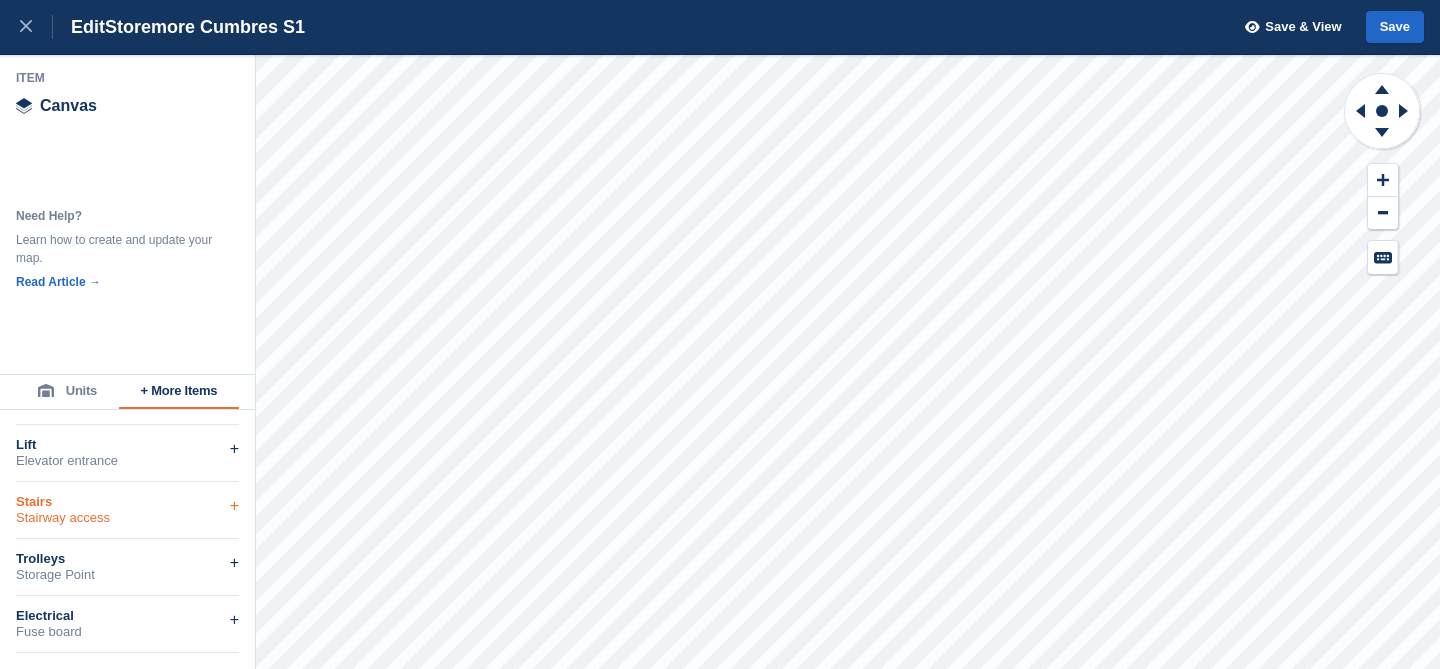 click on "Stairway access" at bounding box center (127, 518) 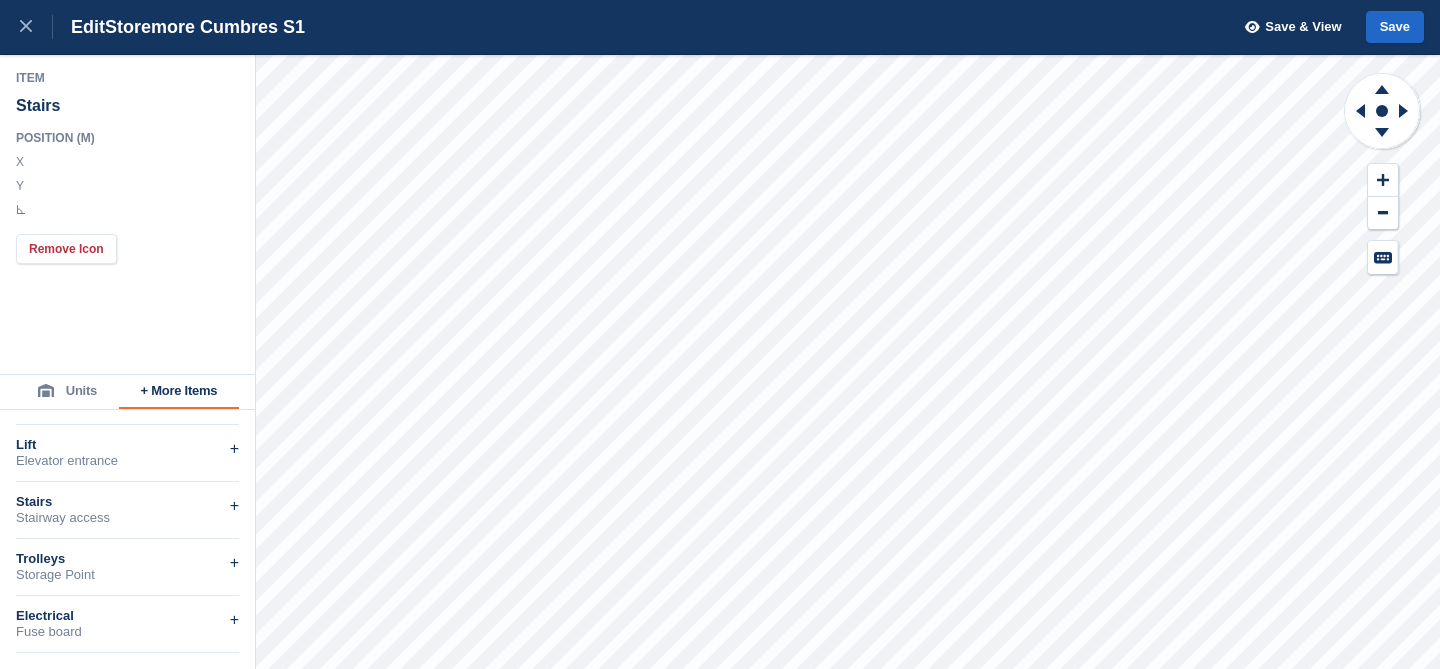 type on "*****" 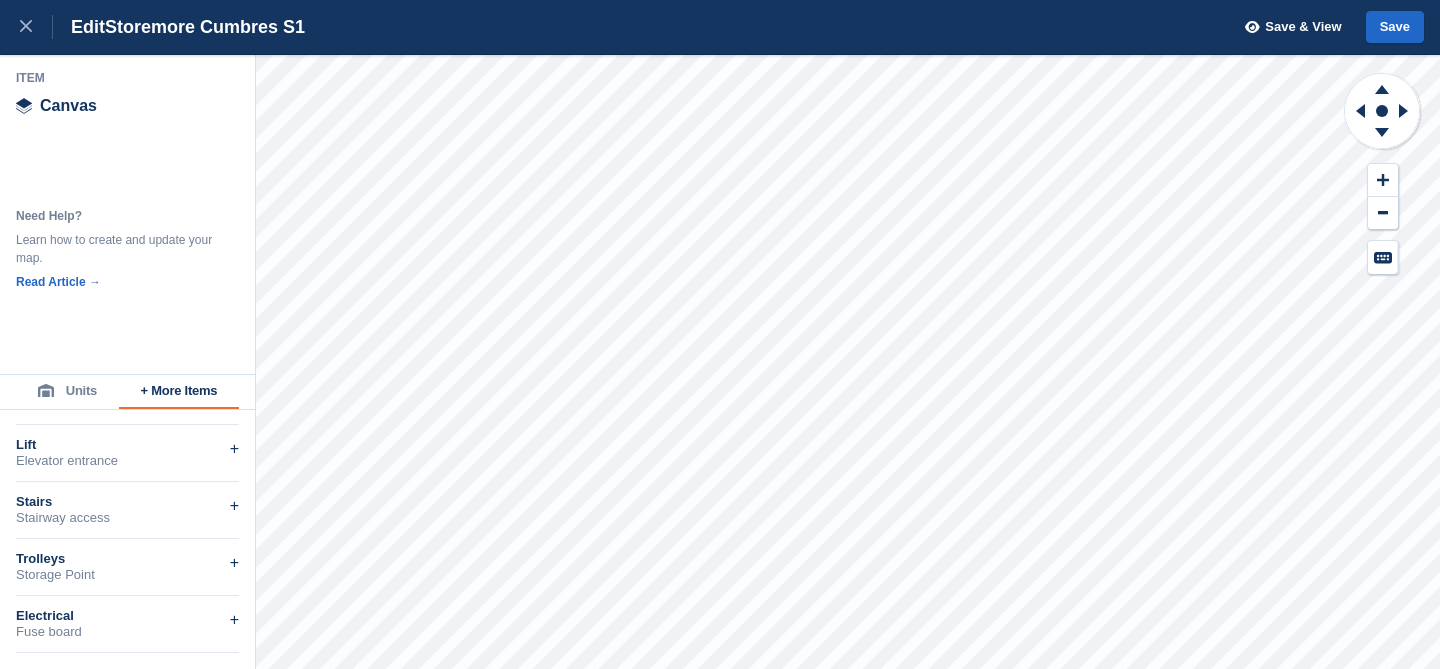 click on "Units" at bounding box center [67, 392] 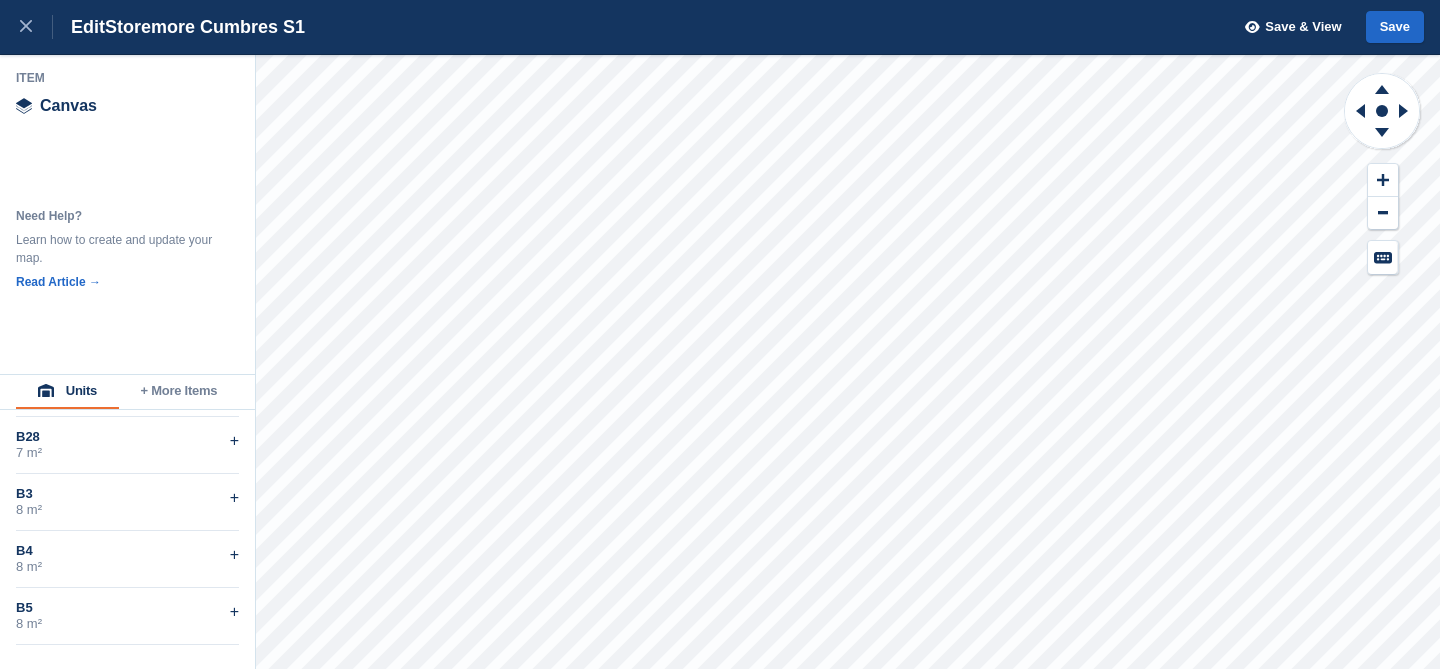 scroll, scrollTop: 210, scrollLeft: 0, axis: vertical 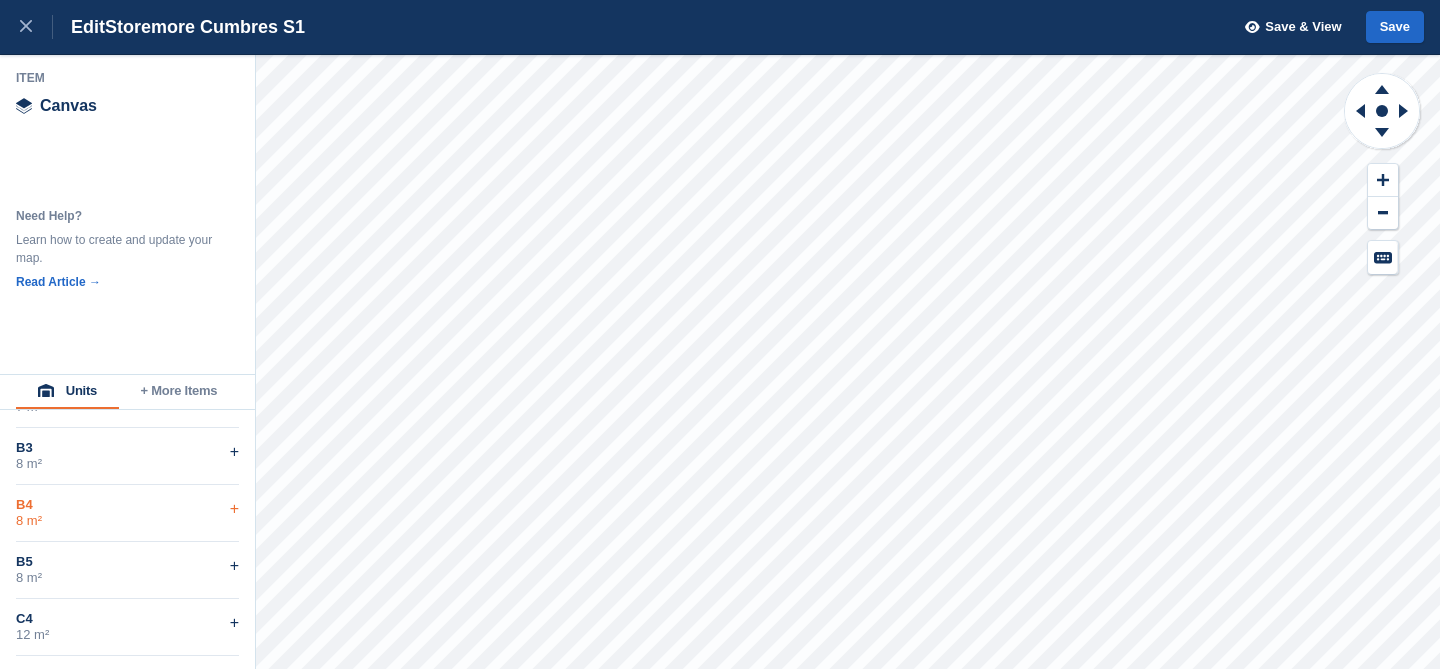 click on "8 m²" at bounding box center [127, 521] 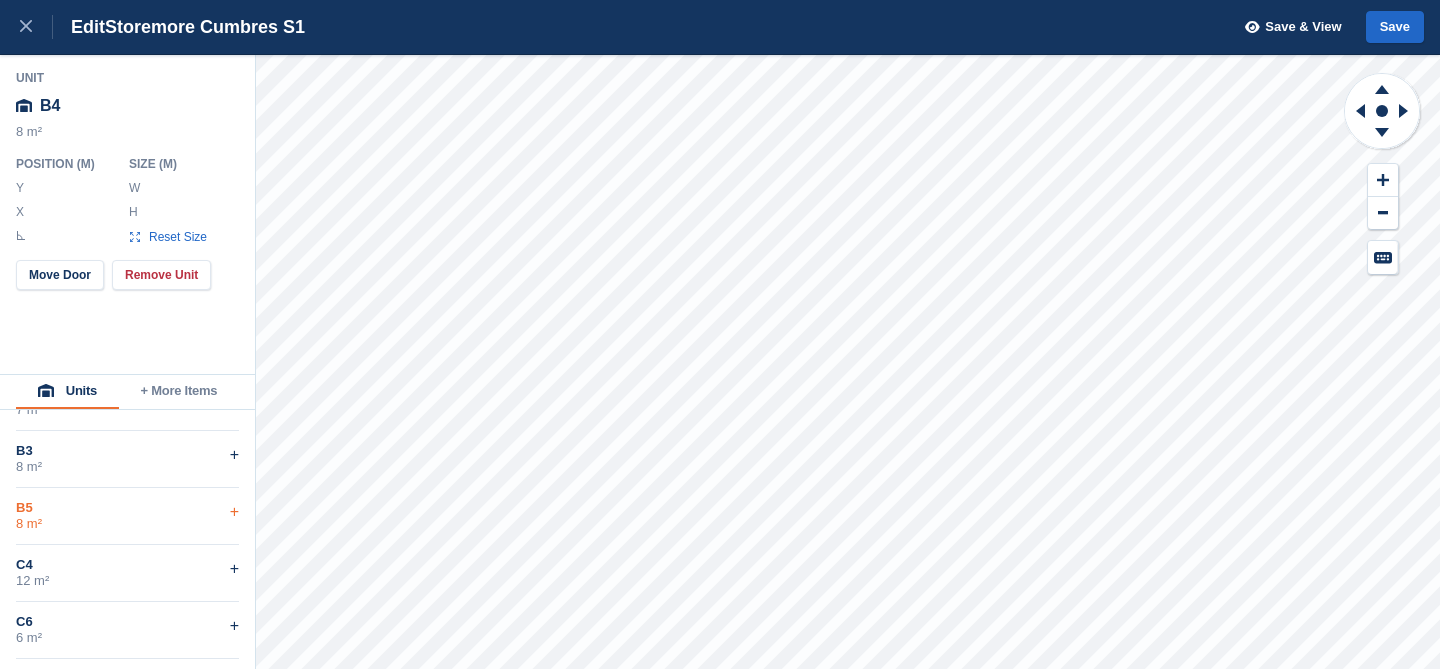type on "***" 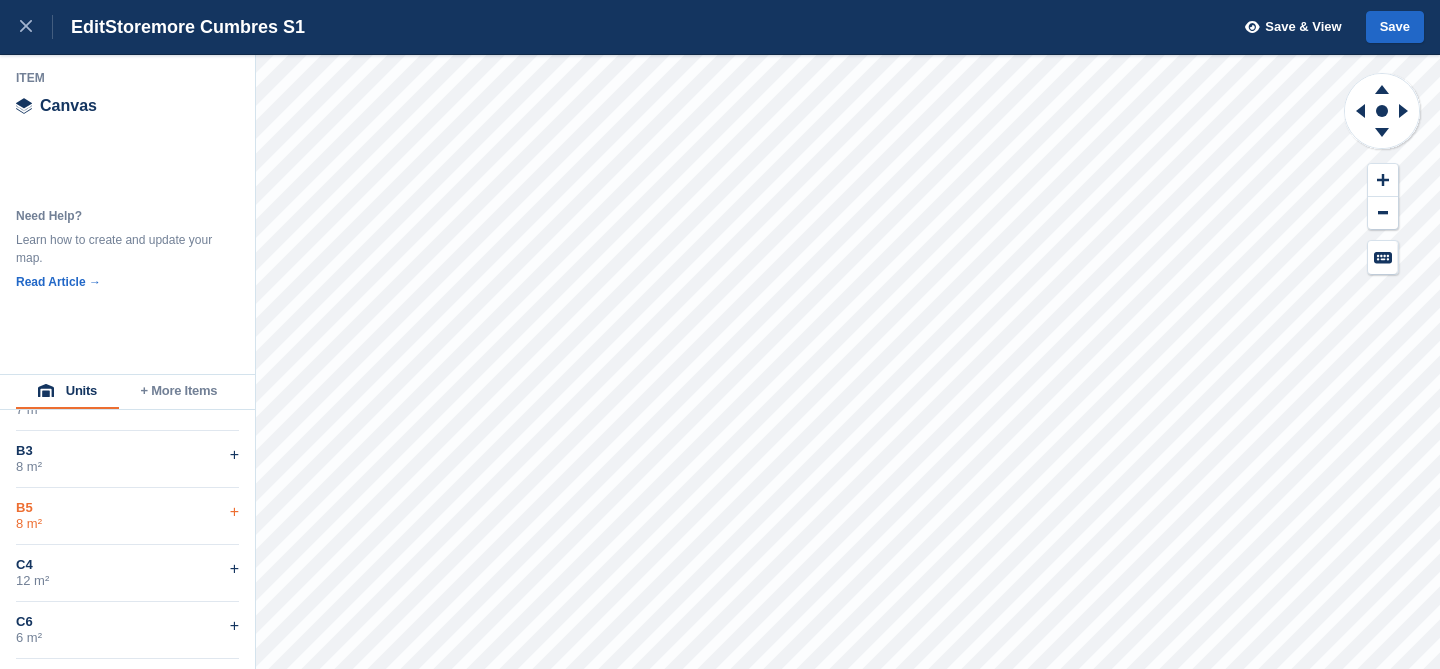 click on "B5" at bounding box center (127, 508) 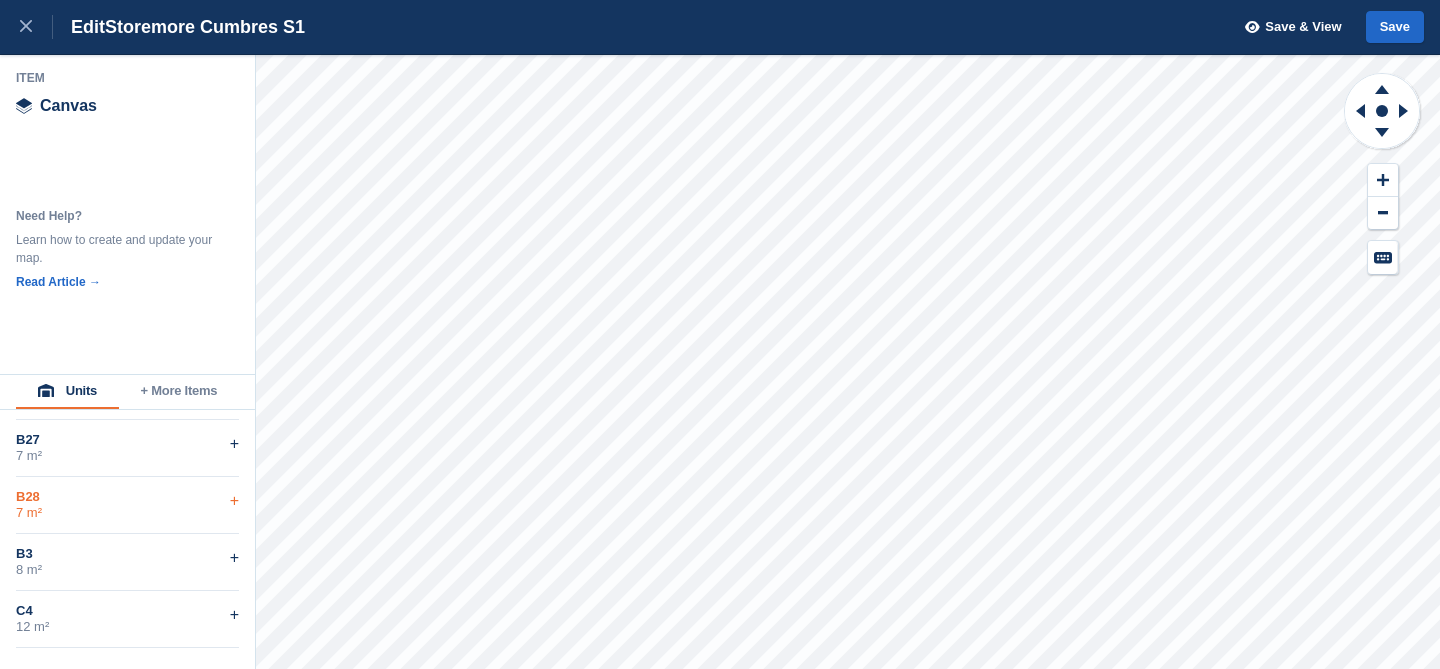 scroll, scrollTop: 150, scrollLeft: 0, axis: vertical 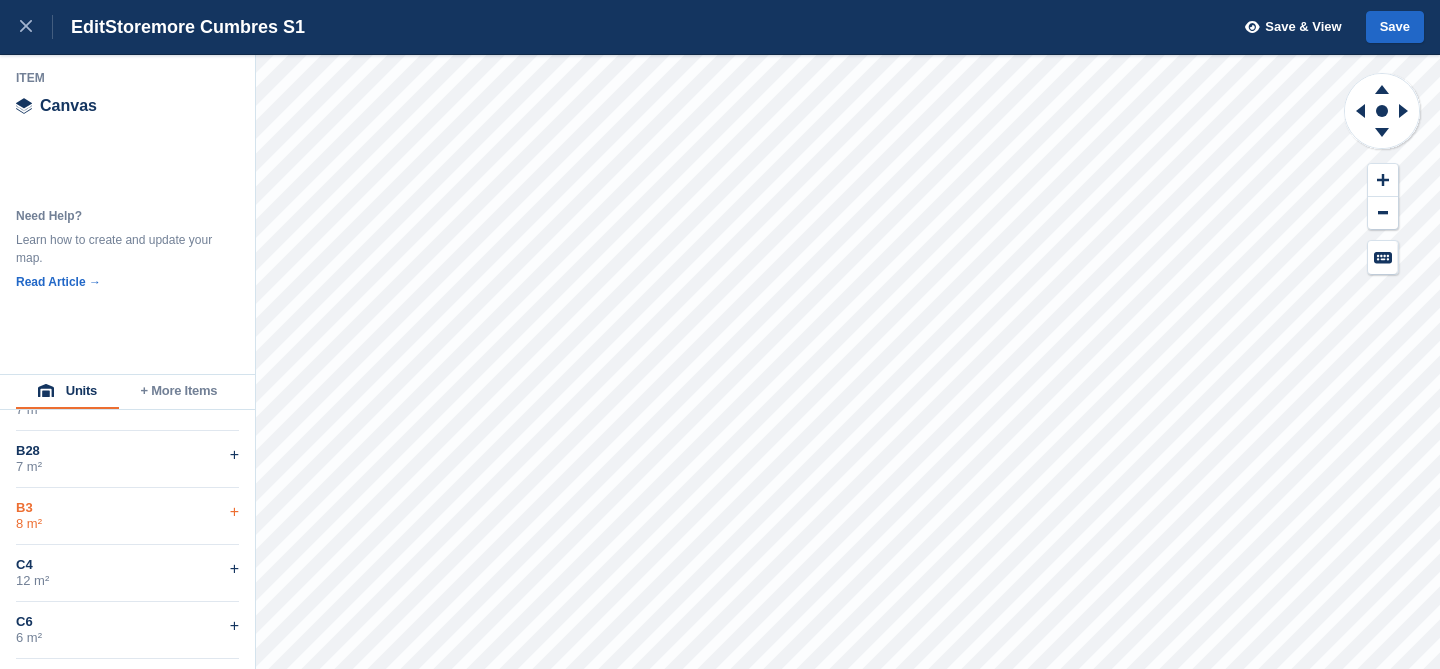click on "B3" at bounding box center [127, 508] 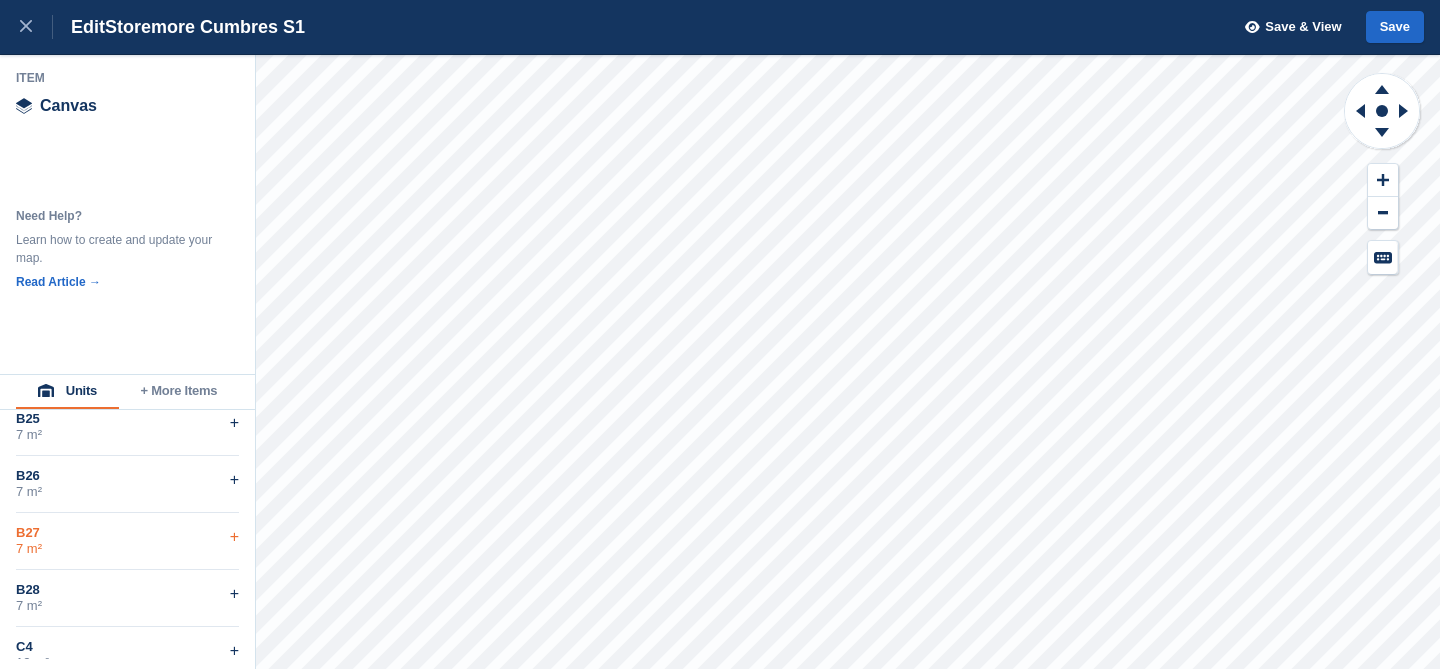 scroll, scrollTop: 0, scrollLeft: 0, axis: both 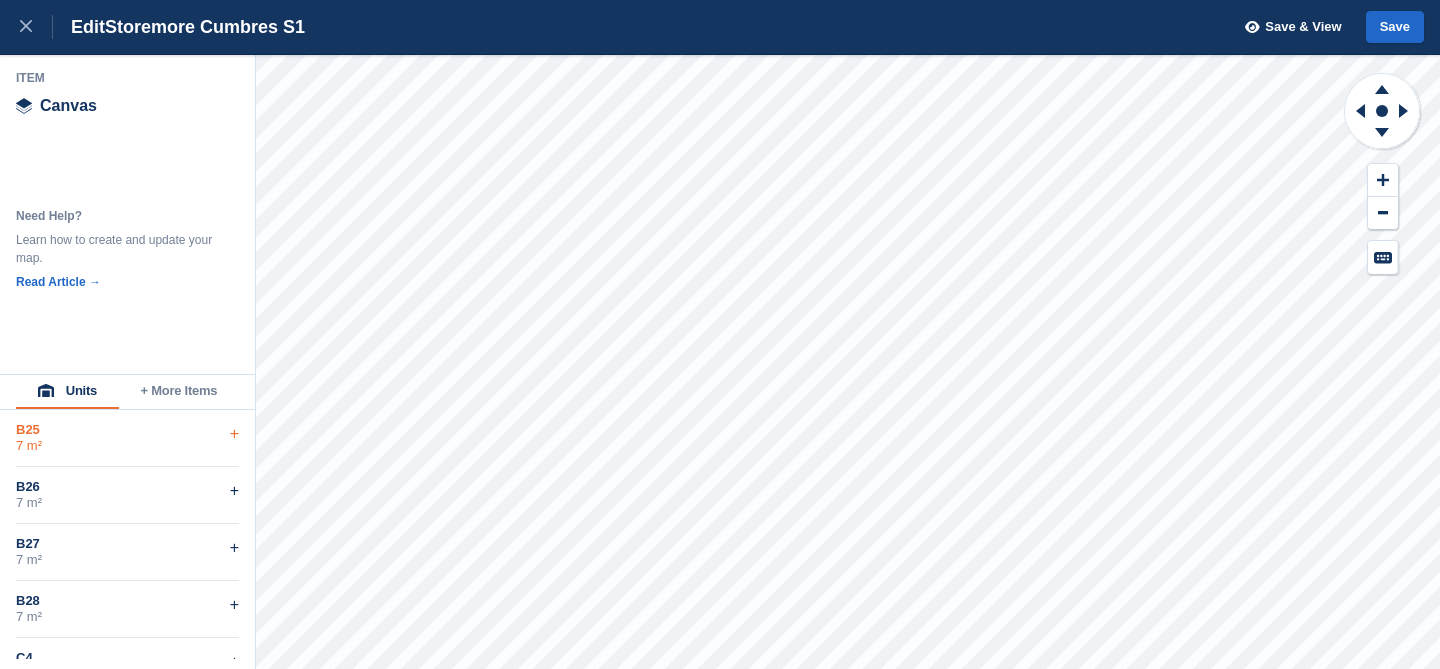 click on "+" at bounding box center (234, 434) 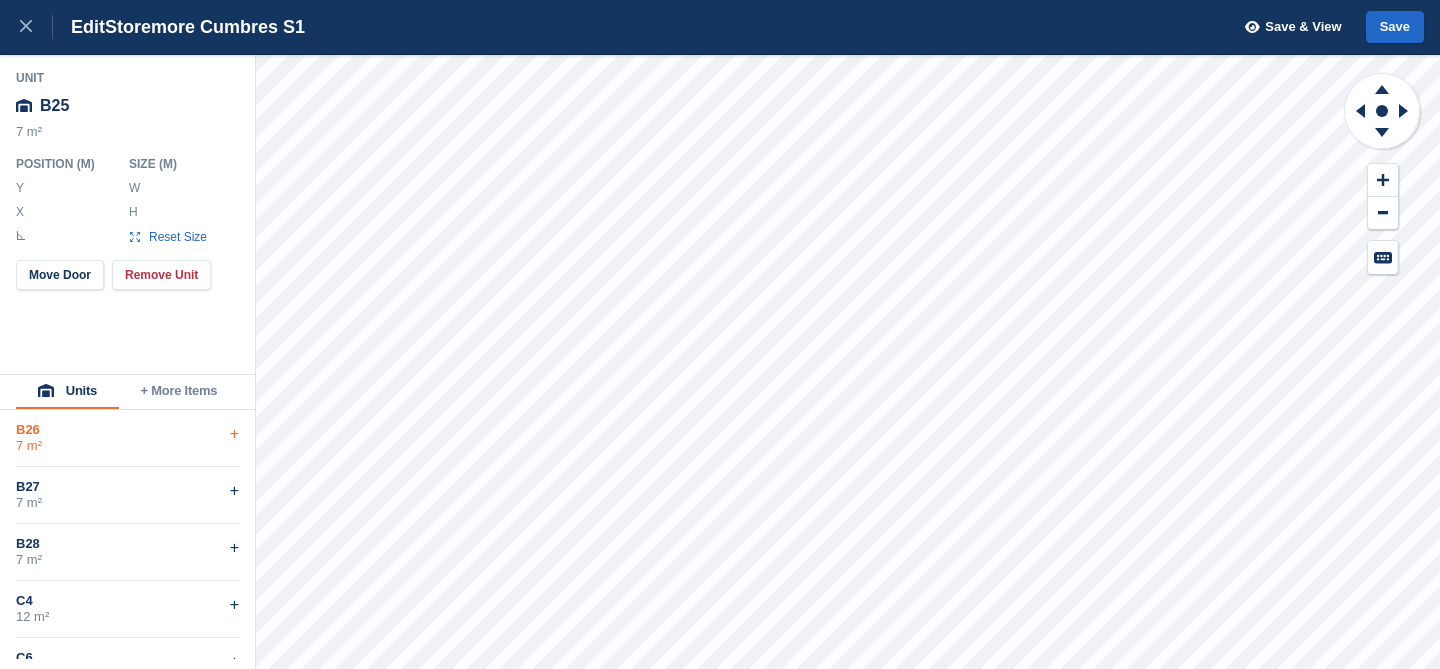 click on "7 m²" at bounding box center [127, 446] 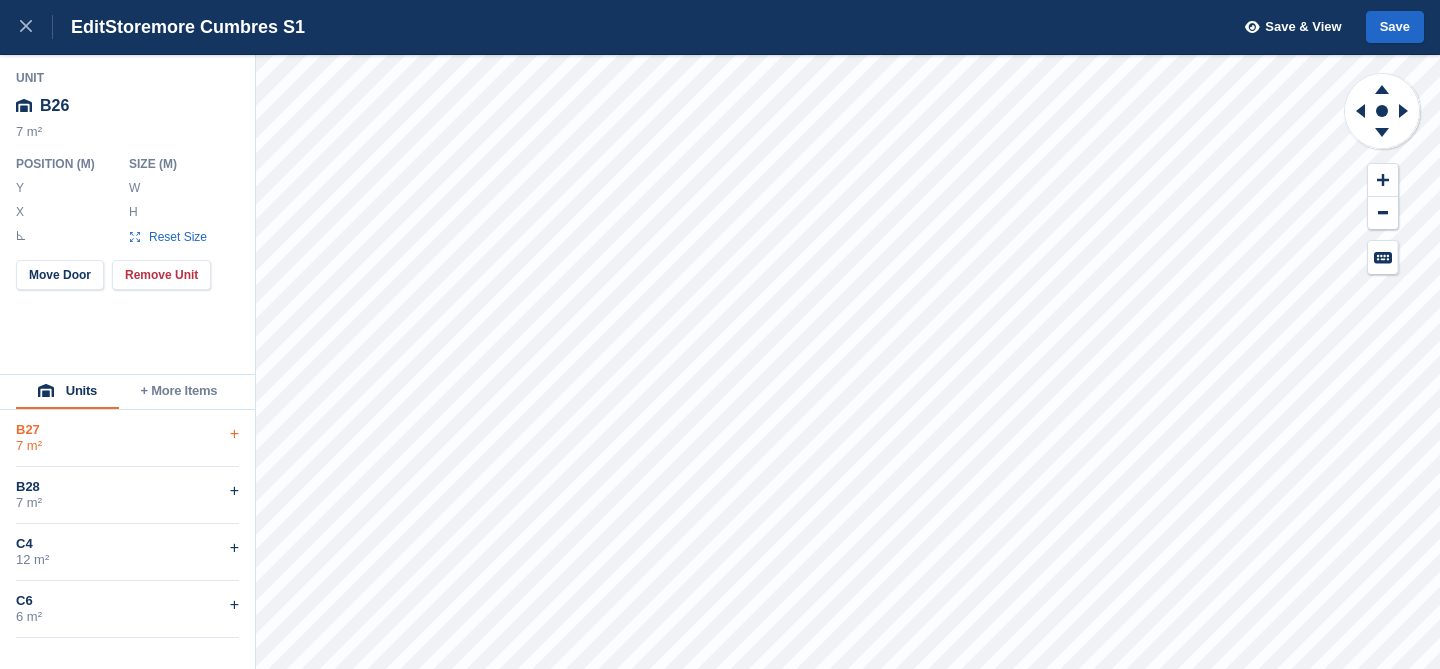 click on "7 m²" at bounding box center (127, 446) 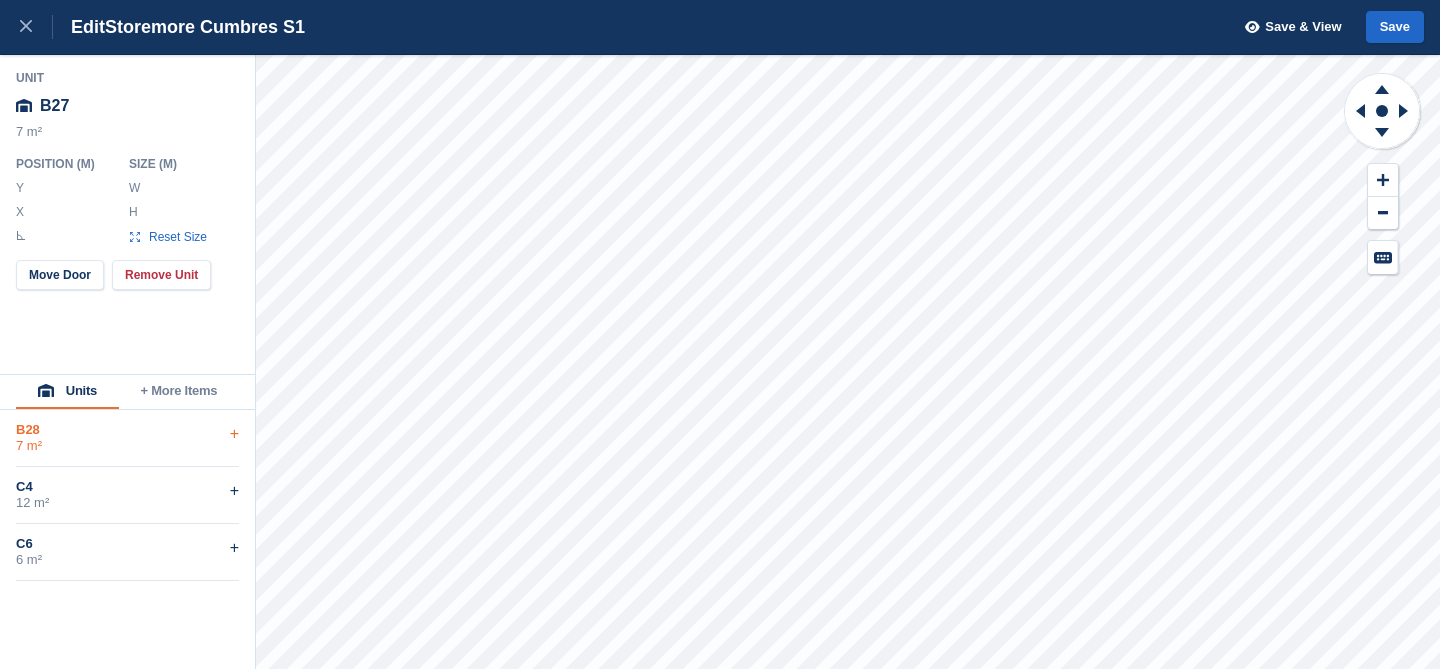 click on "B28" at bounding box center [127, 430] 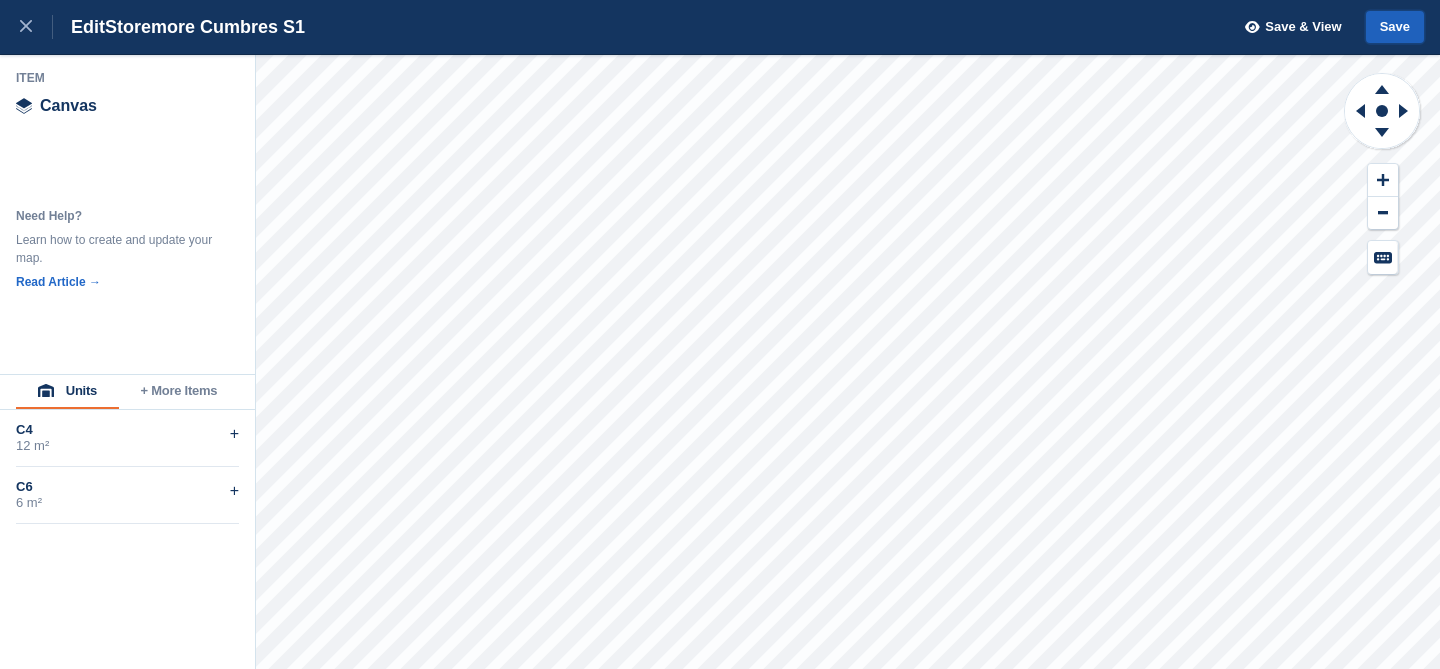 click on "Save" at bounding box center [1395, 27] 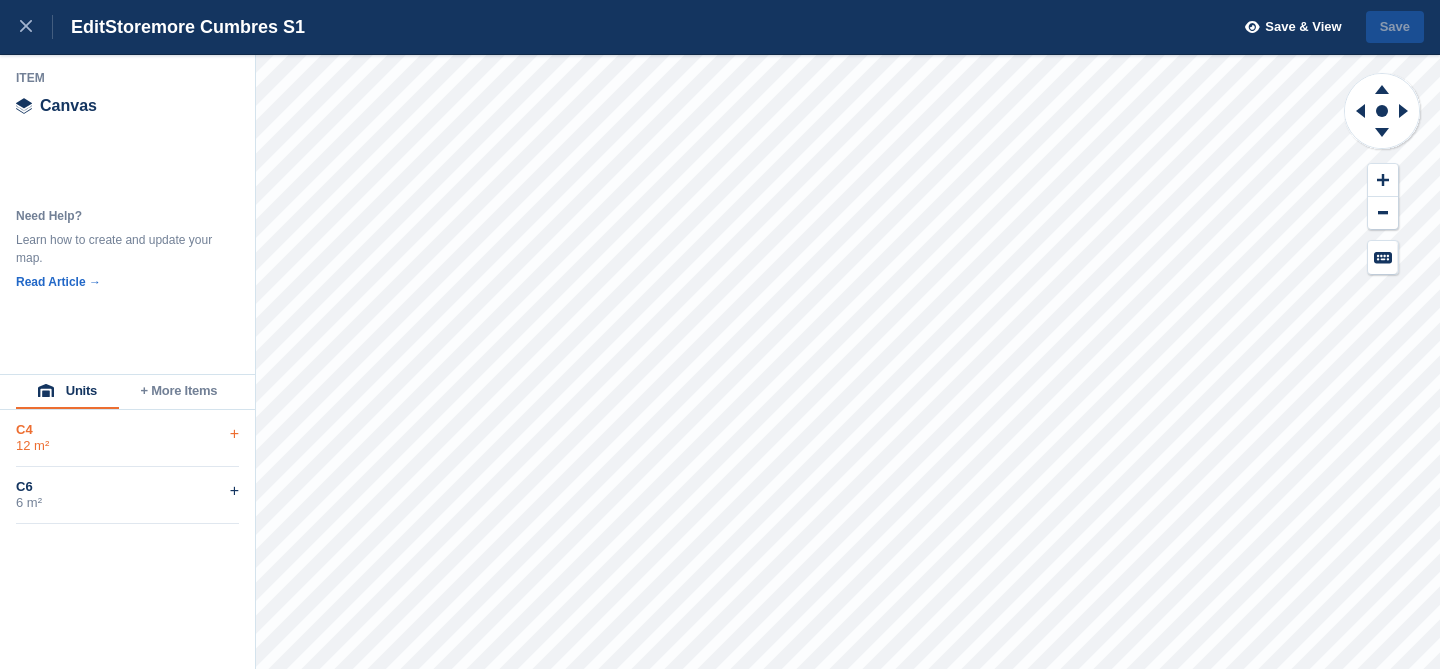 click on "12 m²" at bounding box center (127, 446) 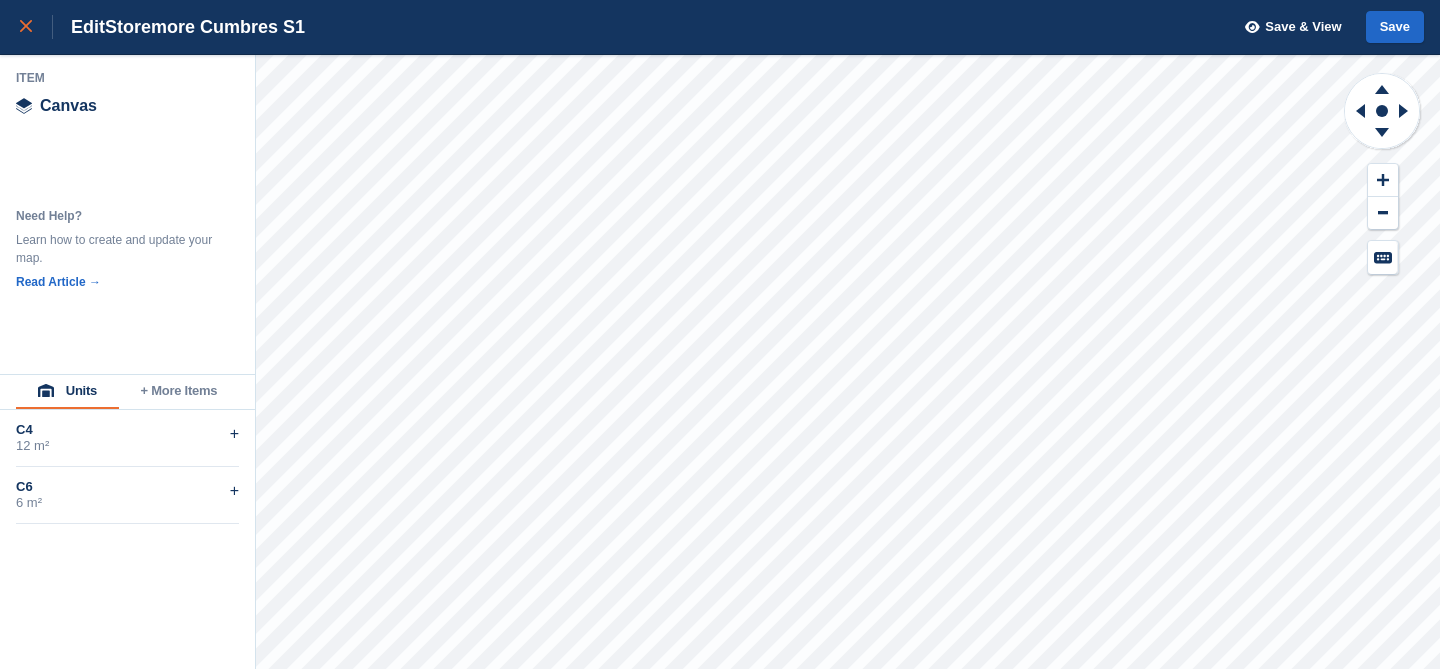 click 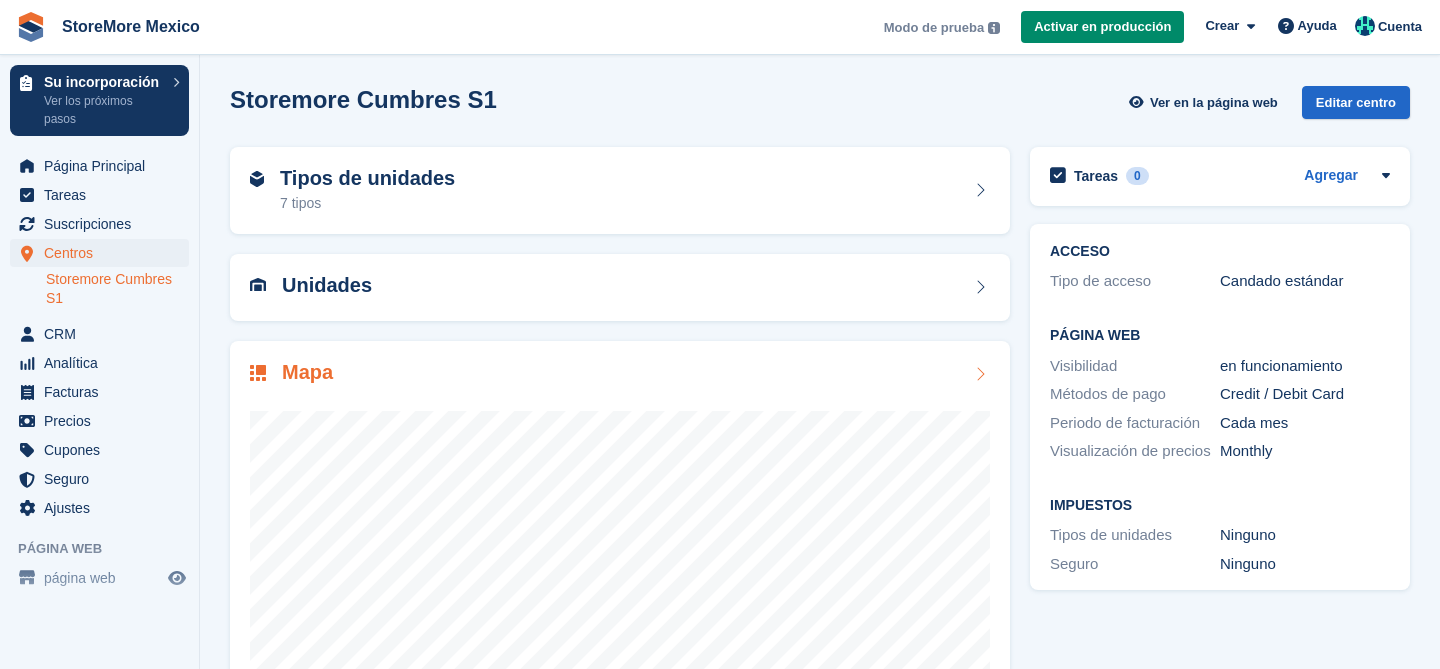 scroll, scrollTop: 163, scrollLeft: 0, axis: vertical 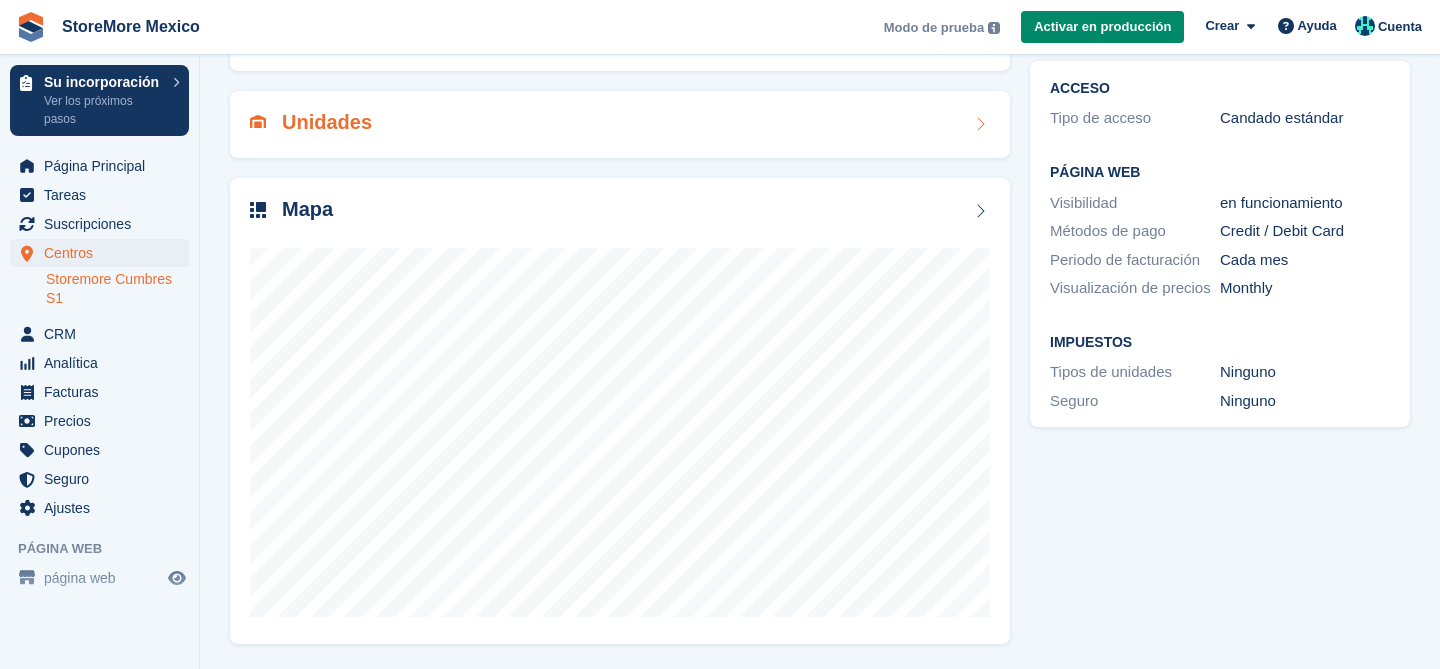 click on "Unidades" at bounding box center (620, 124) 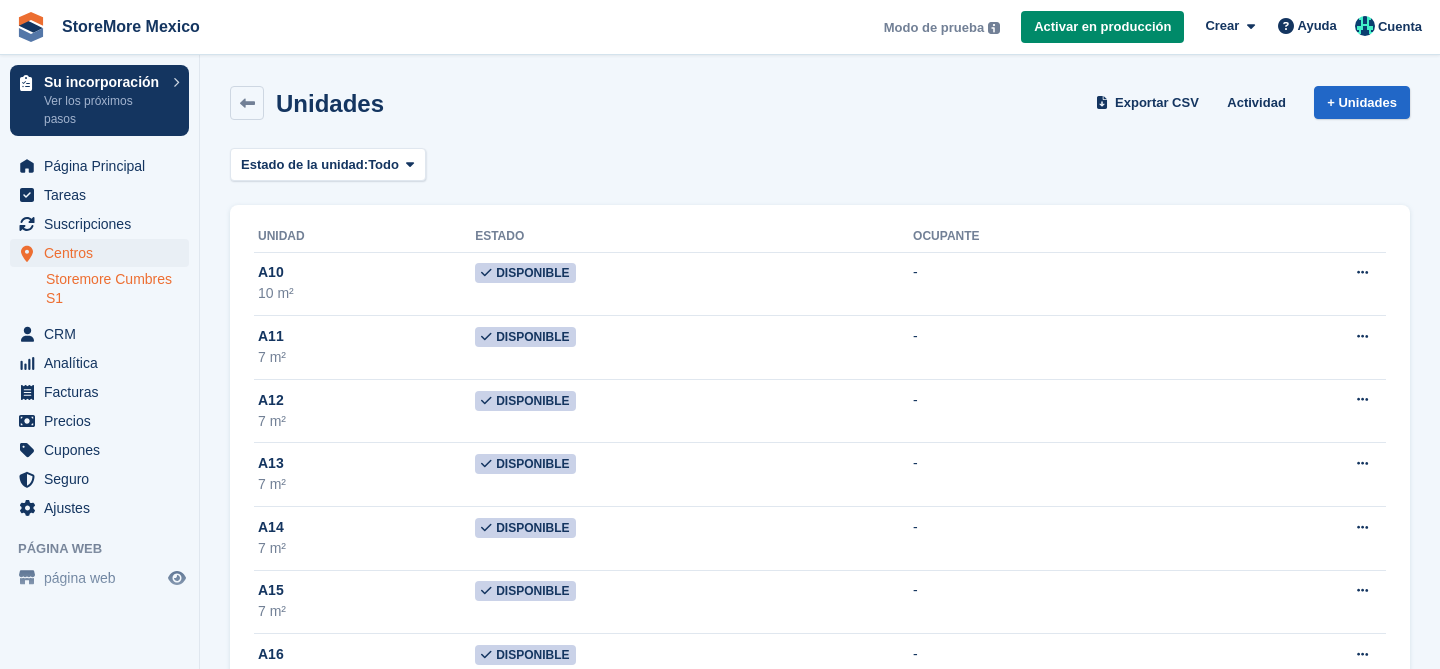 scroll, scrollTop: 0, scrollLeft: 0, axis: both 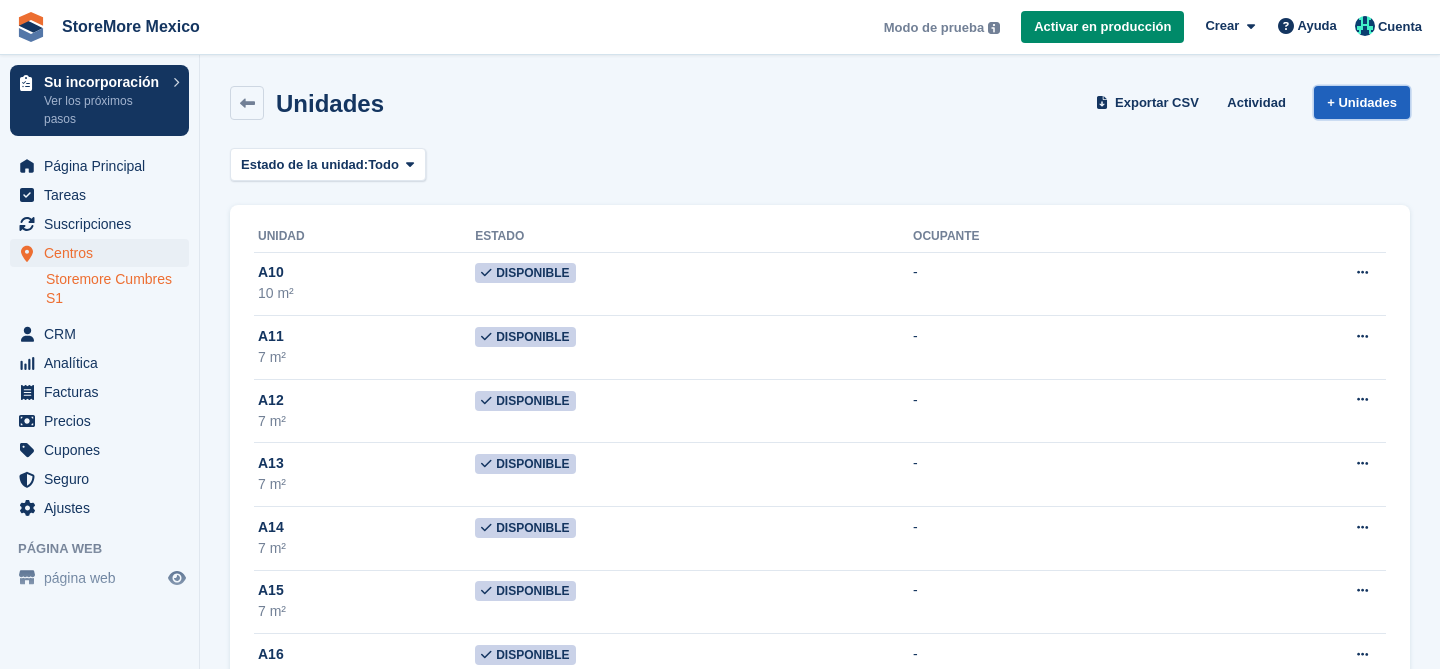 click on "+ Unidades" at bounding box center (1362, 102) 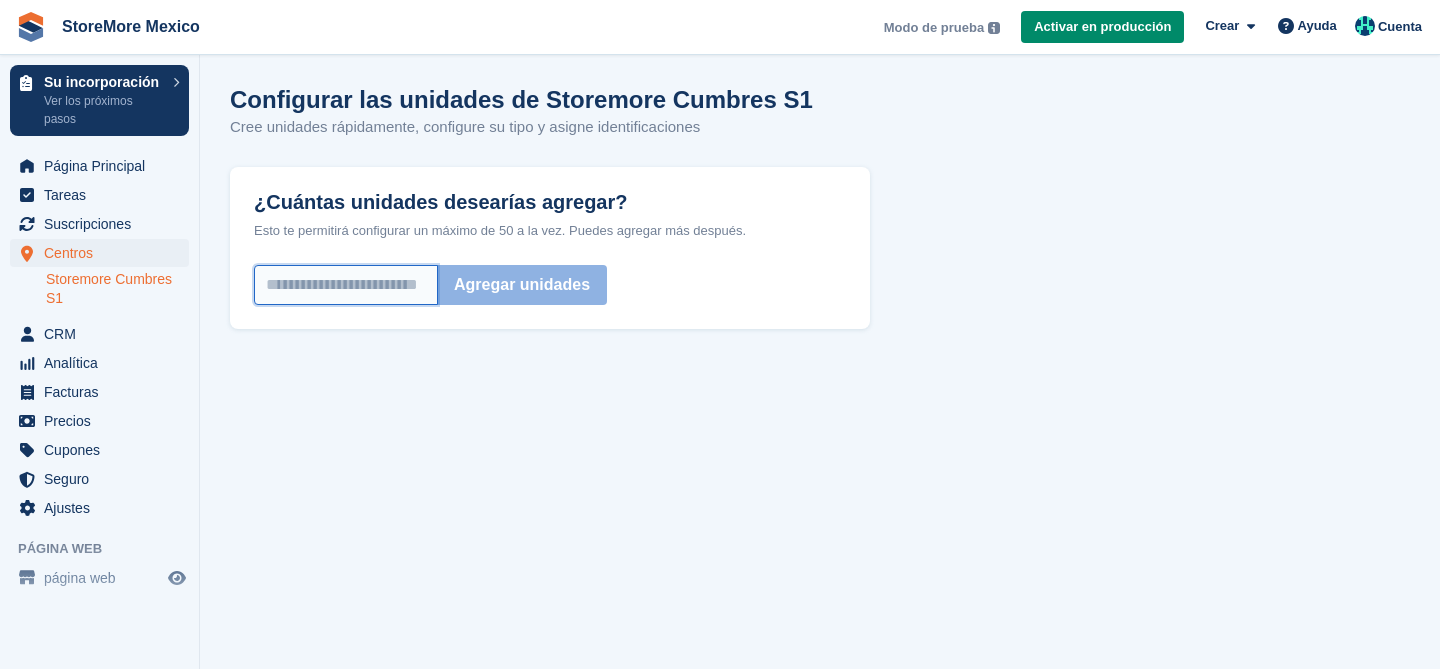 click on "¿Cuántas unidades desearías agregar?" at bounding box center (346, 285) 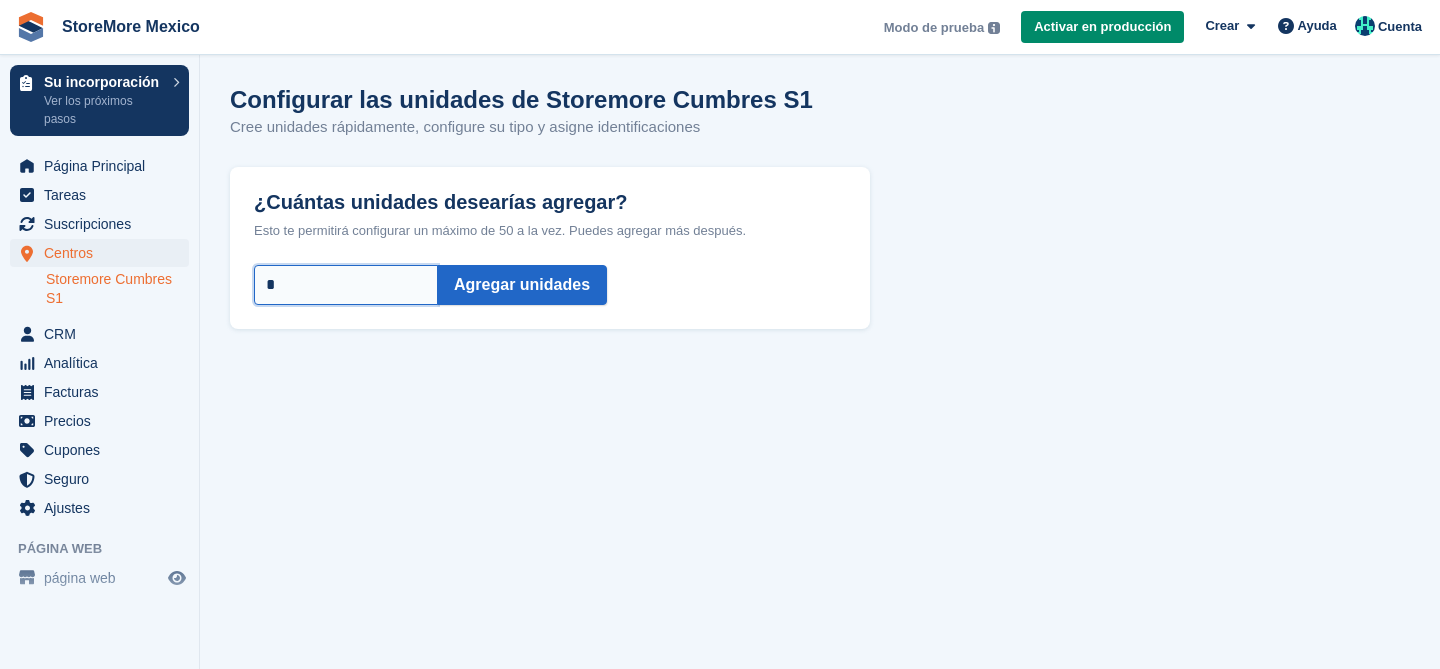 type on "*" 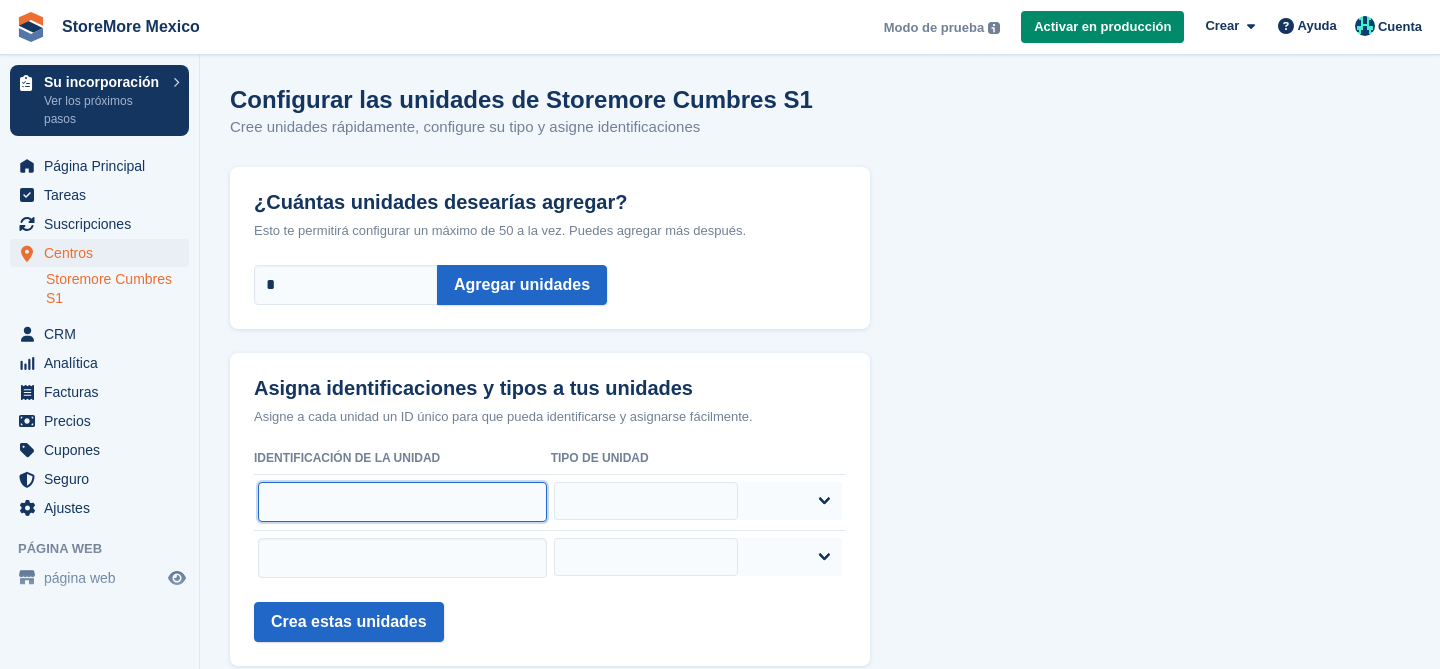 click at bounding box center [402, 502] 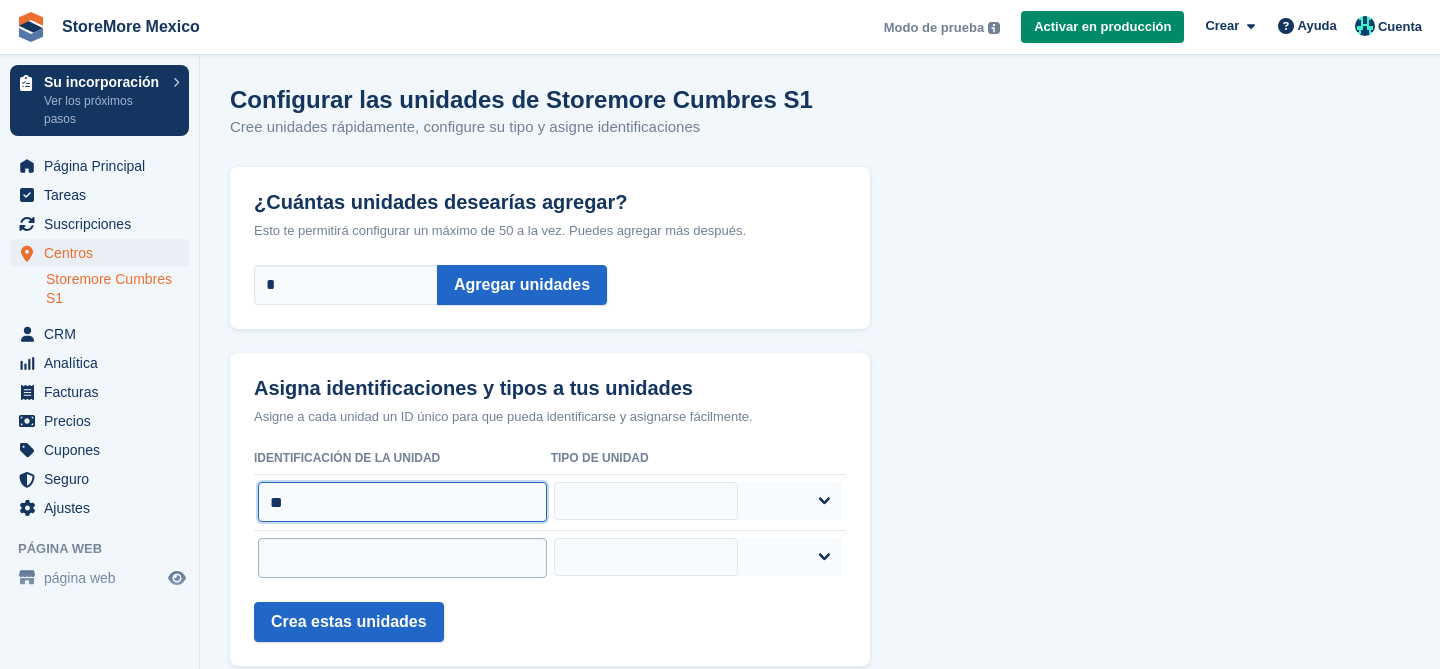 type on "**" 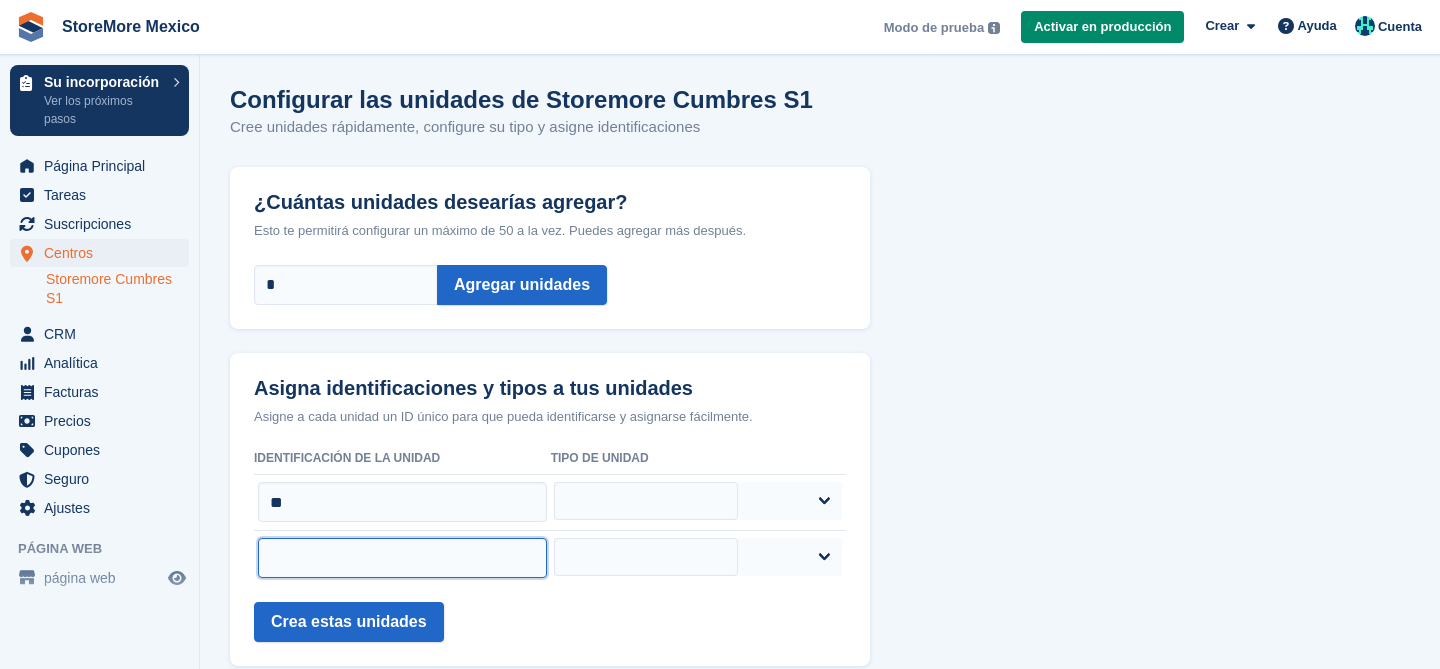 click at bounding box center (402, 558) 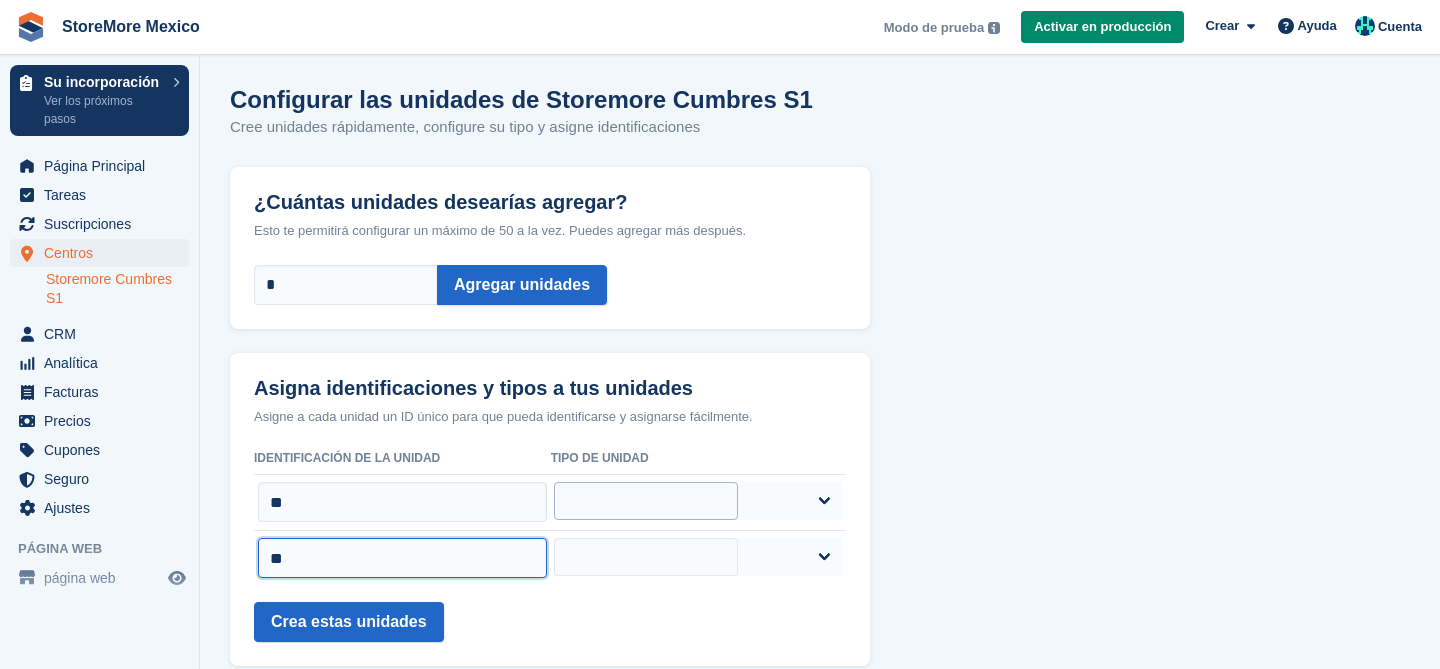 type on "**" 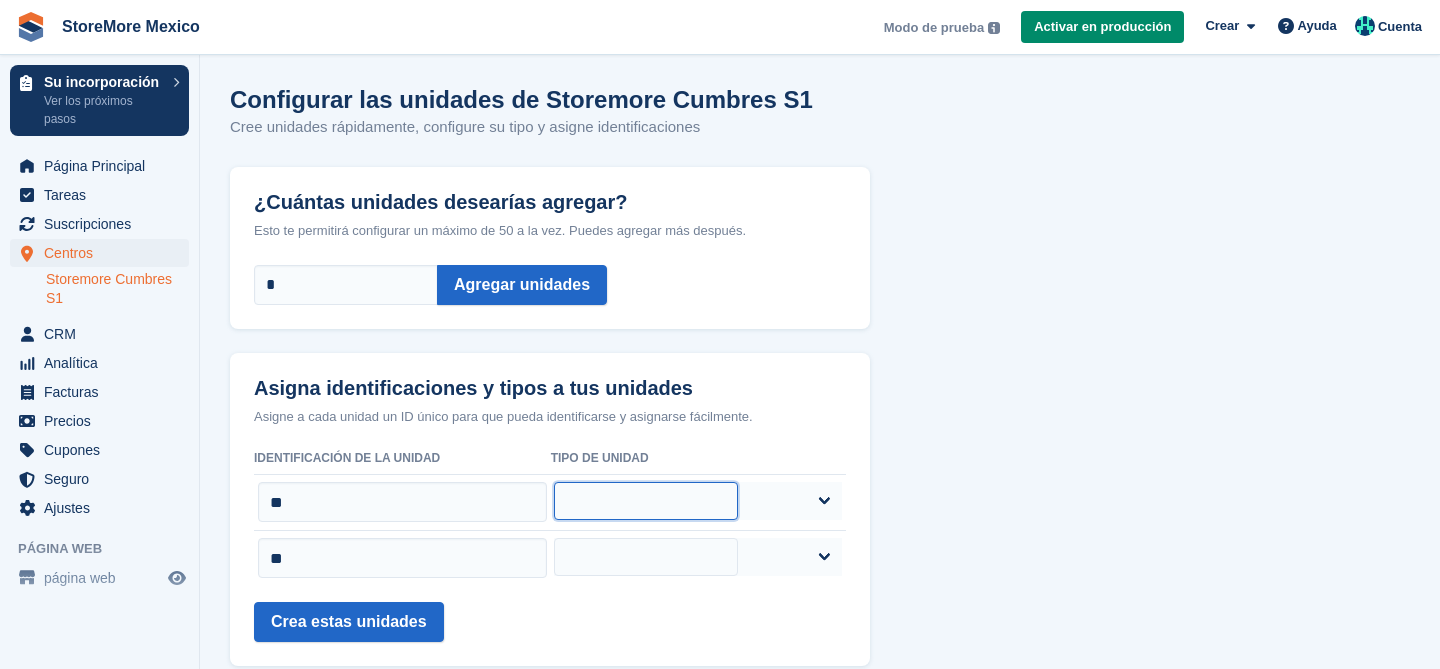 click on "*****
*****
*****
*****
****
****
****" at bounding box center (645, 501) 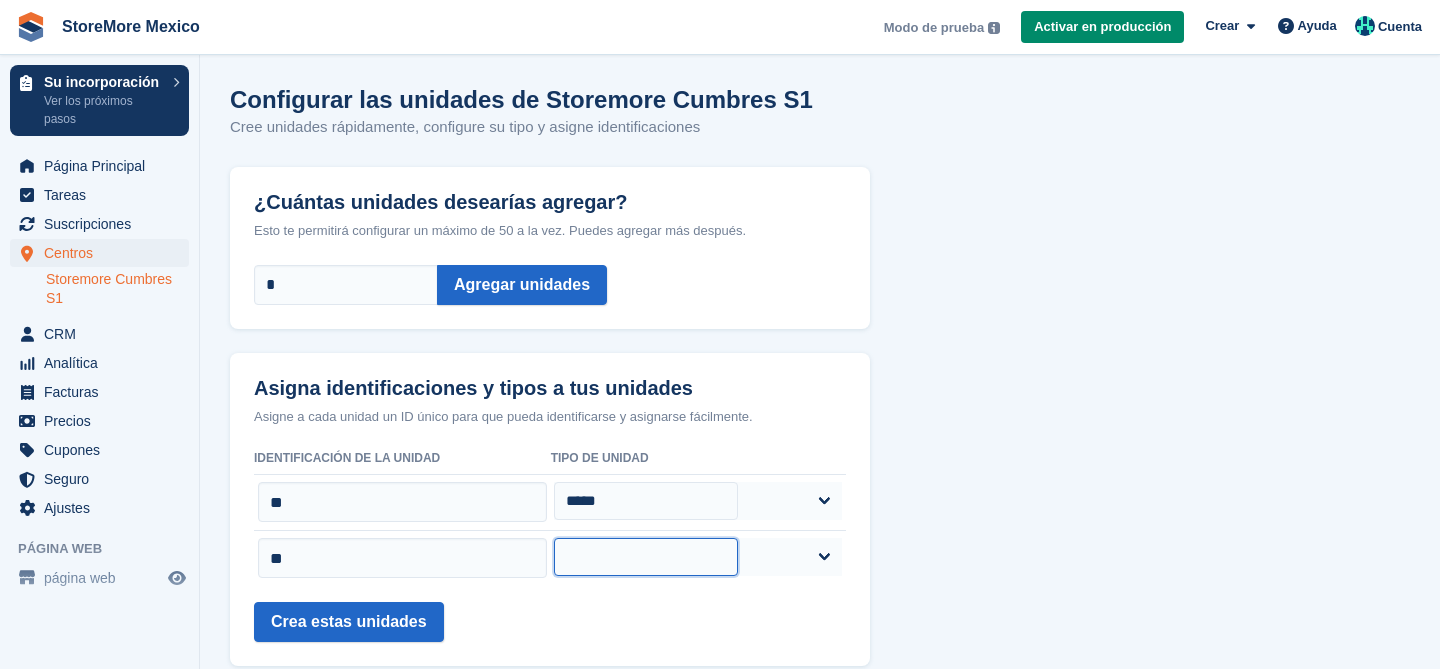 click on "*****
*****
*****
*****
****
****
****" at bounding box center [645, 557] 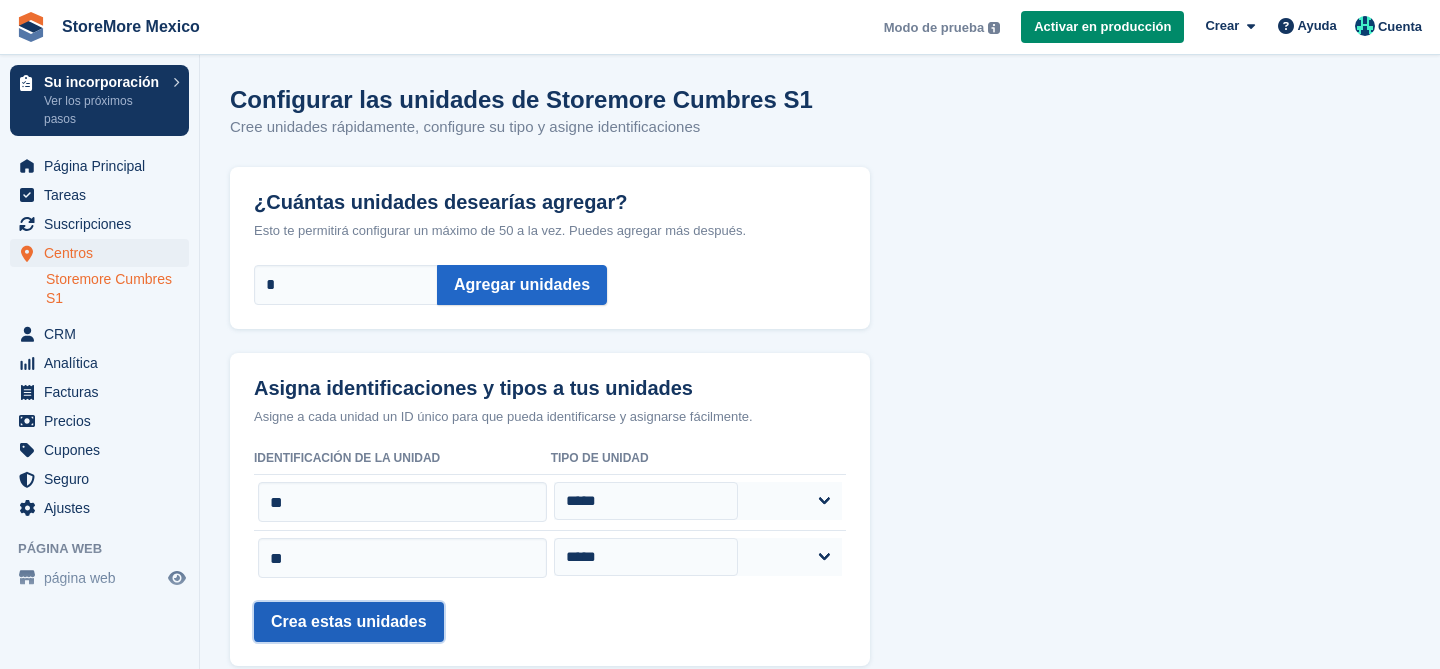 click on "Crea estas unidades" at bounding box center (349, 622) 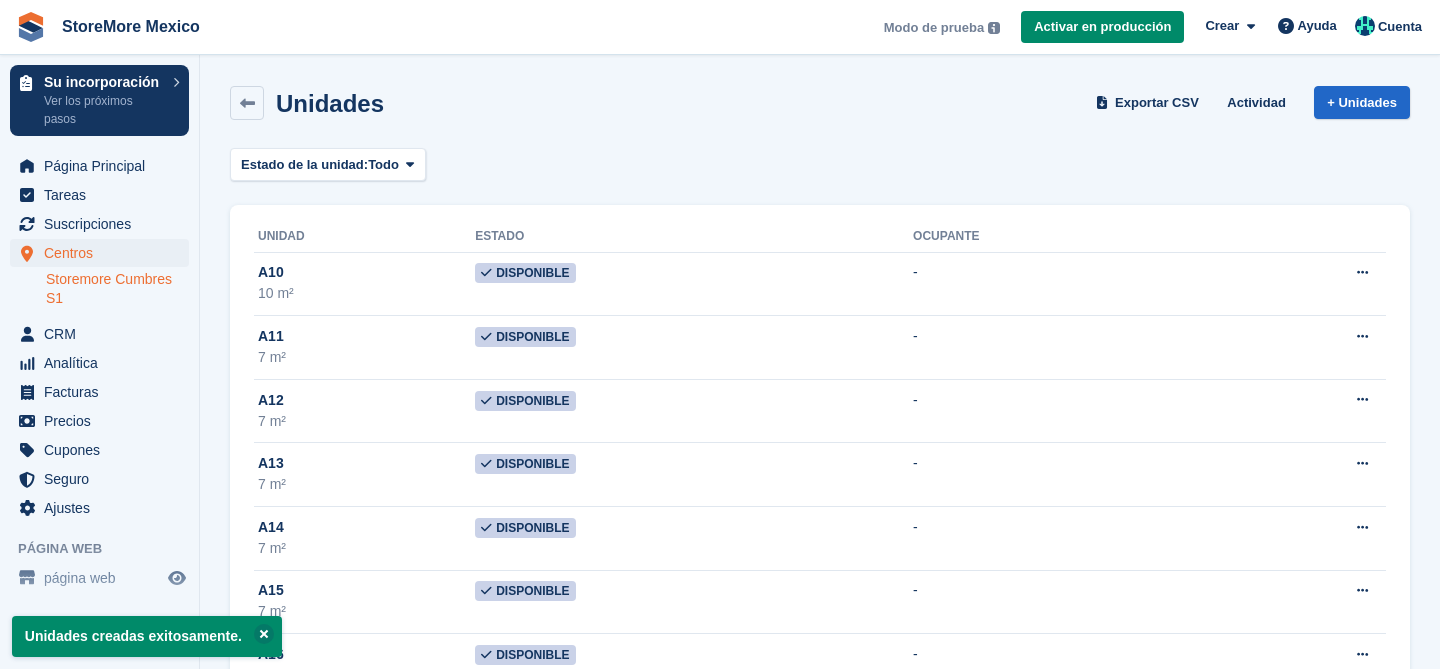 scroll, scrollTop: 0, scrollLeft: 0, axis: both 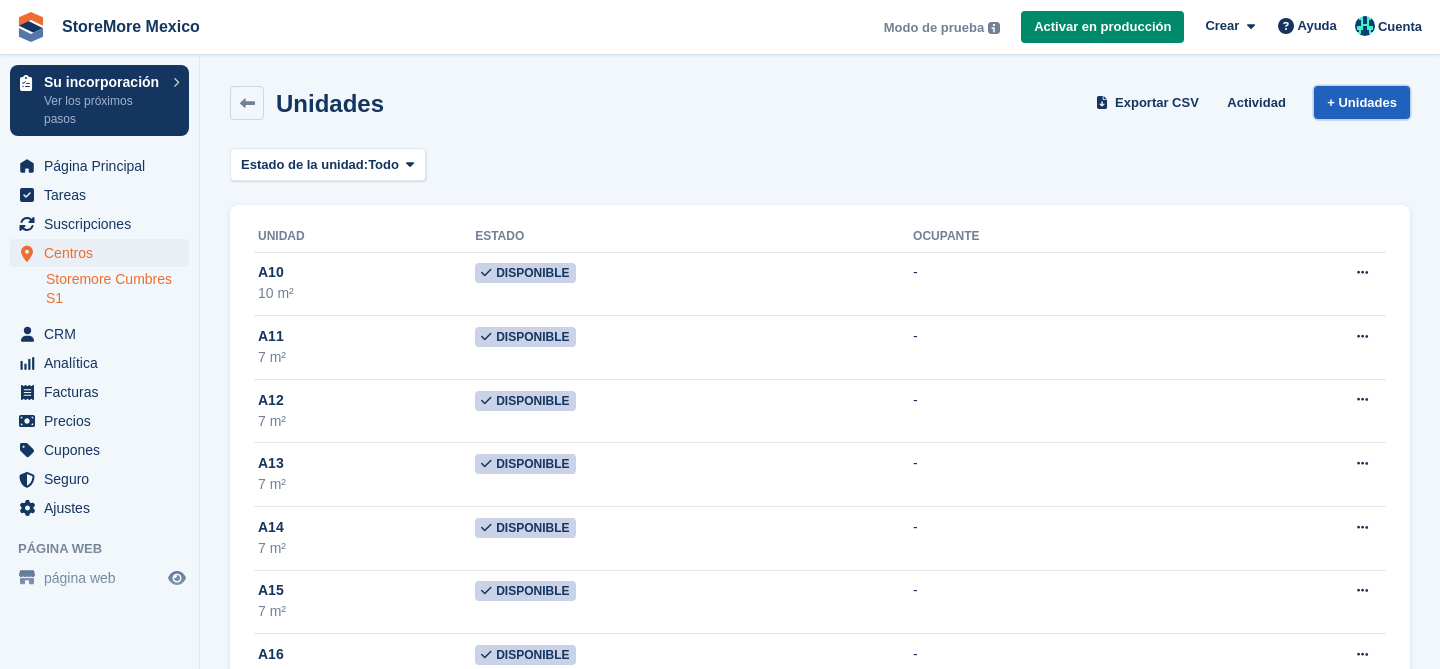click on "+ Unidades" at bounding box center [1362, 102] 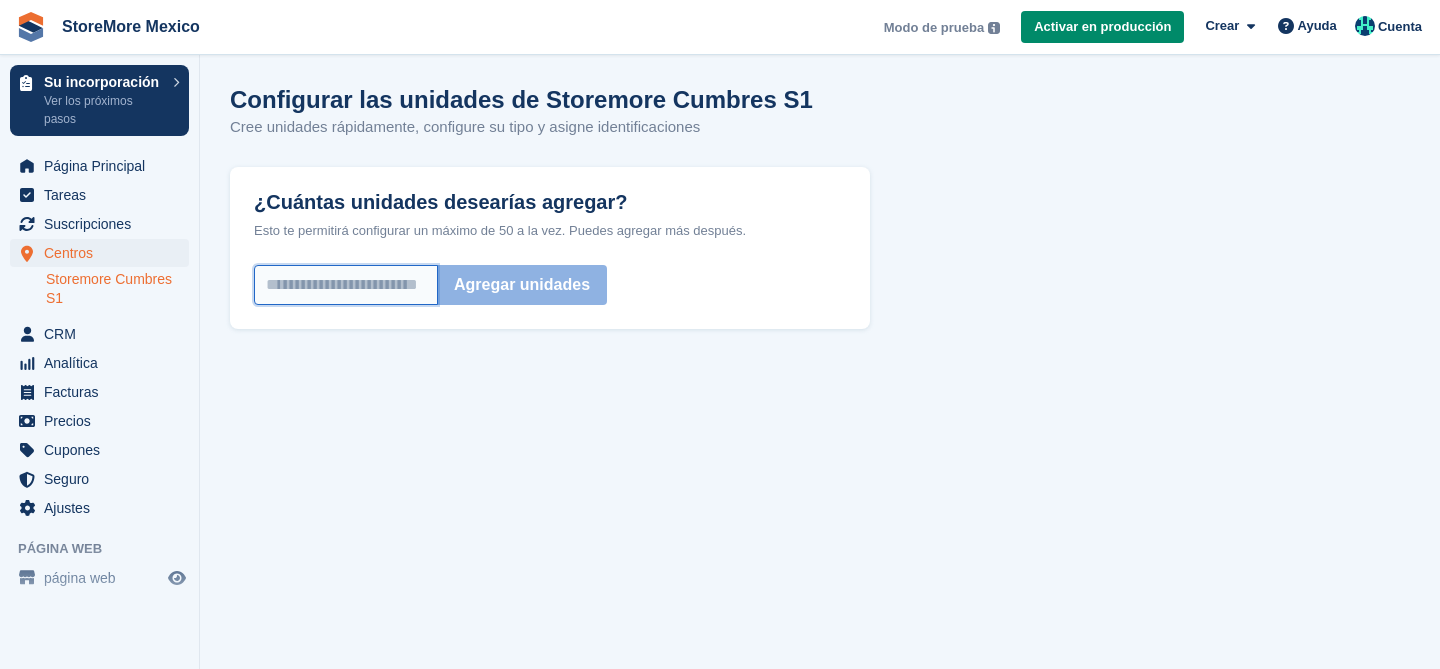click on "¿Cuántas unidades desearías agregar?" at bounding box center [346, 285] 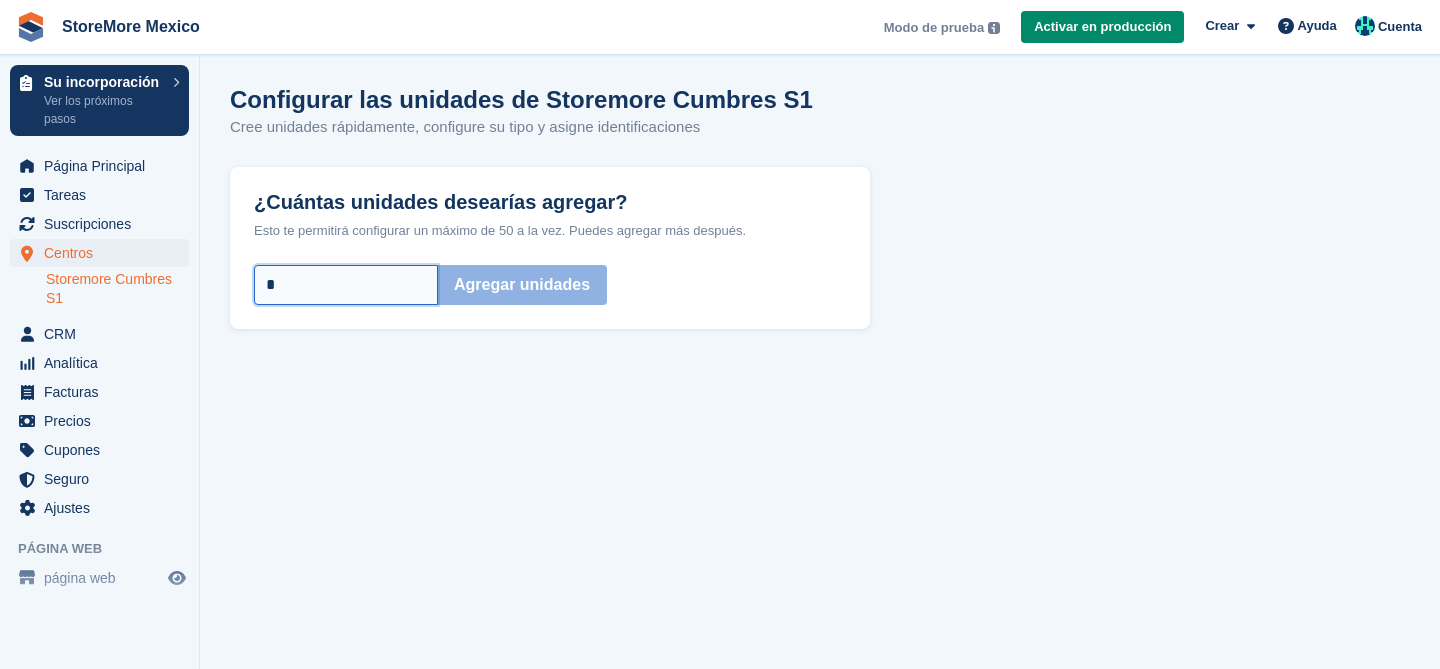 type on "*" 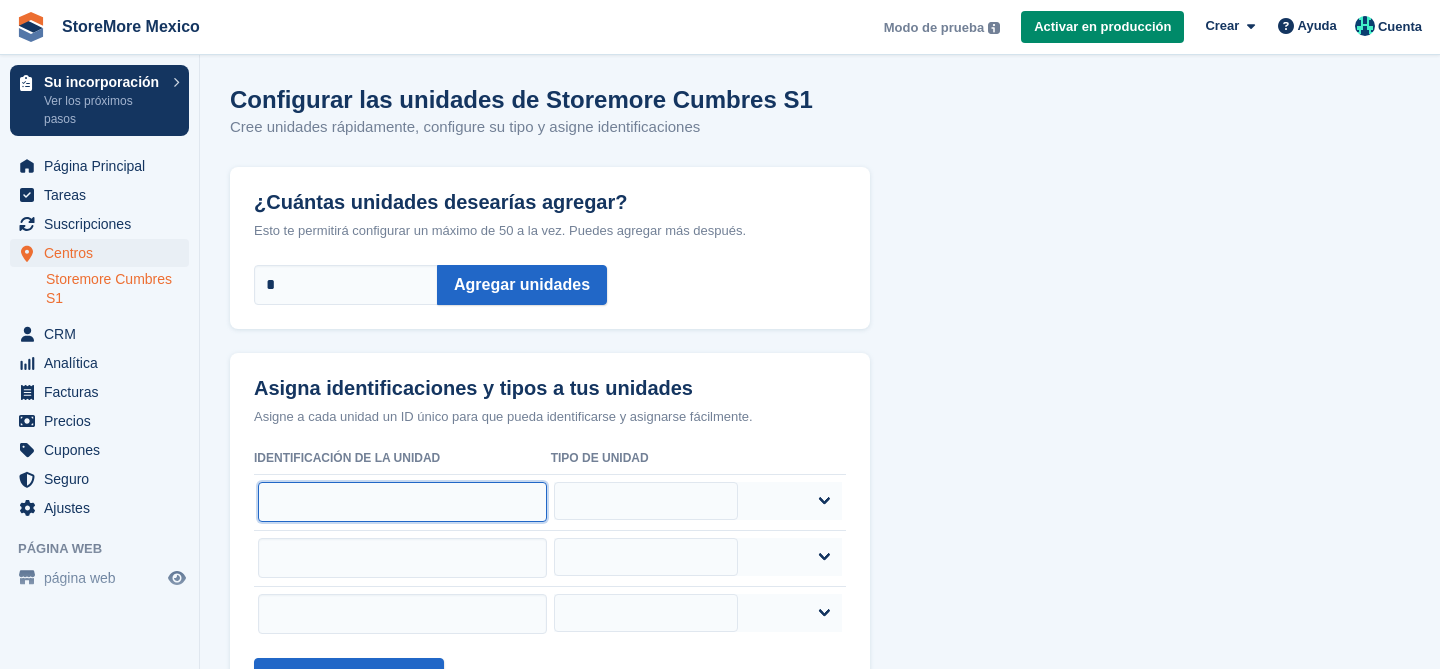click at bounding box center [402, 502] 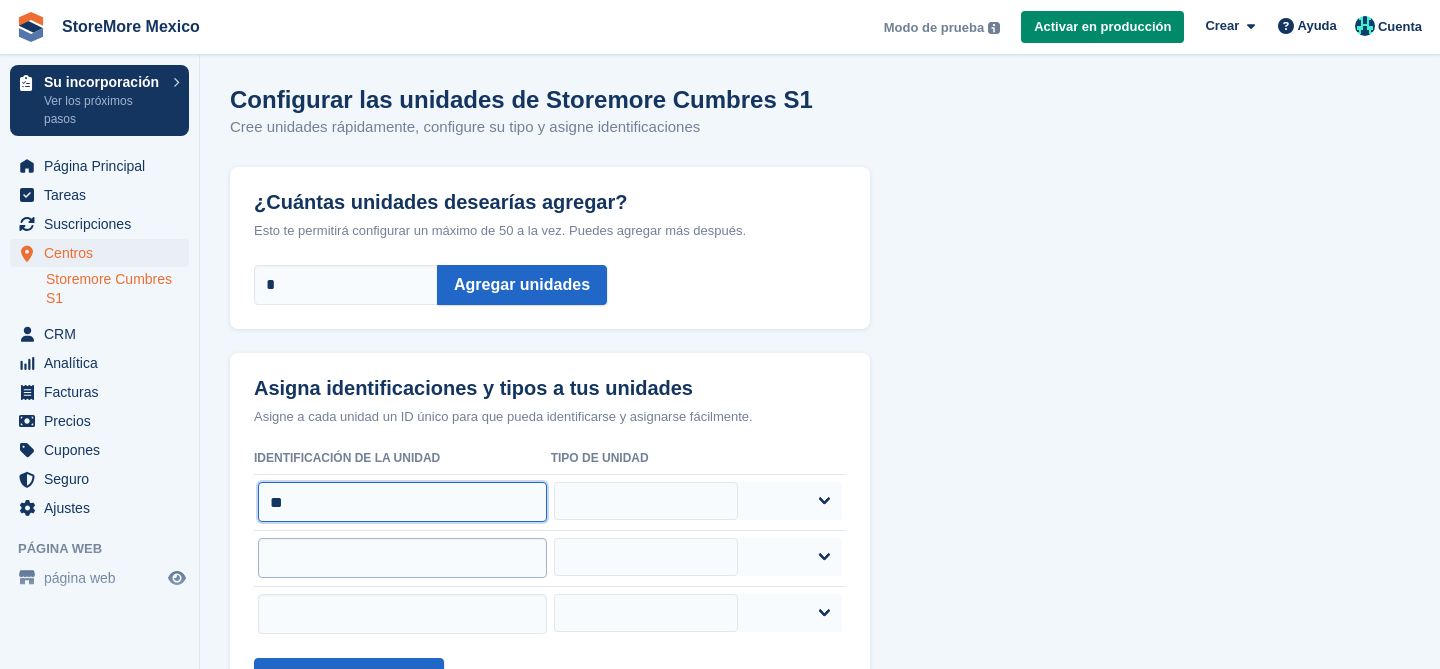 type on "**" 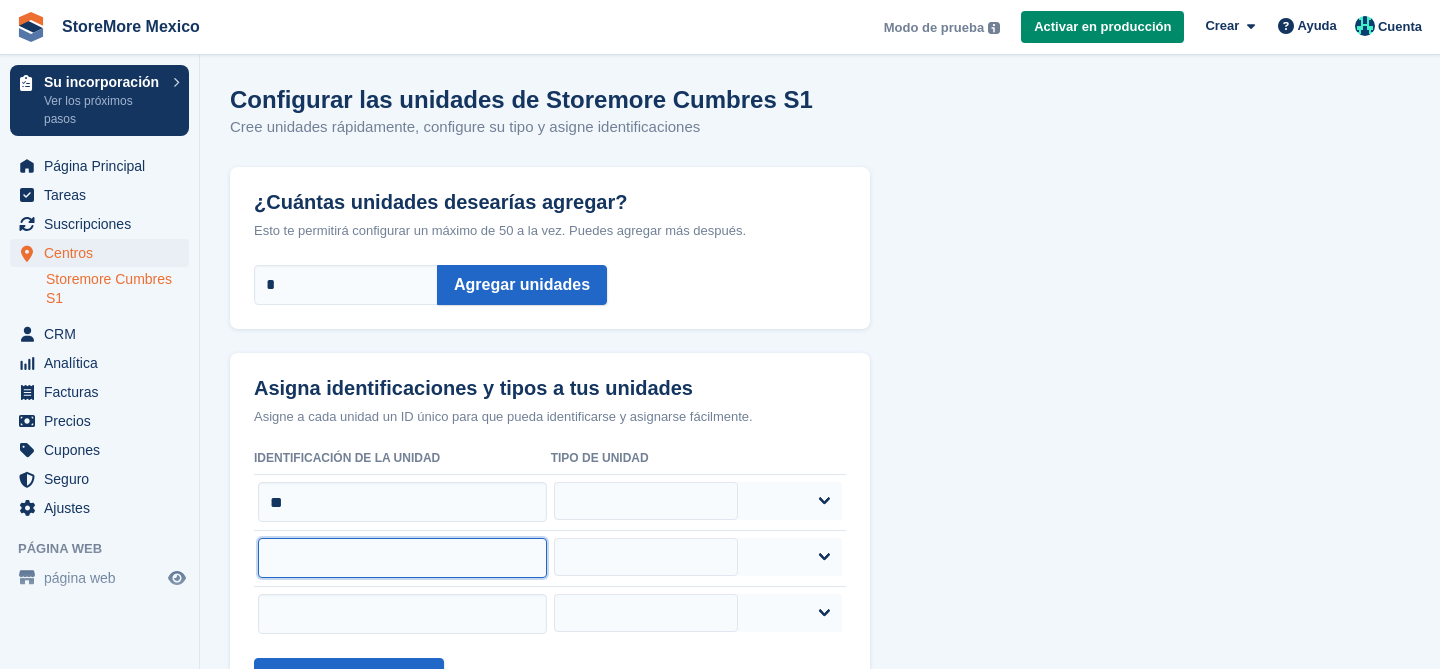 click at bounding box center (402, 558) 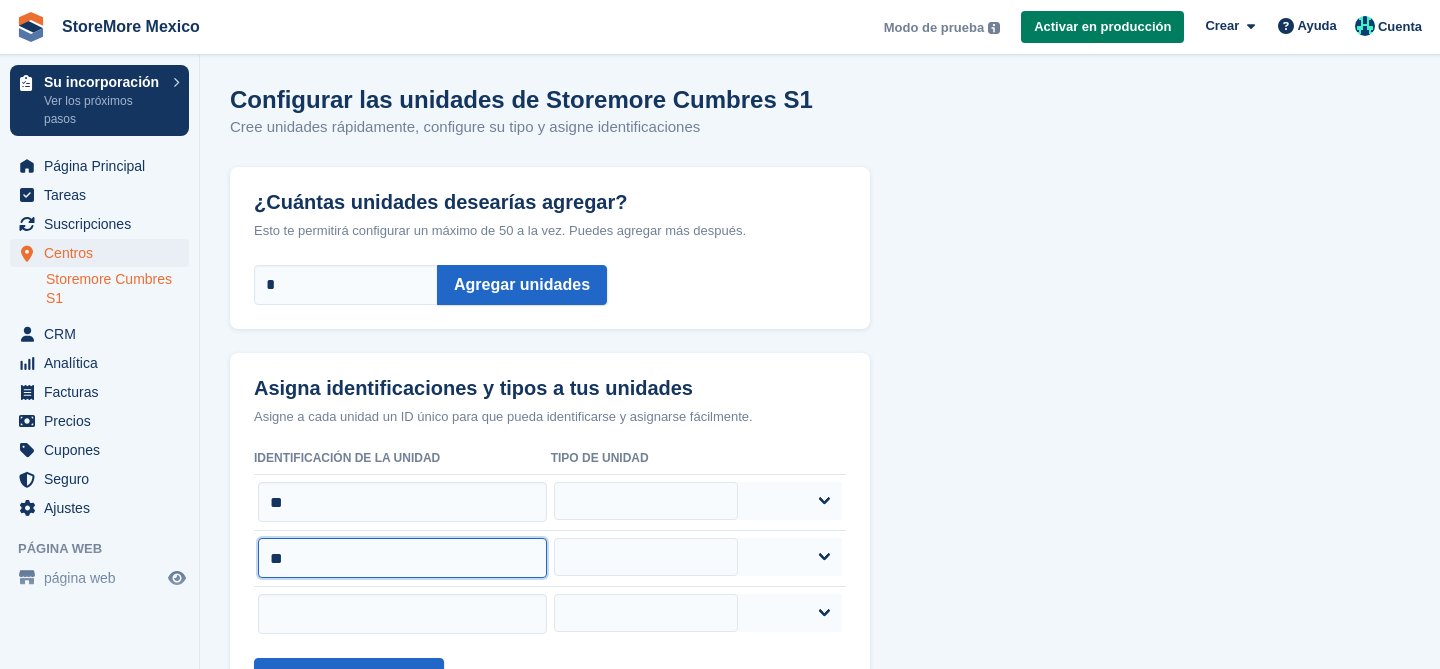 type on "**" 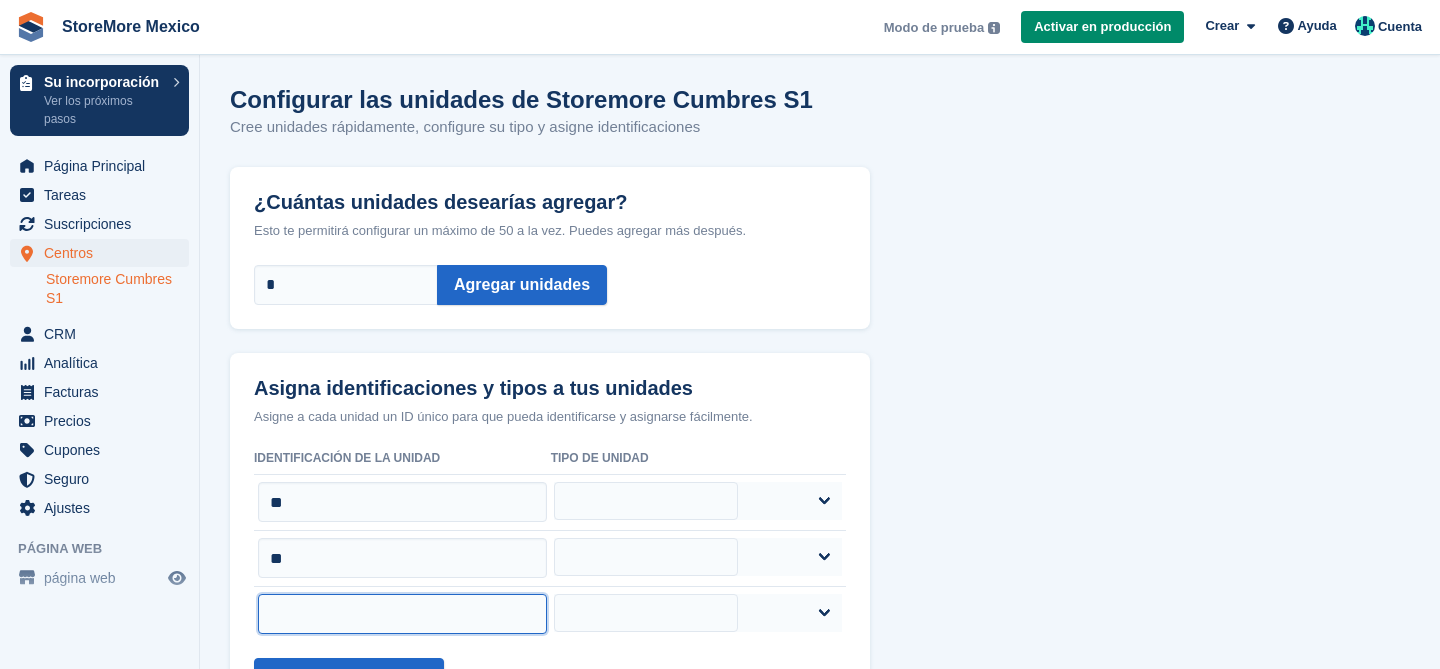 click at bounding box center (402, 614) 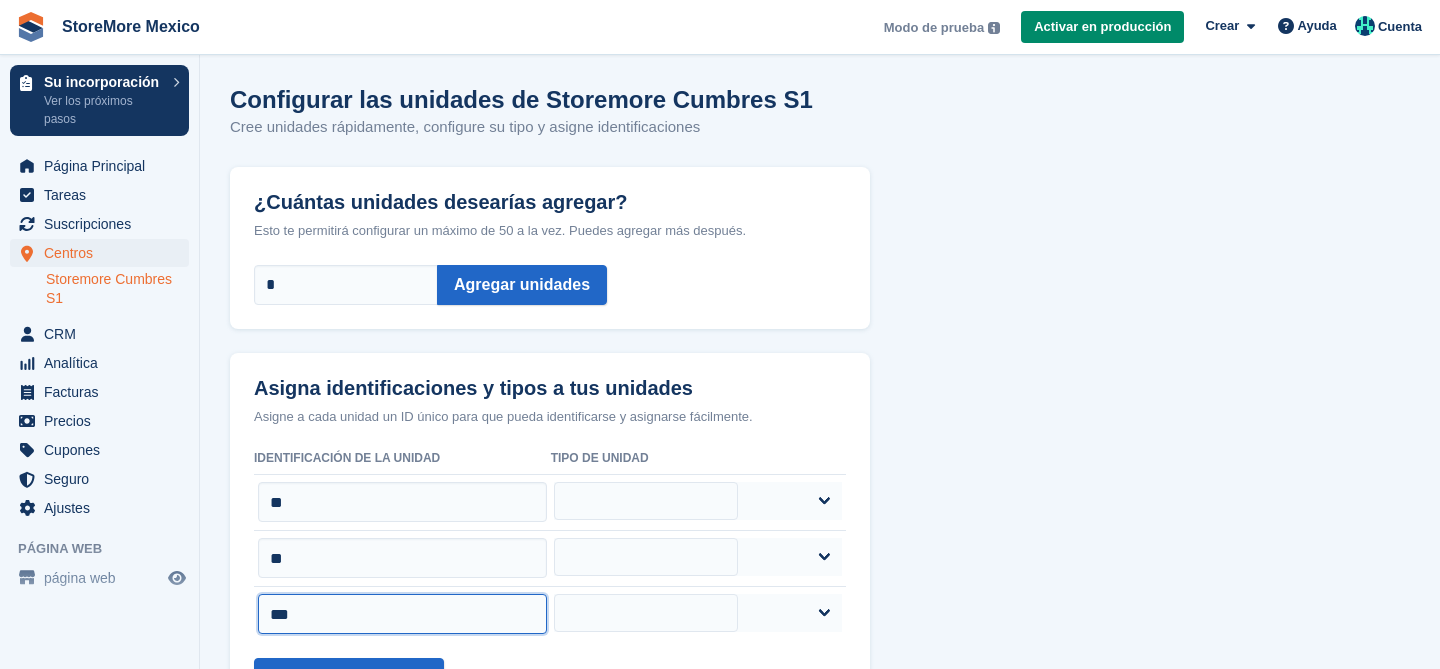 type on "***" 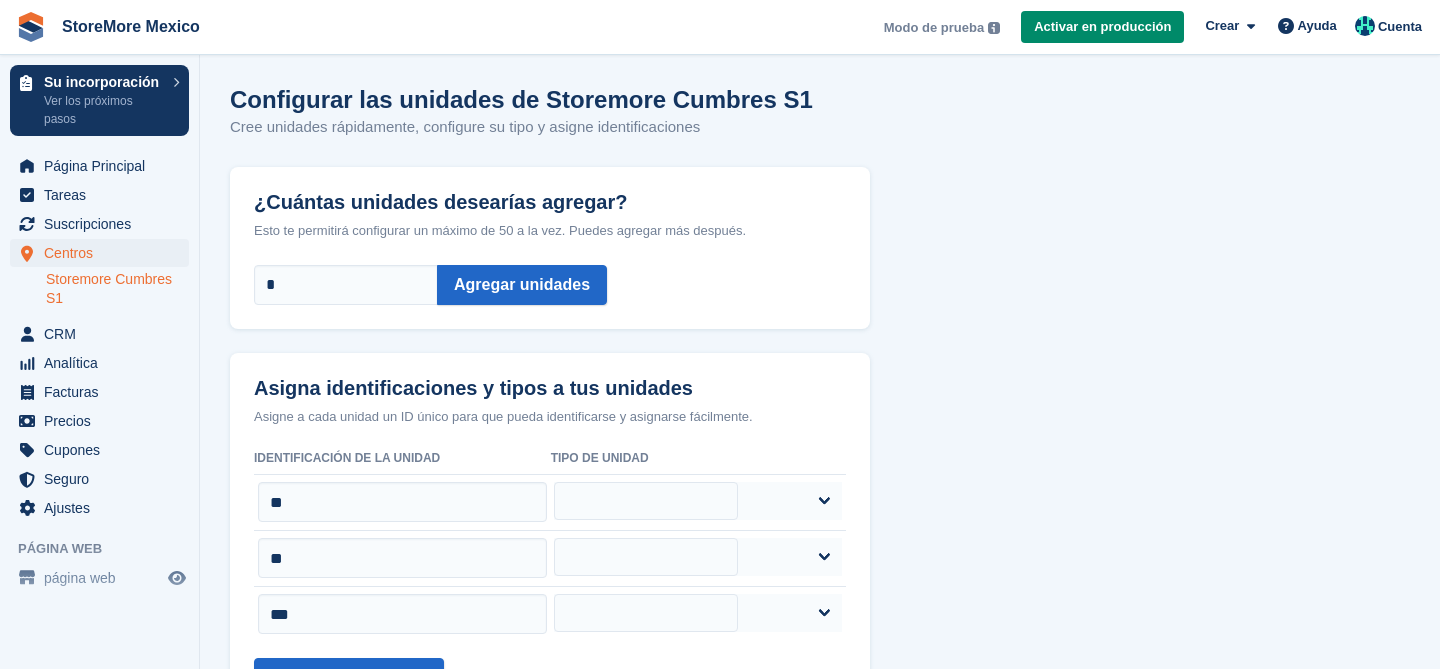click on "*****
*****
*****
*****
****
****
****" at bounding box center (698, 502) 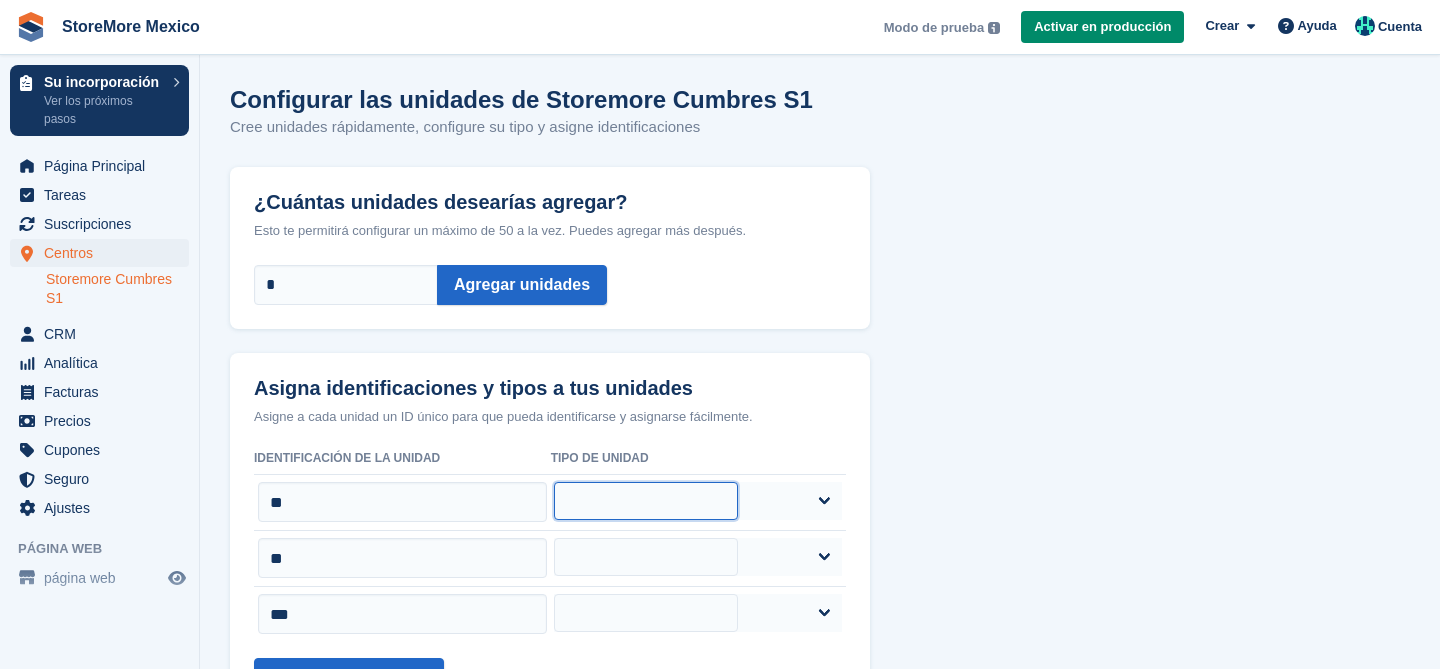 click on "*****
*****
*****
*****
****
****
****" at bounding box center (645, 501) 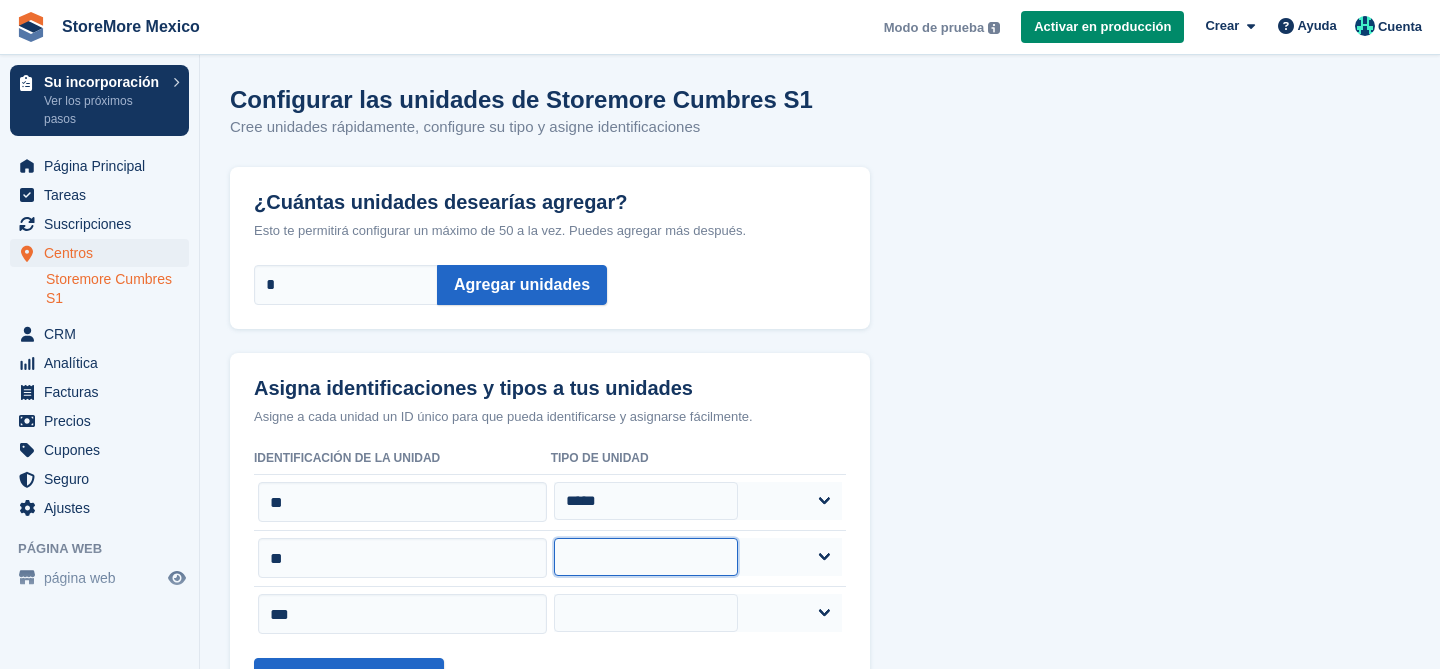 click on "*****
*****
*****
*****
****
****
****" at bounding box center [645, 557] 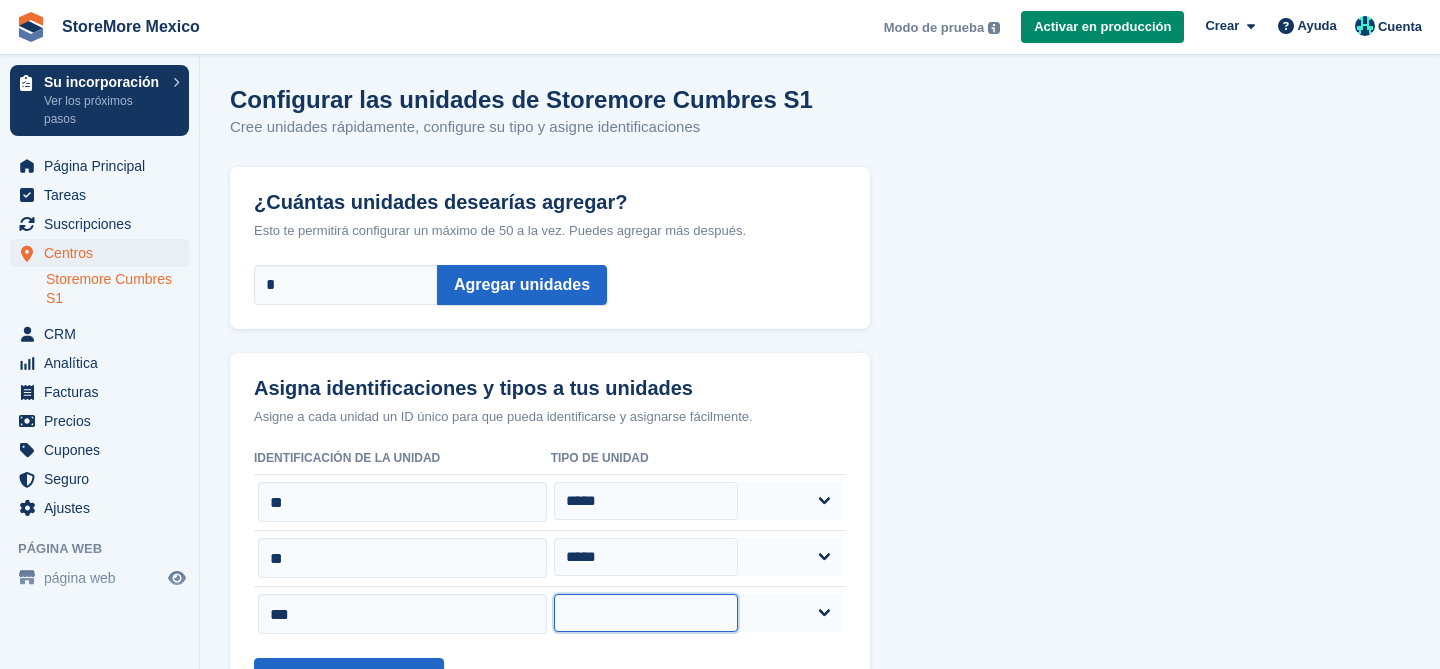 click on "*****
*****
*****
*****
****
****
****" at bounding box center (645, 613) 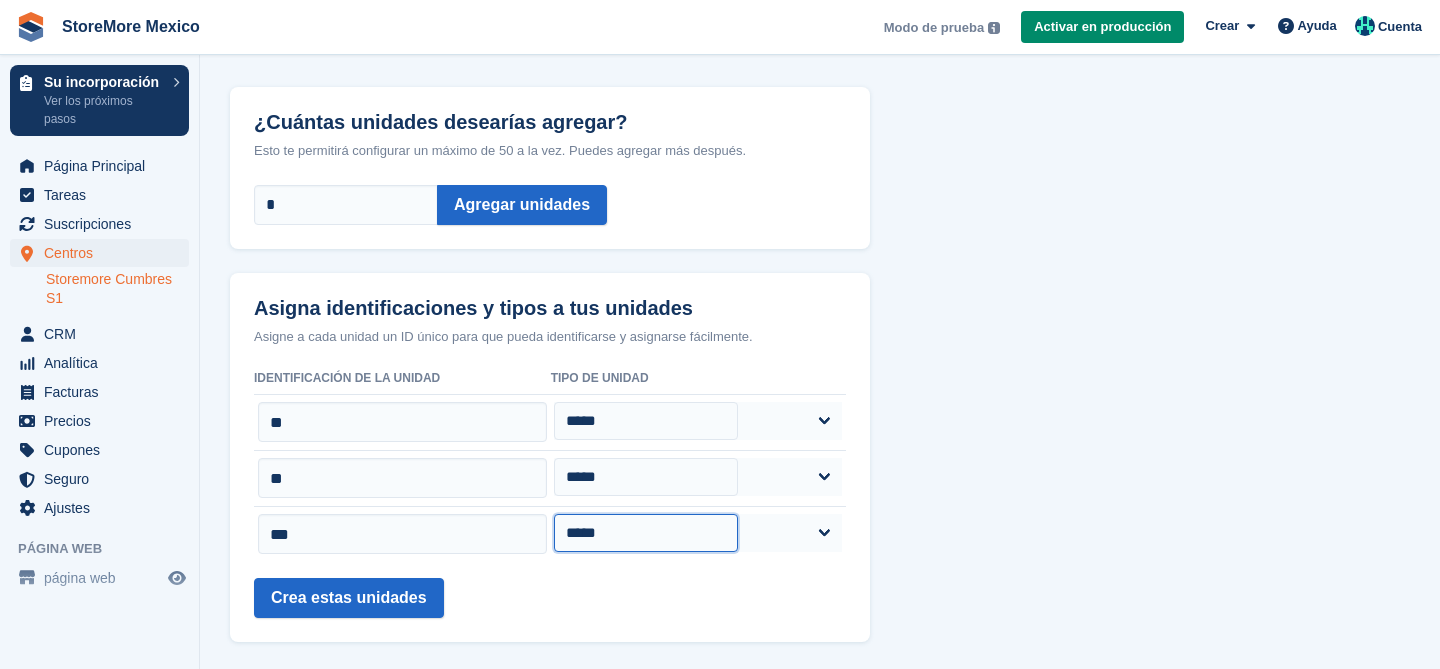 scroll, scrollTop: 106, scrollLeft: 0, axis: vertical 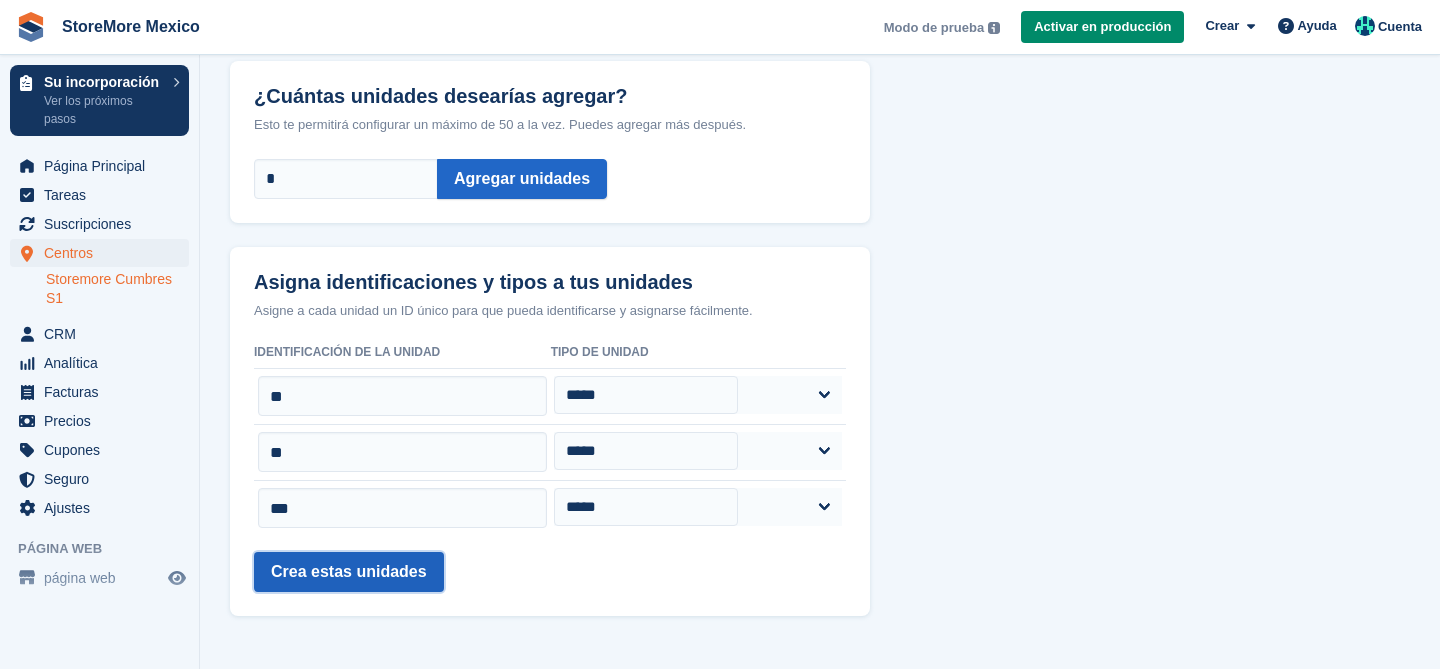 click on "Crea estas unidades" at bounding box center [349, 572] 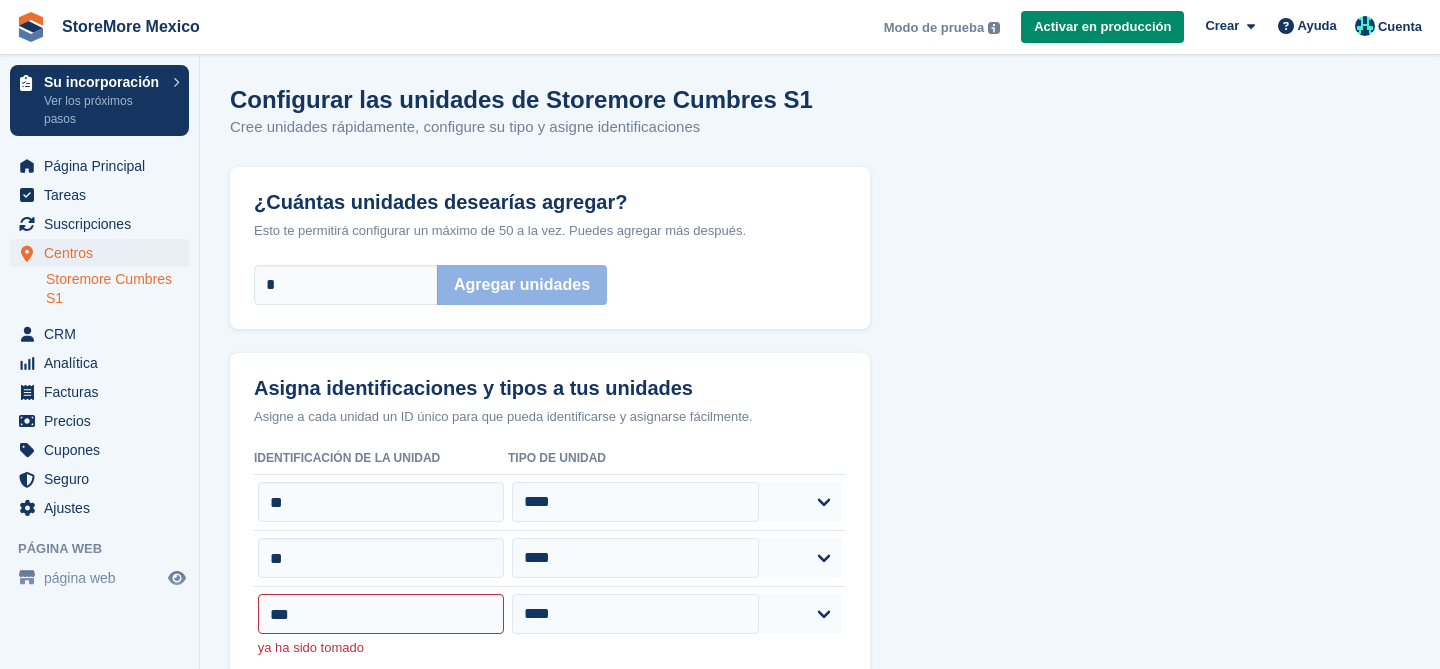 scroll, scrollTop: 0, scrollLeft: 0, axis: both 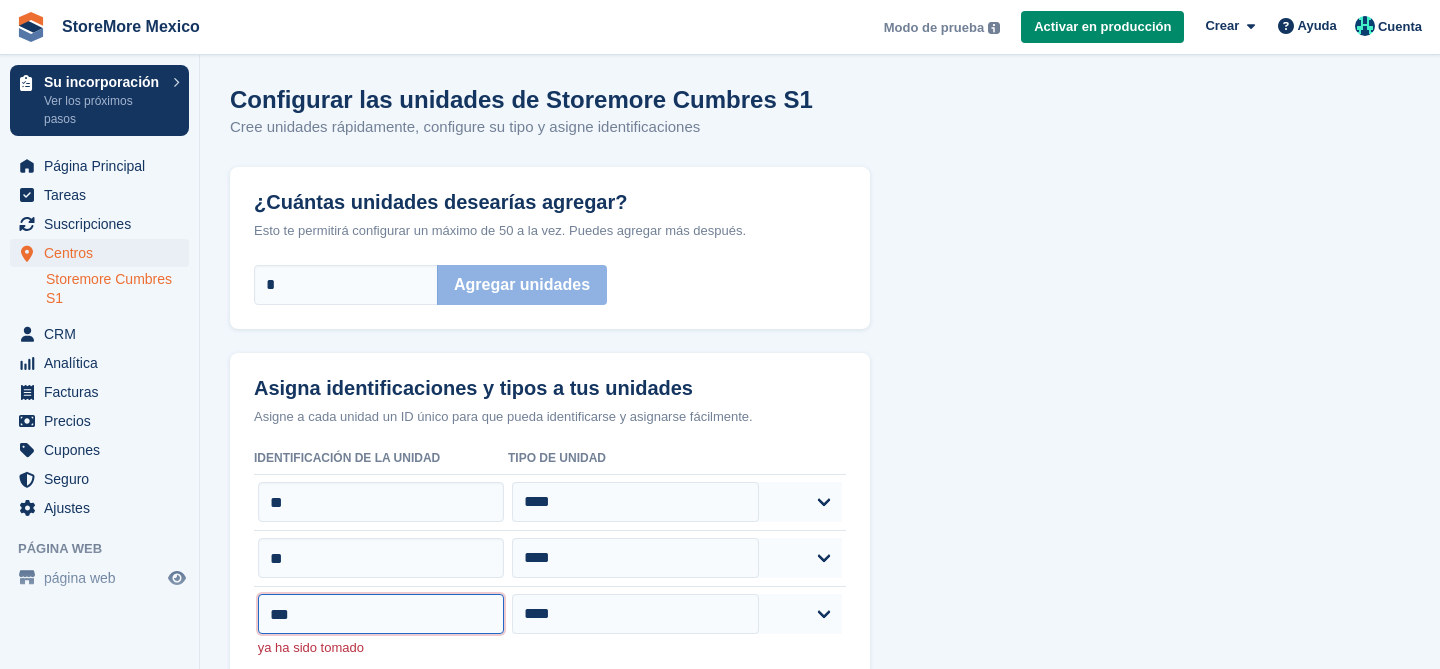 click on "***" at bounding box center [381, 614] 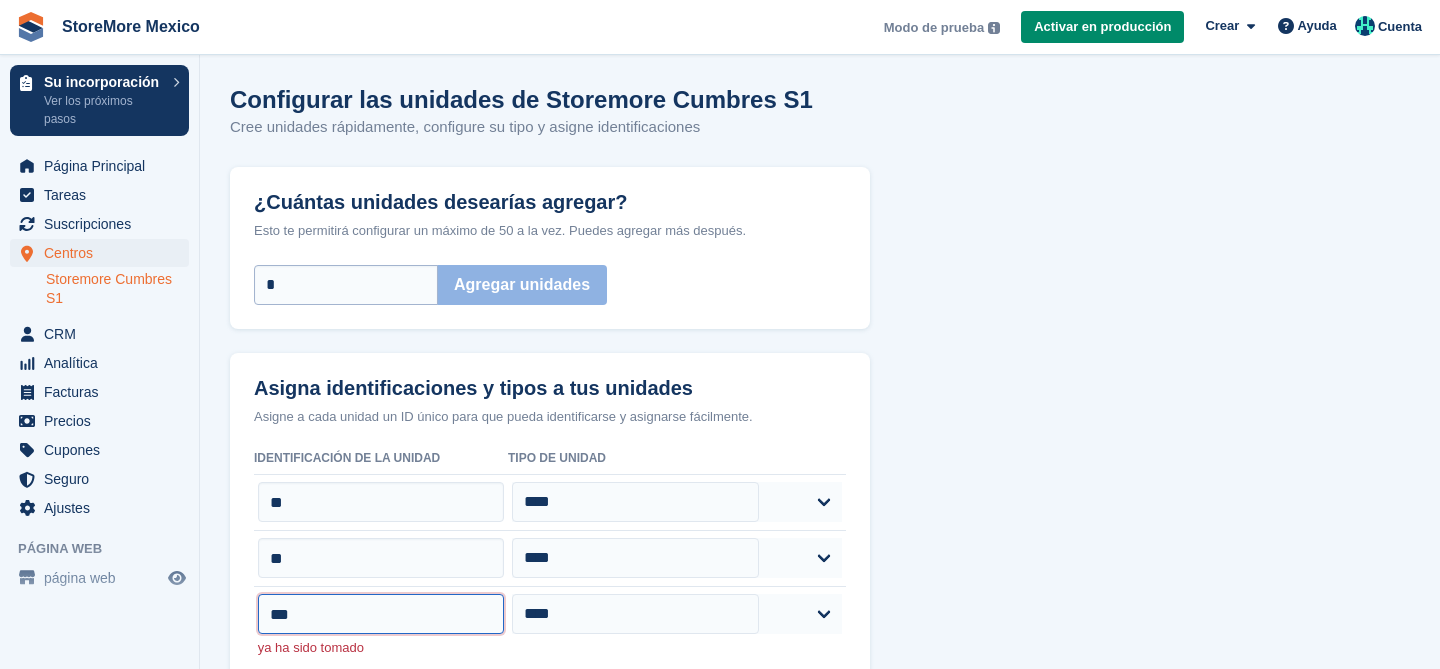 type on "***" 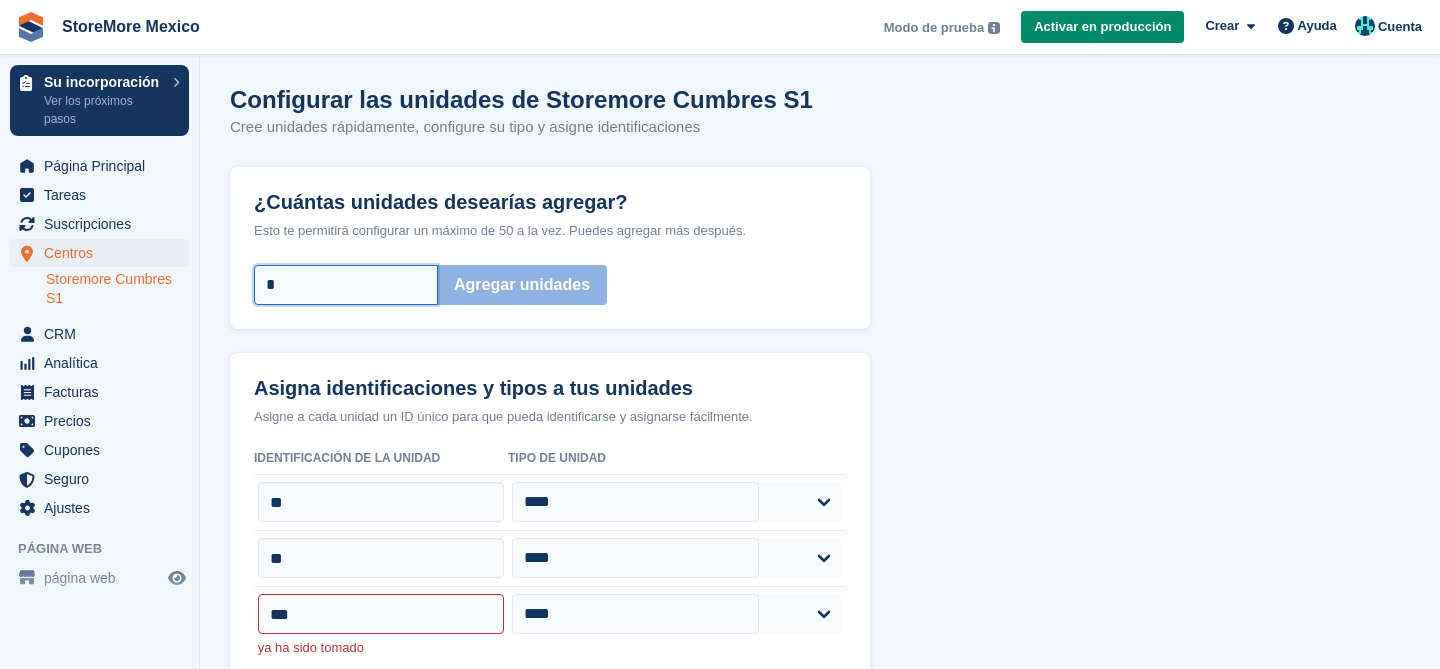 click on "*" at bounding box center [346, 285] 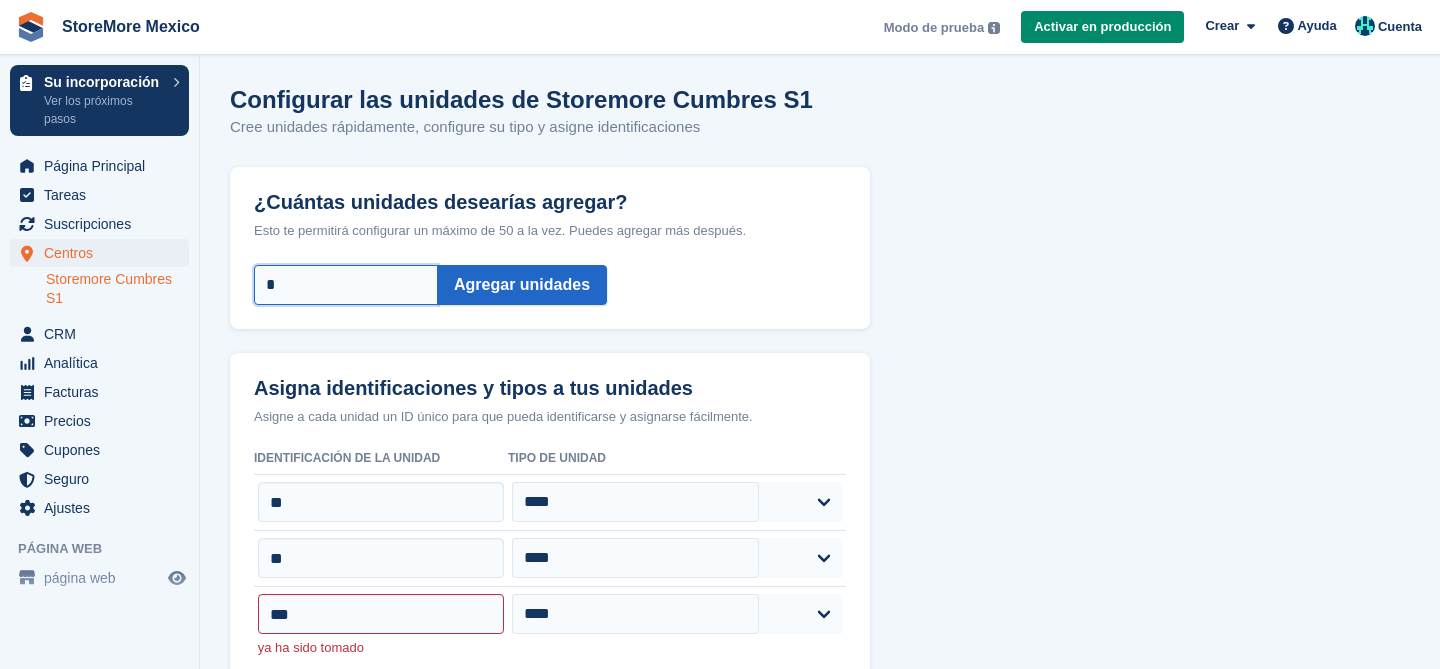 type on "*" 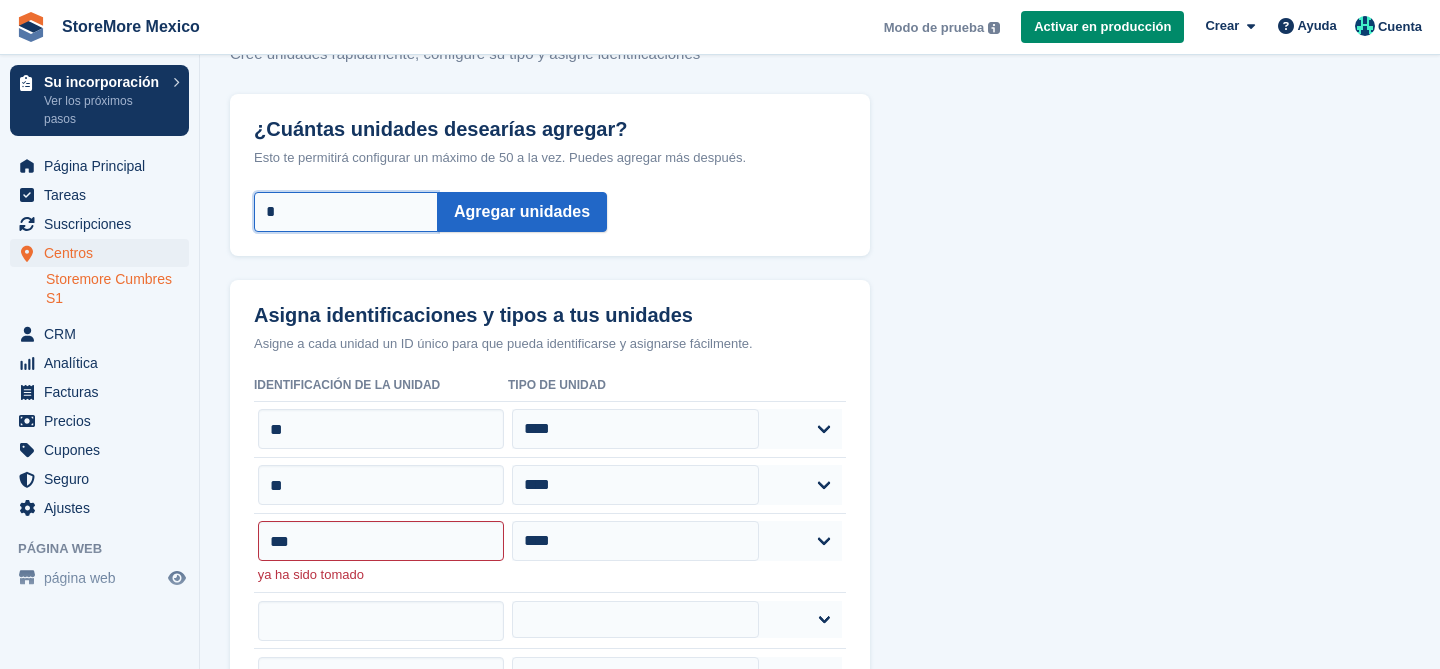 scroll, scrollTop: 205, scrollLeft: 0, axis: vertical 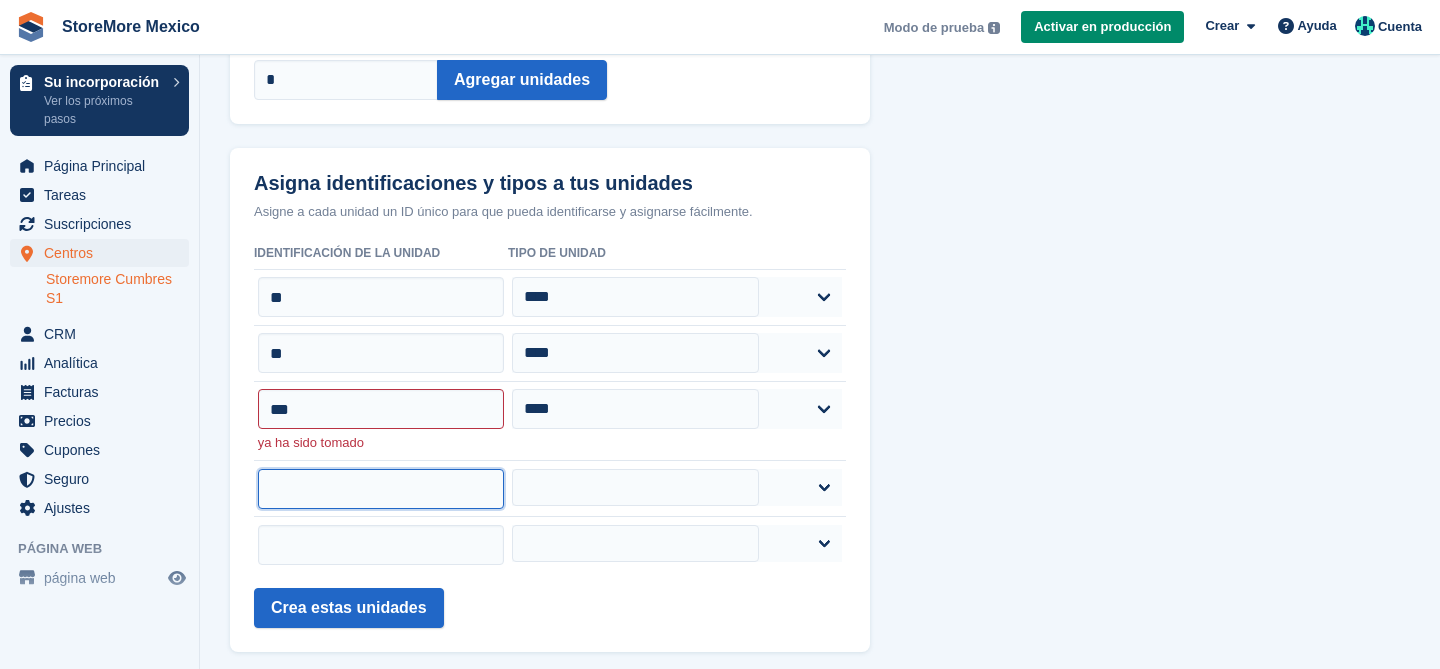 click at bounding box center [381, 489] 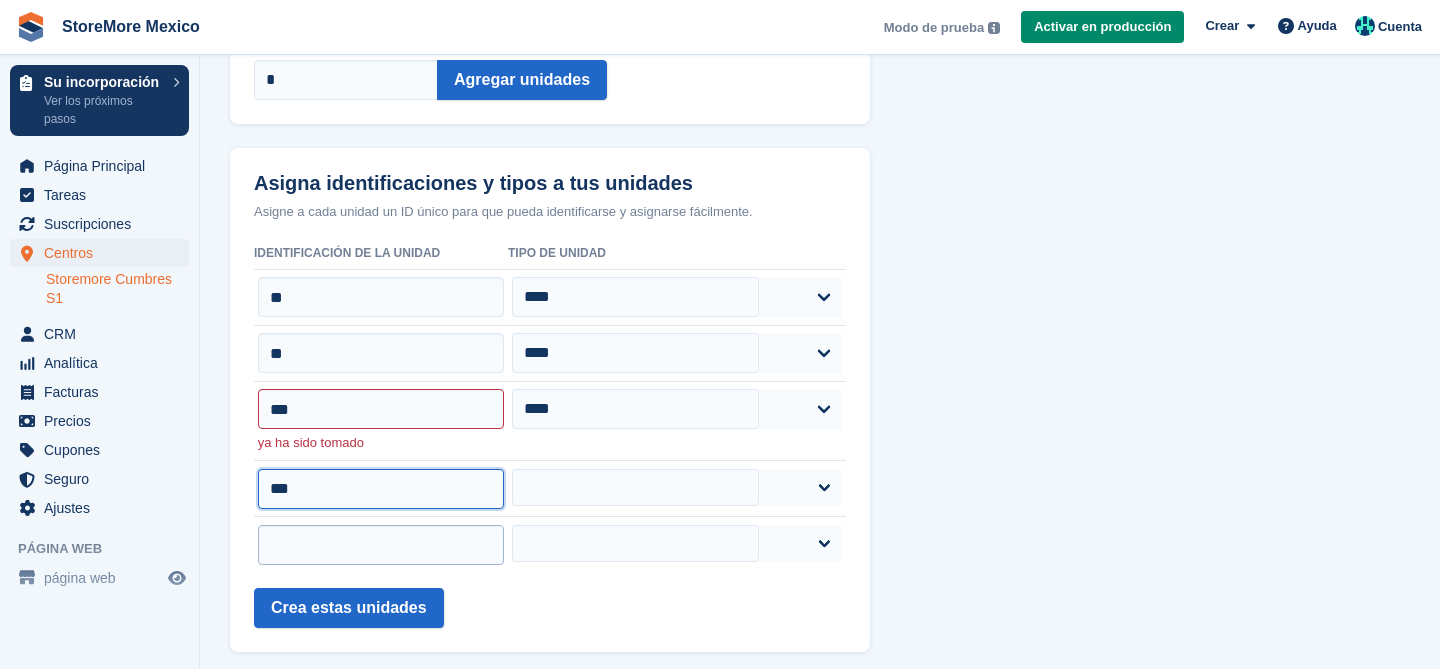 type on "***" 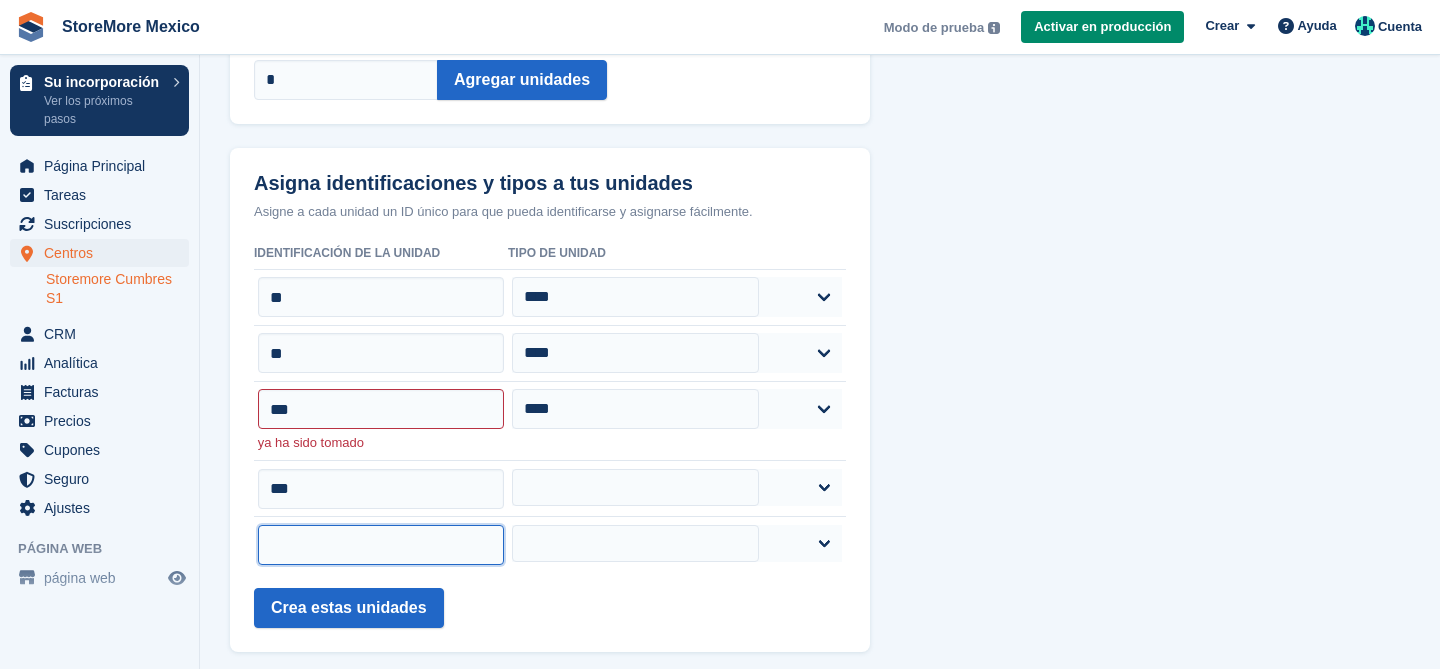 click at bounding box center (381, 545) 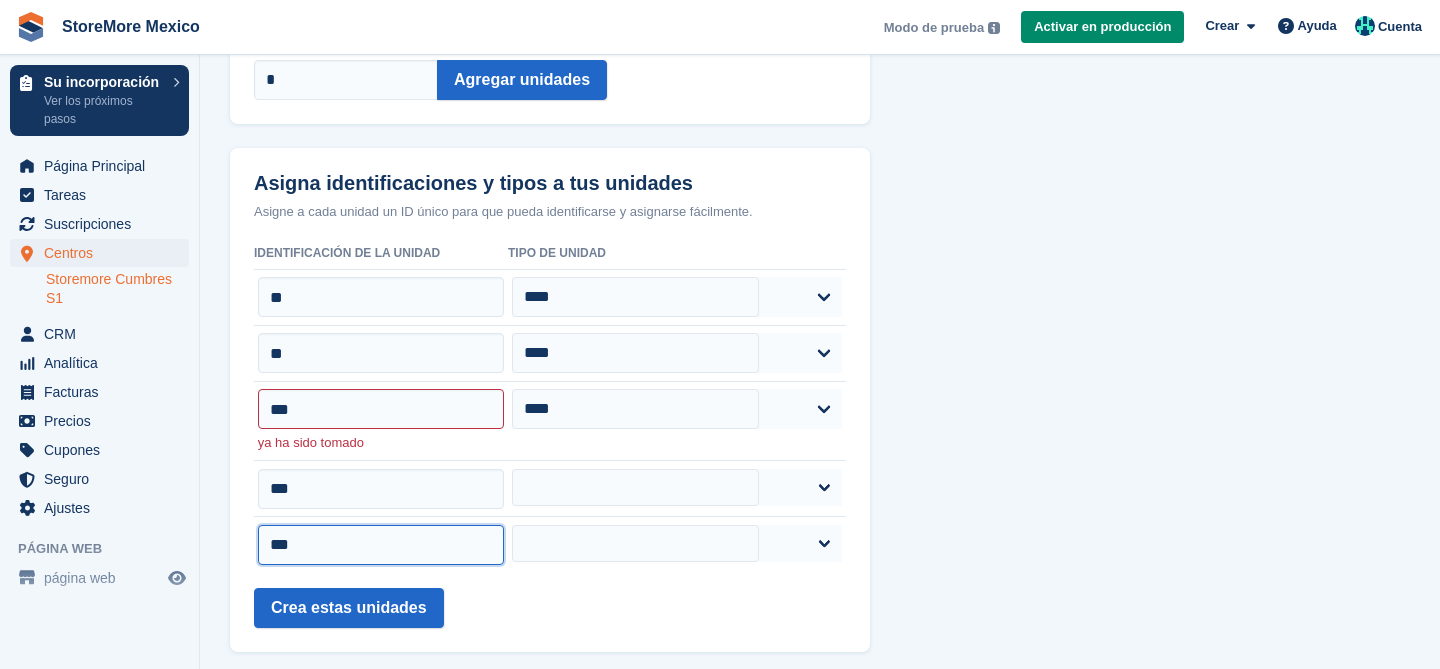 type on "***" 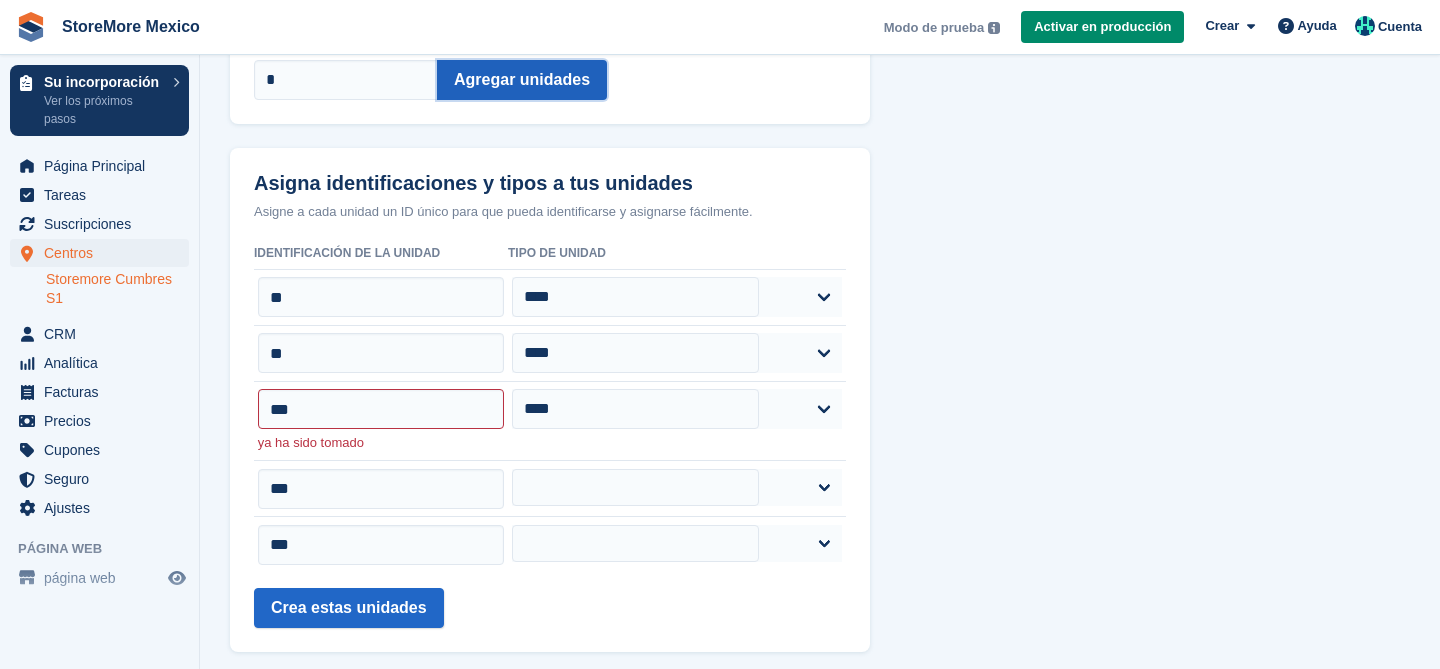 click on "Agregar unidades" at bounding box center (522, 80) 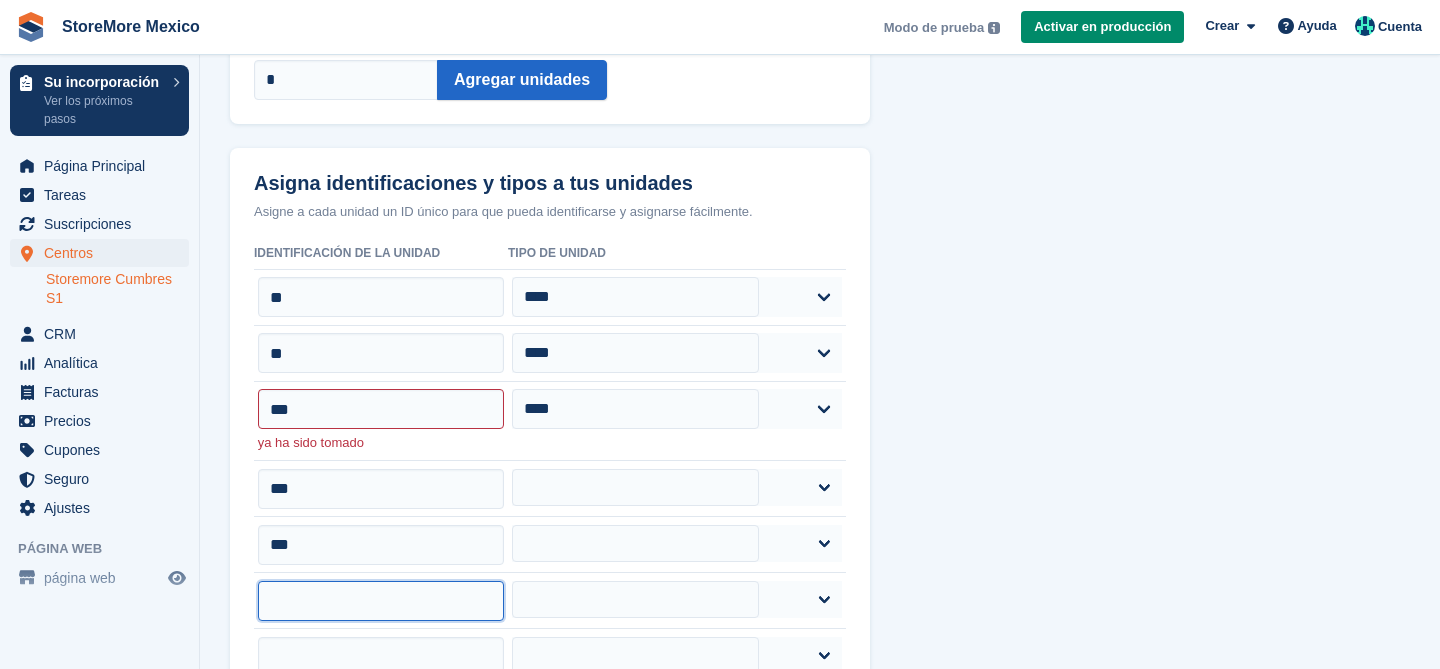 click at bounding box center [381, 601] 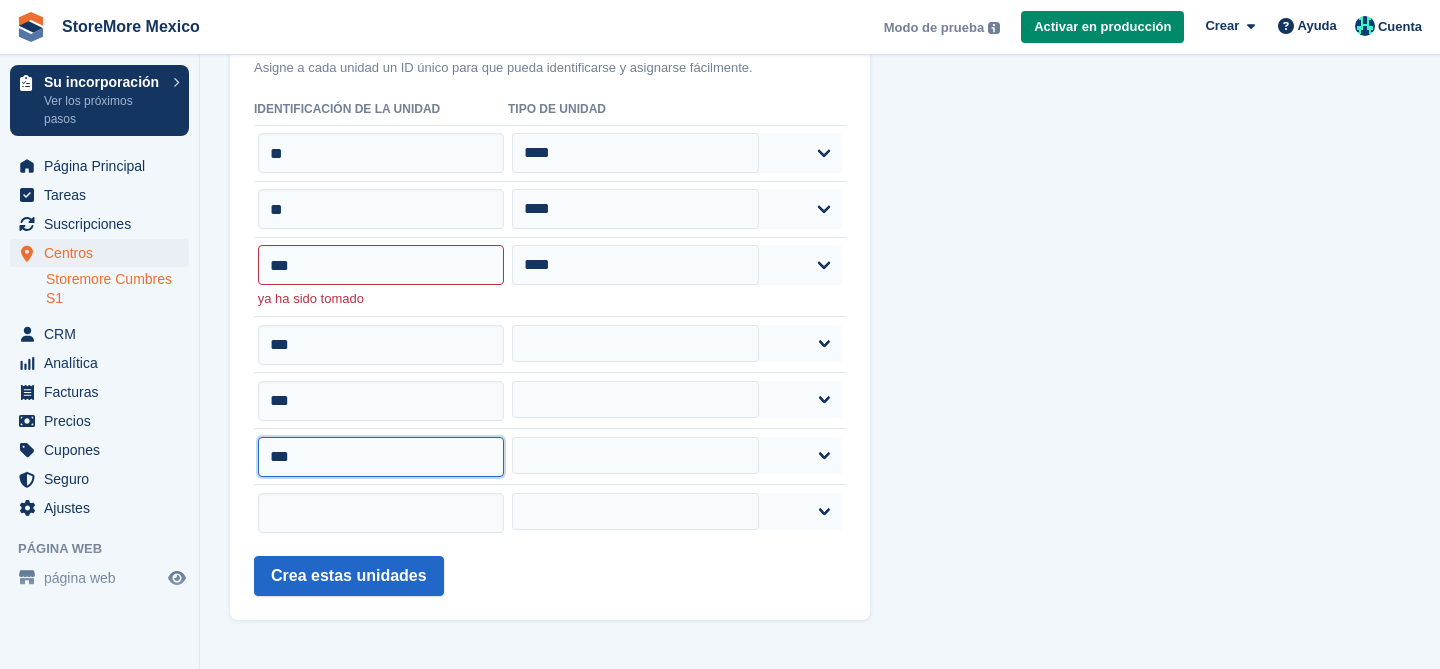 scroll, scrollTop: 354, scrollLeft: 0, axis: vertical 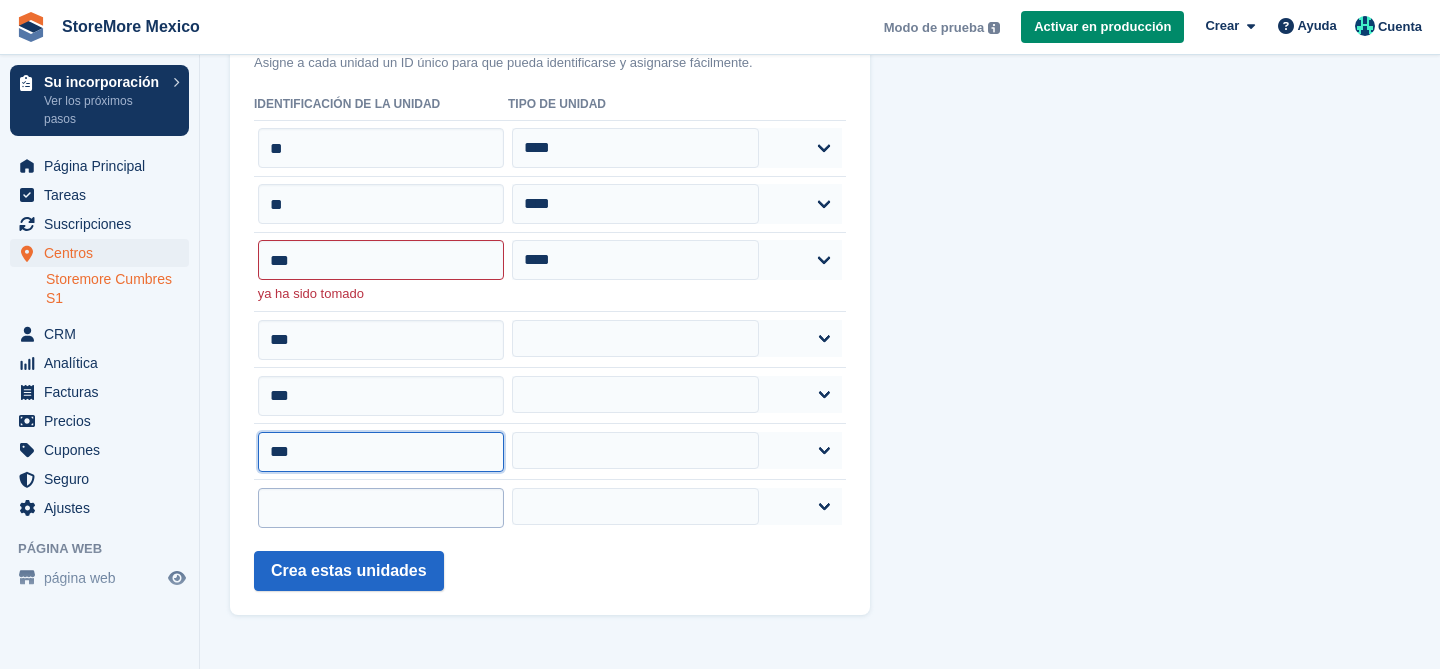 type on "***" 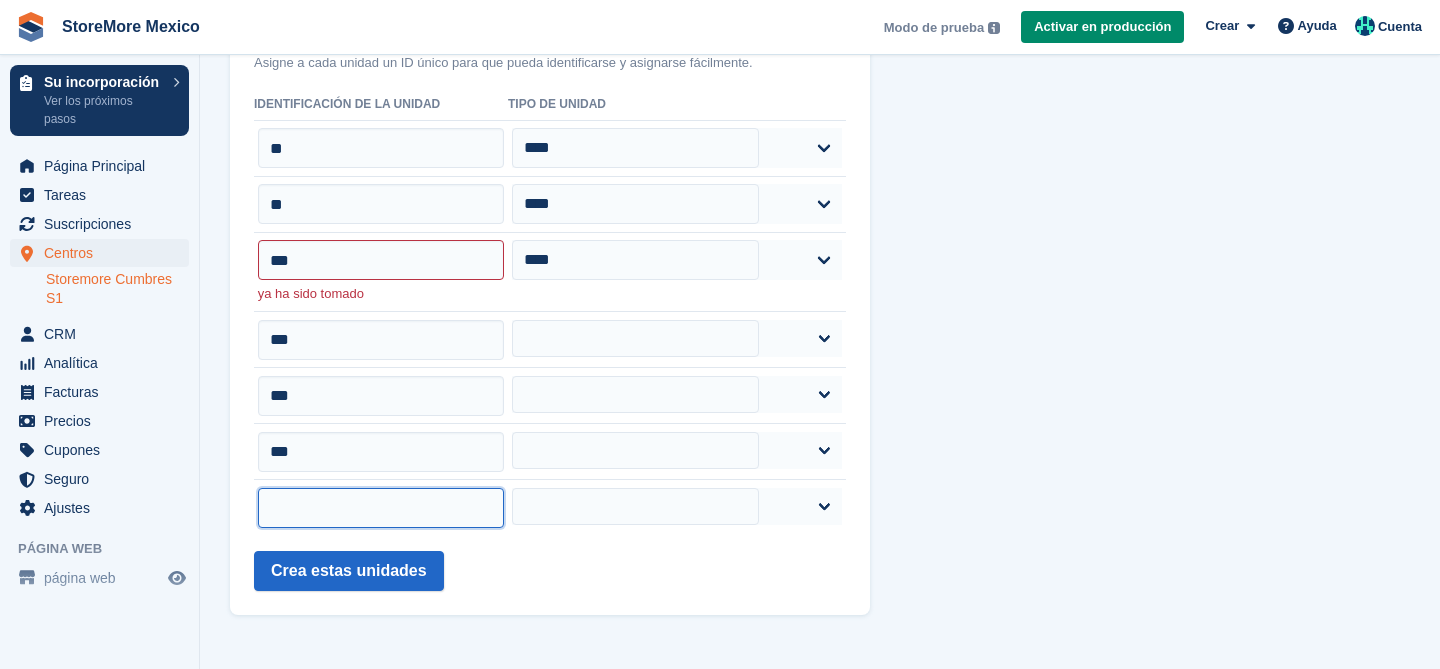 click at bounding box center [381, 508] 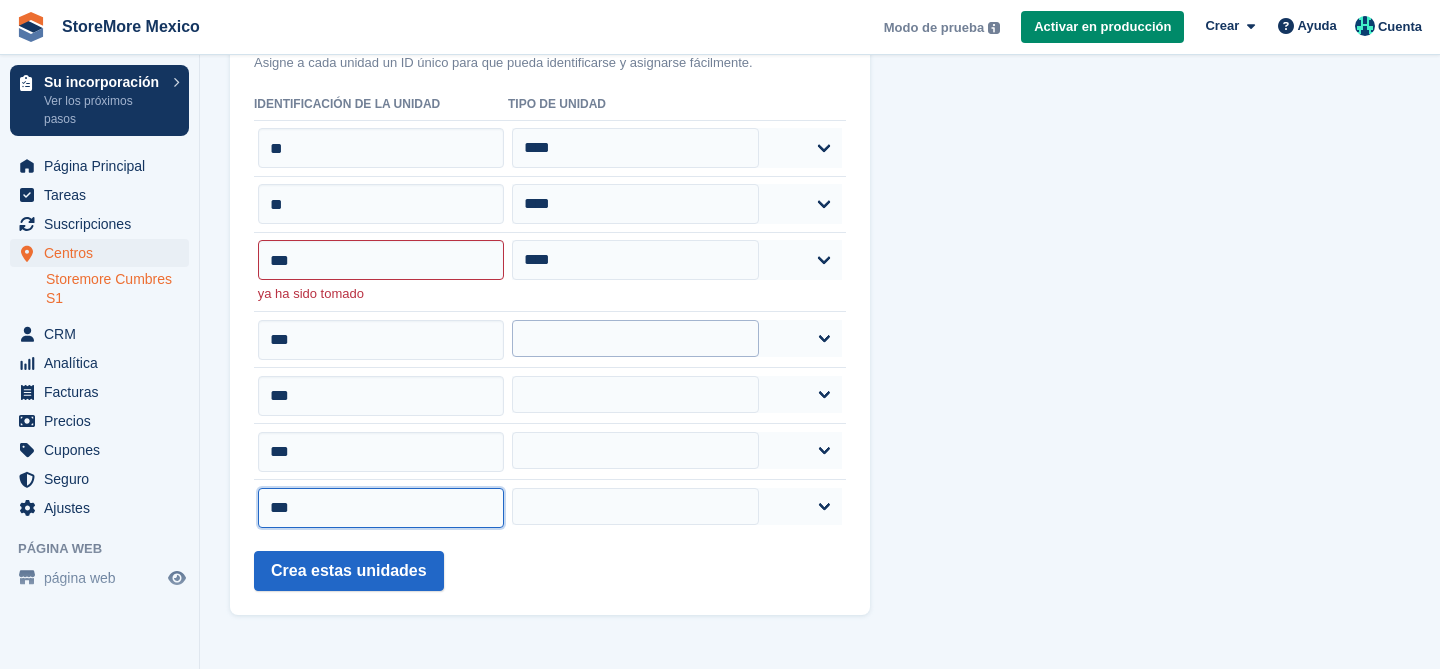 type on "***" 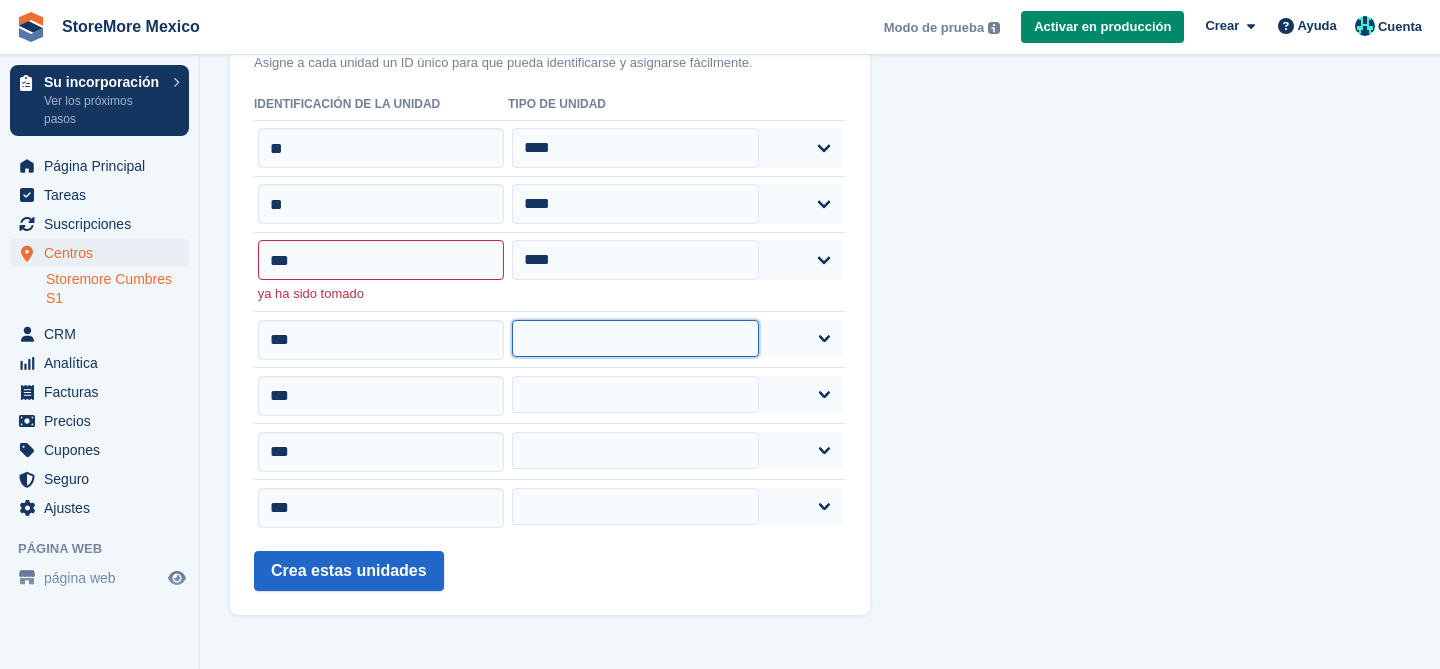 click on "*****
*****
*****
*****
****
****
****" at bounding box center (635, 339) 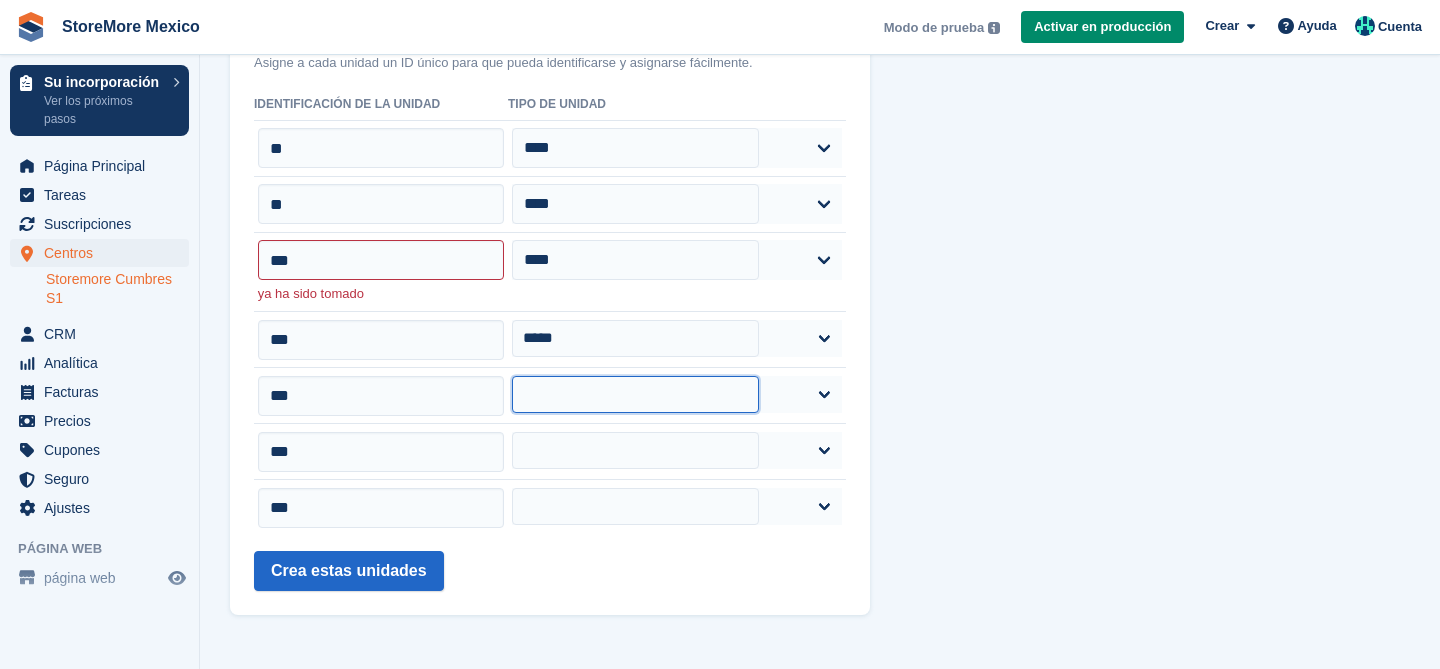 click on "*****
*****
*****
*****
****
****
****" at bounding box center (635, 395) 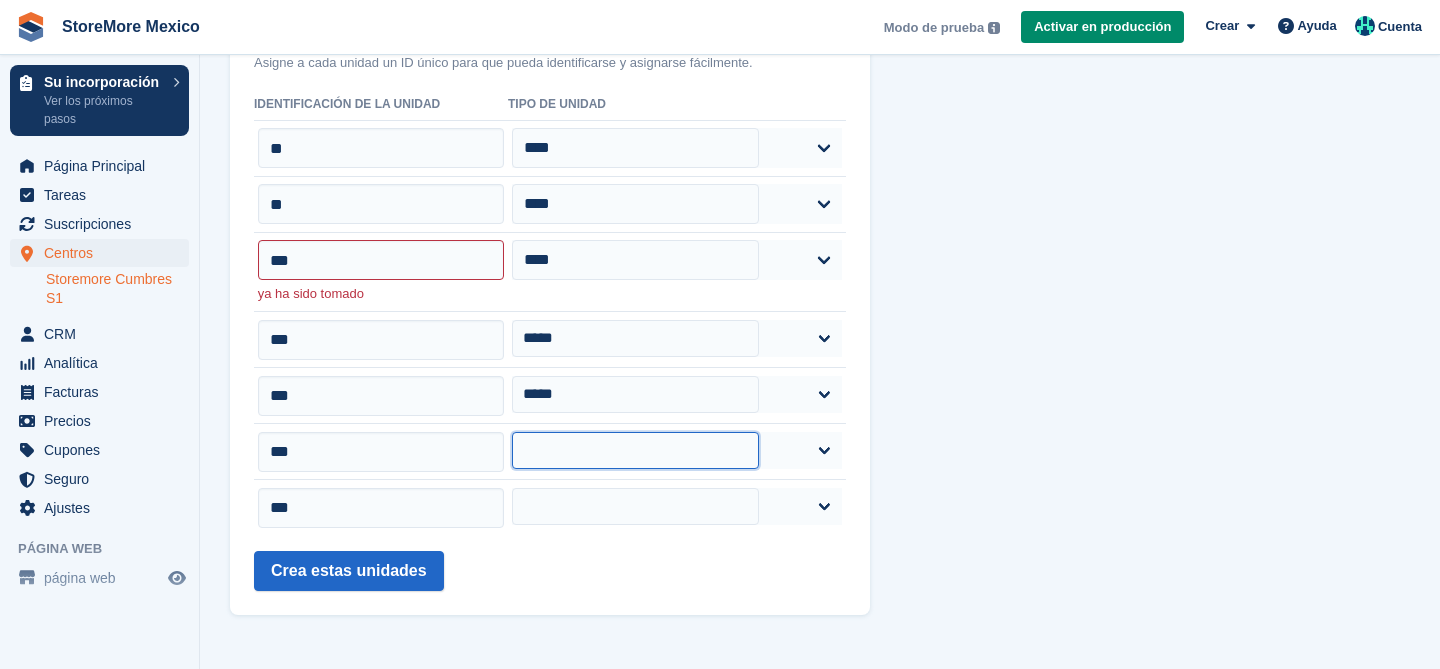 click on "*****
*****
*****
*****
****
****
****" at bounding box center [635, 451] 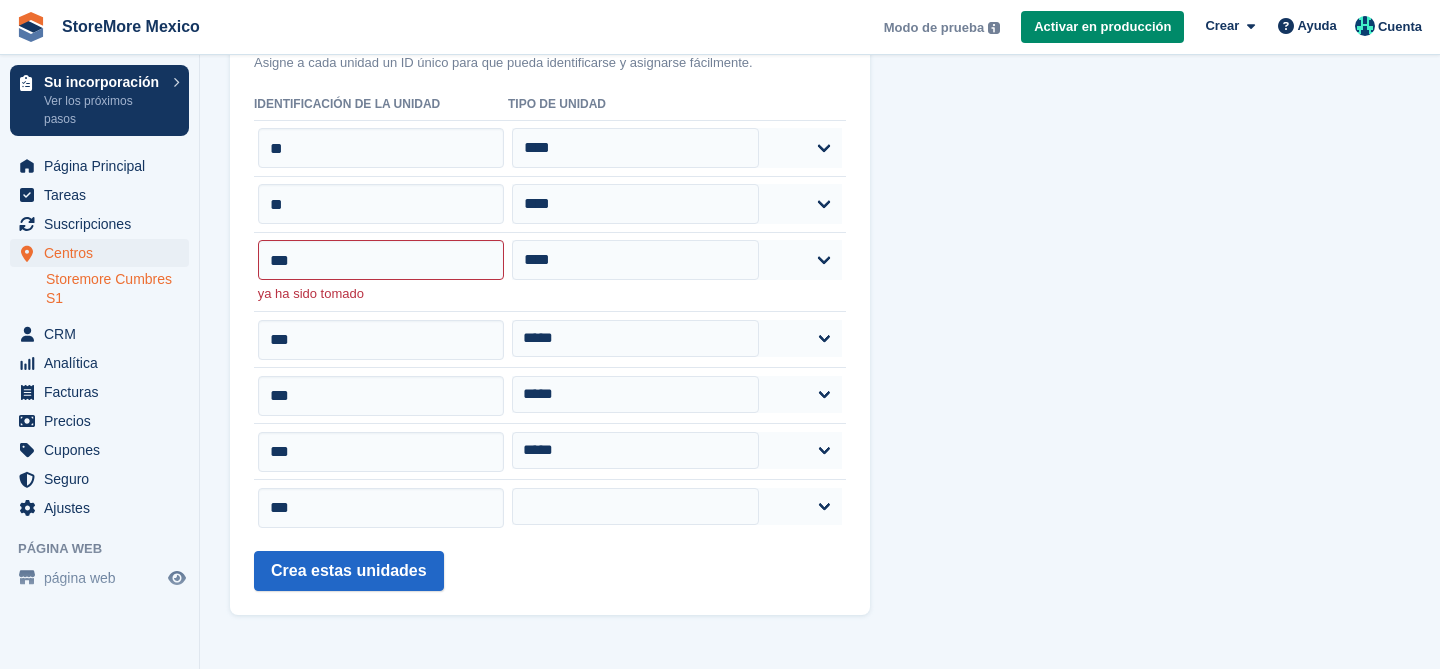 click on "*****
*****
*****
*****
****
****
****" at bounding box center [677, 508] 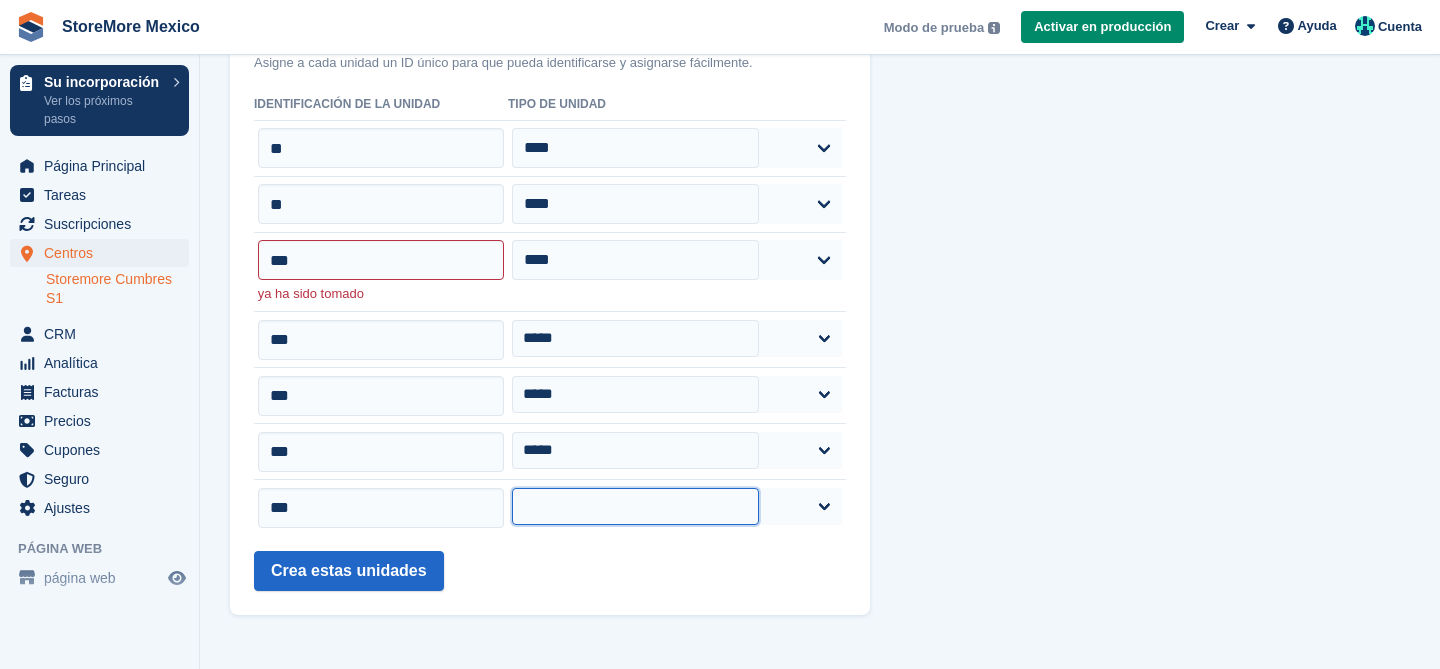 click on "*****
*****
*****
*****
****
****
****" at bounding box center (635, 507) 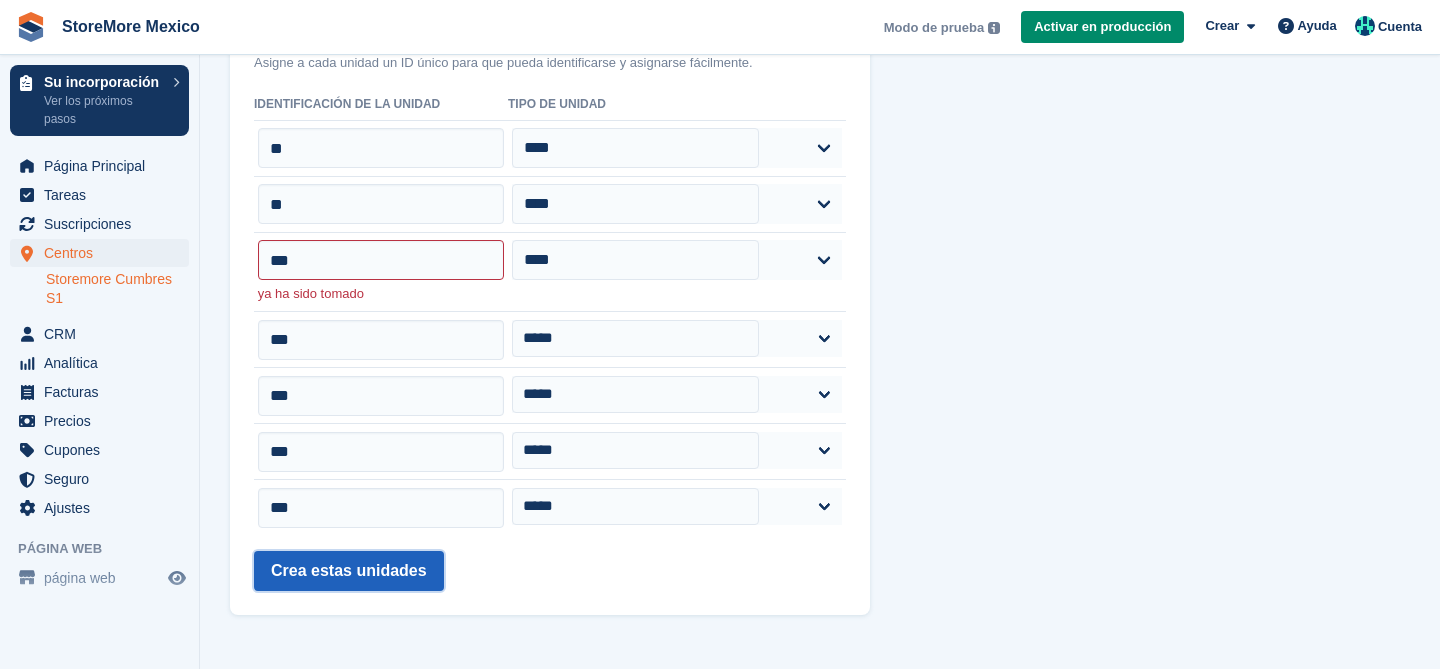 click on "Crea estas unidades" at bounding box center [349, 571] 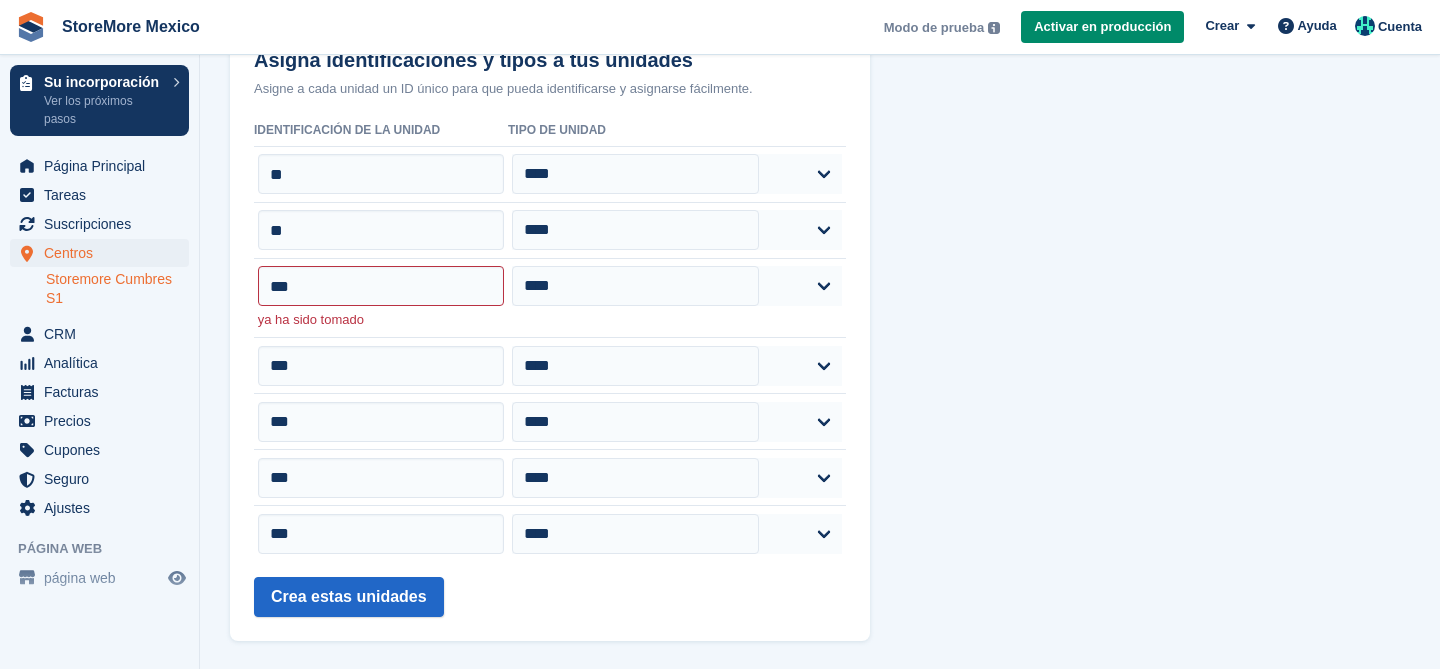 scroll, scrollTop: 329, scrollLeft: 0, axis: vertical 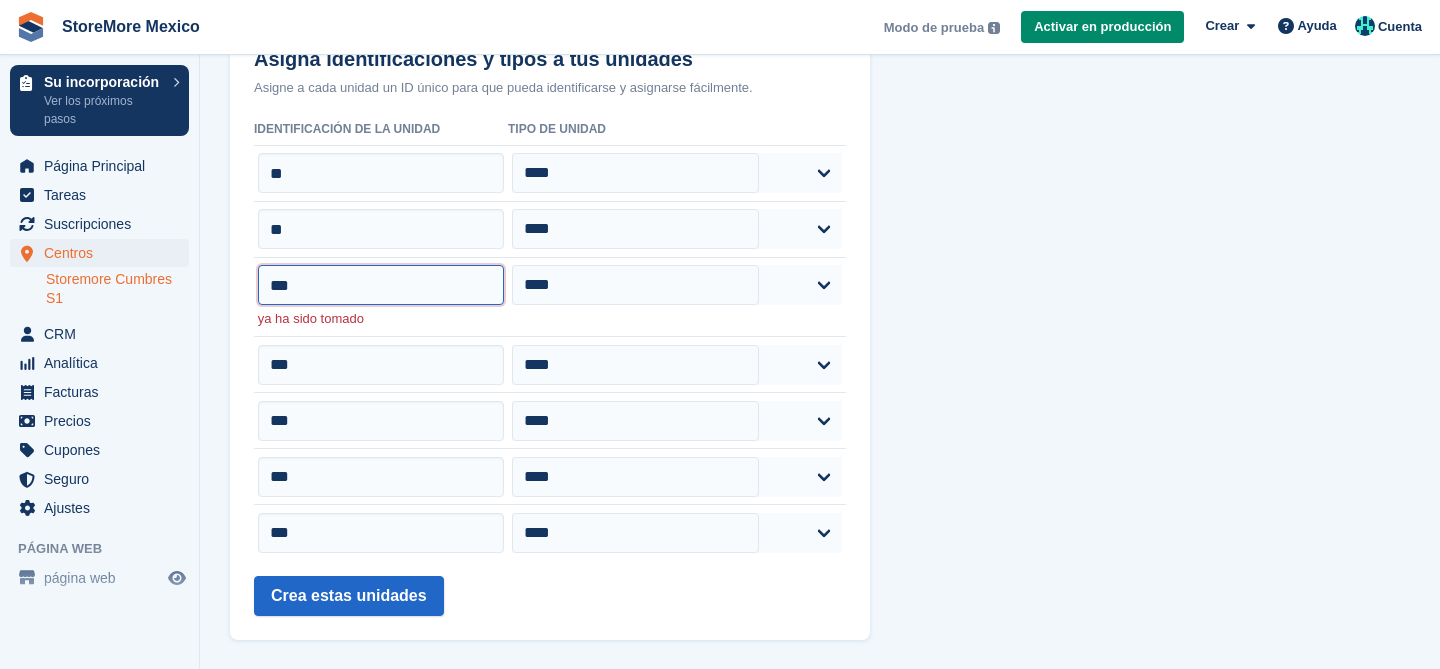 click on "***" at bounding box center (381, 285) 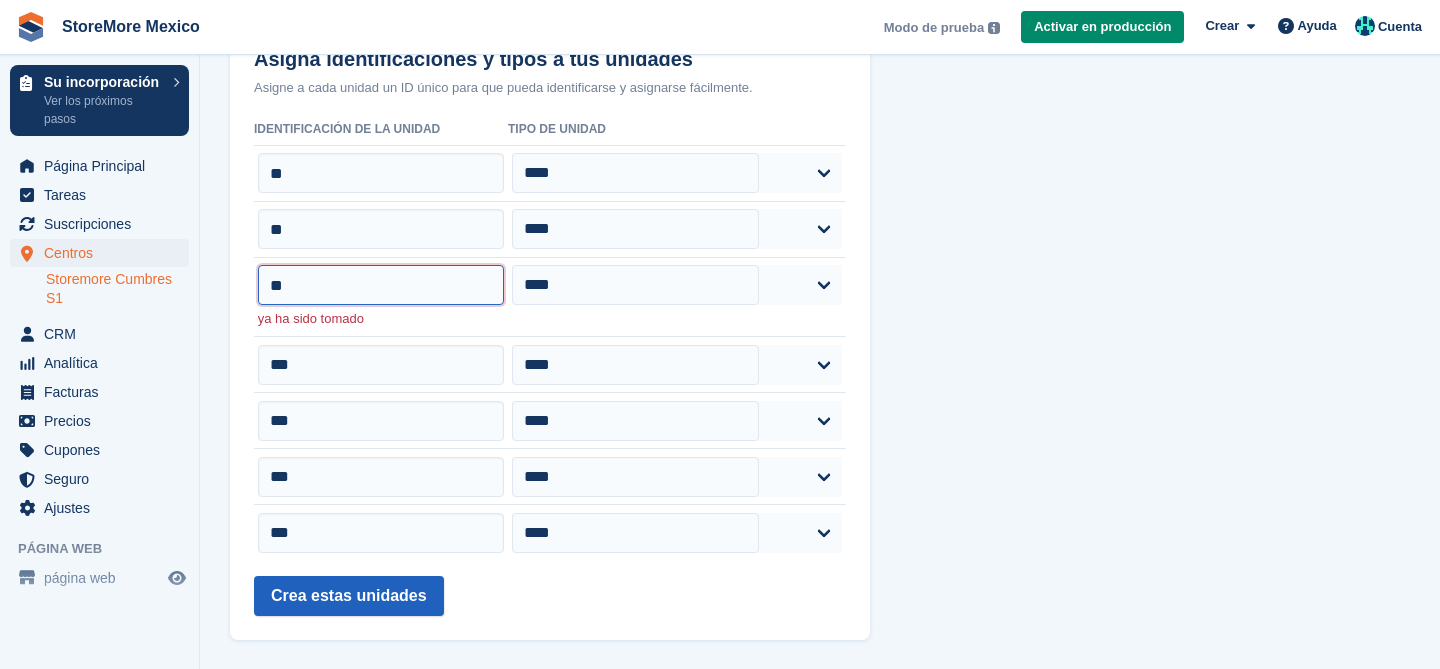 type on "**" 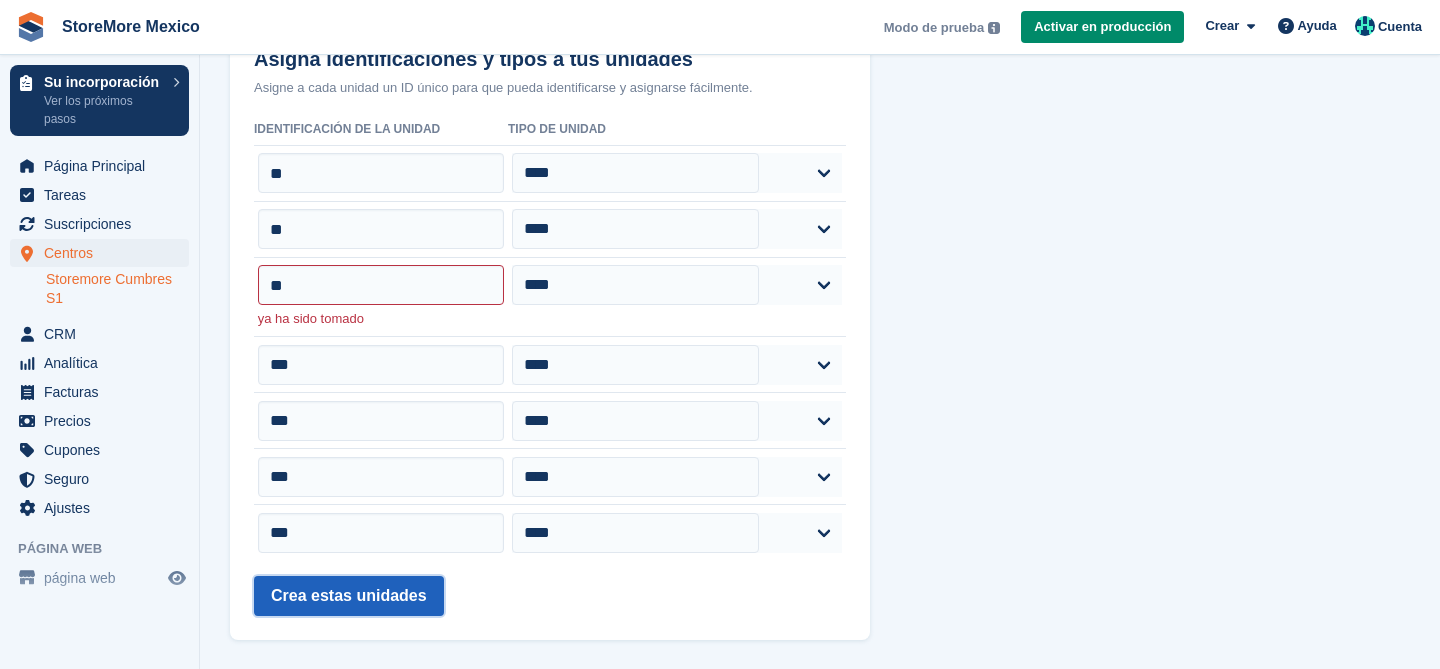 click on "Crea estas unidades" at bounding box center (349, 596) 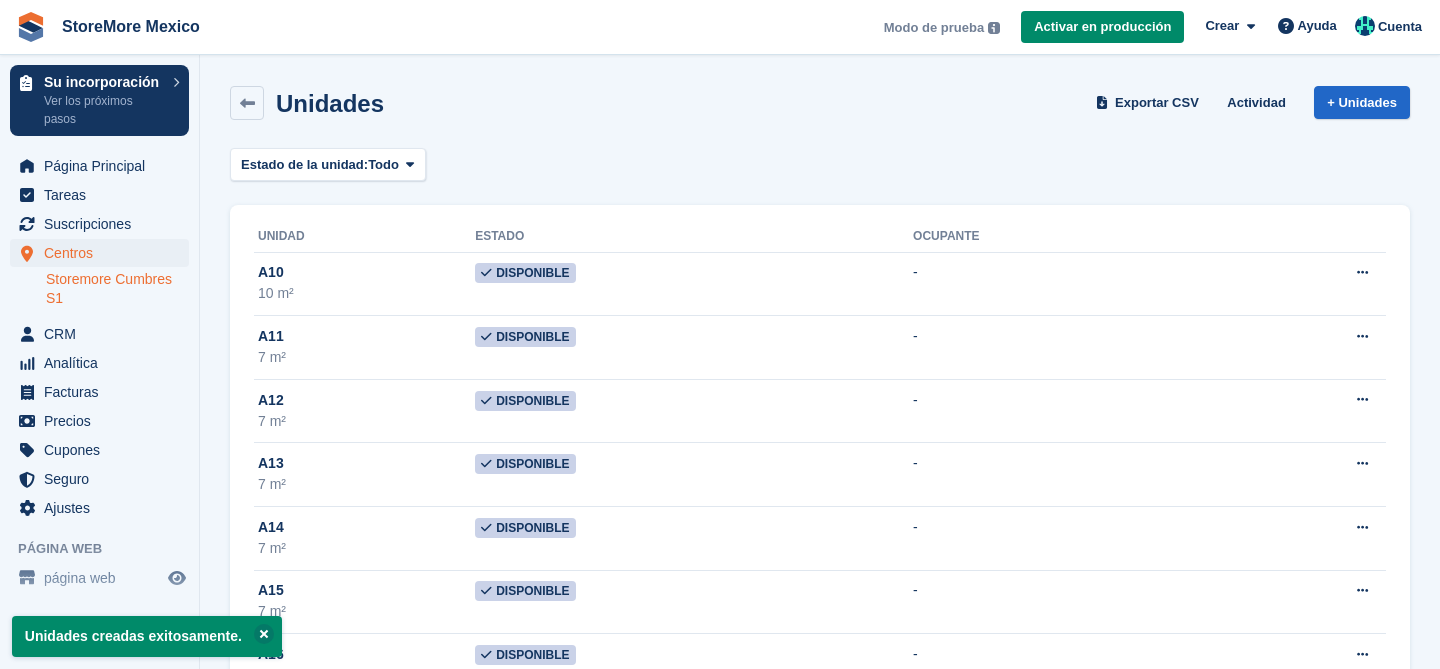 scroll, scrollTop: 0, scrollLeft: 0, axis: both 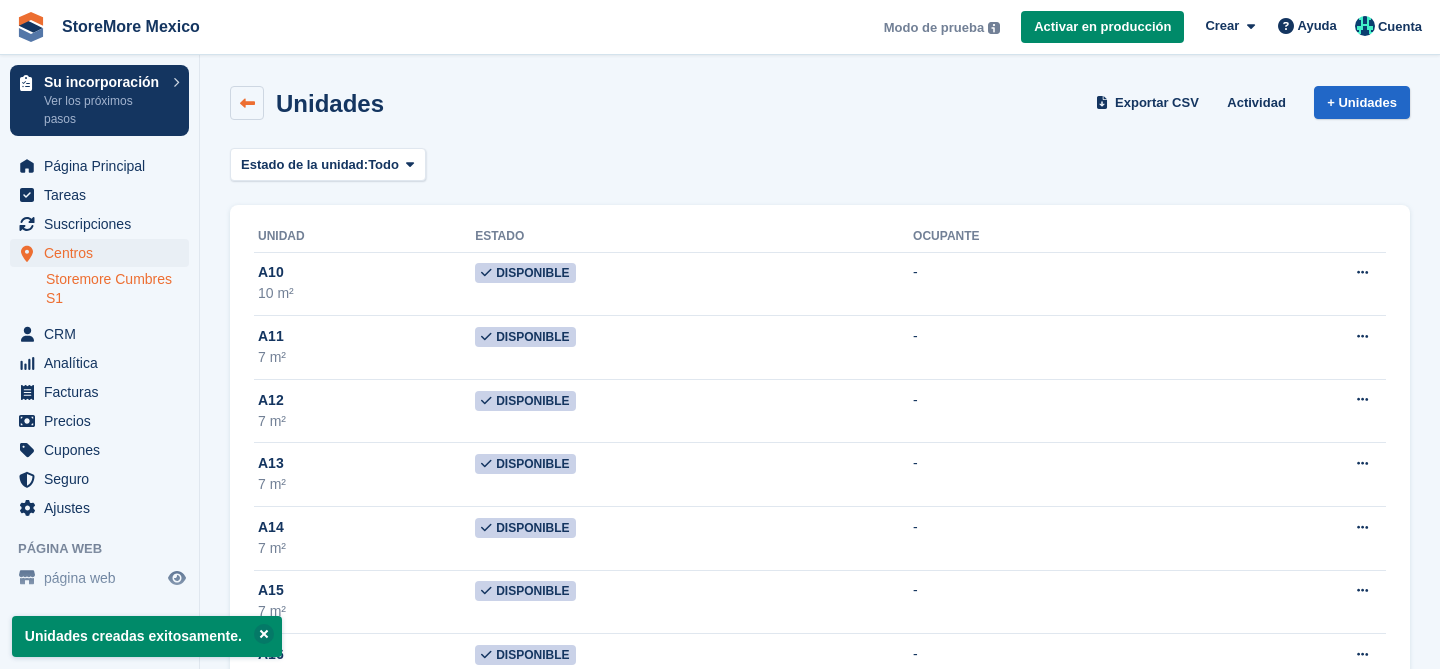 click at bounding box center [247, 103] 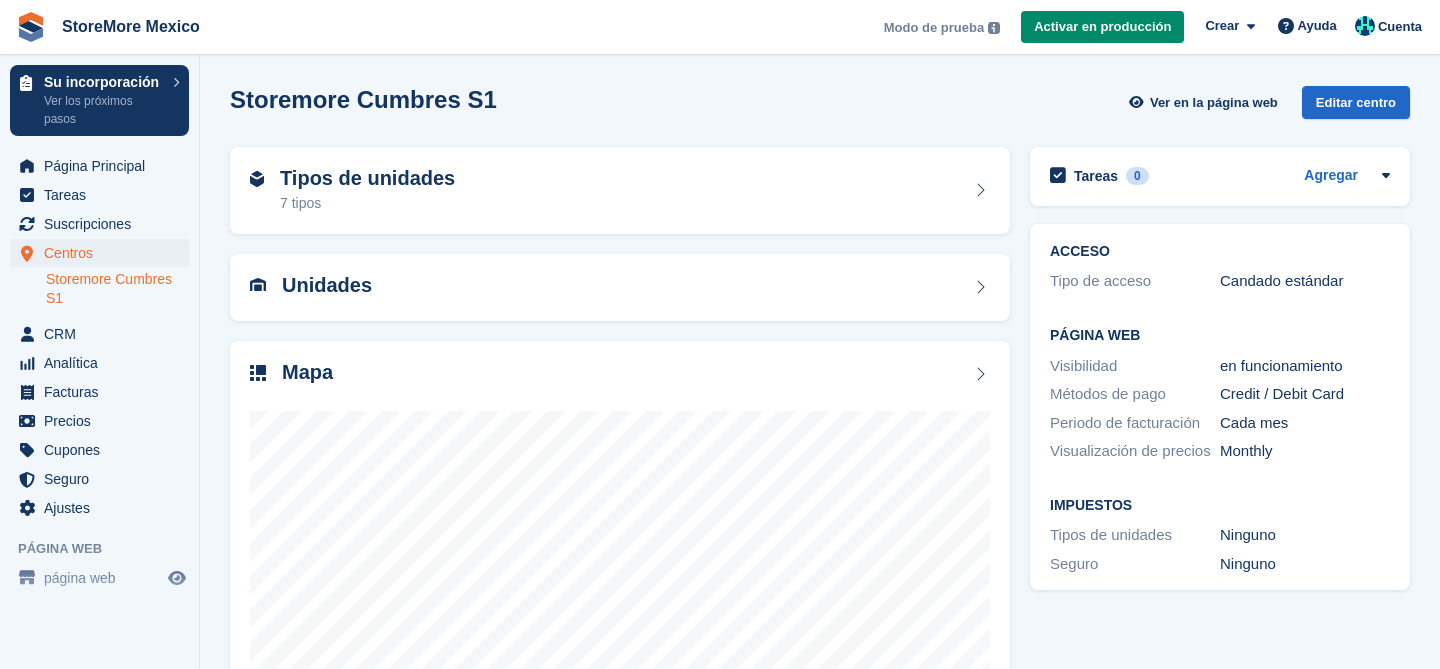 scroll, scrollTop: 0, scrollLeft: 0, axis: both 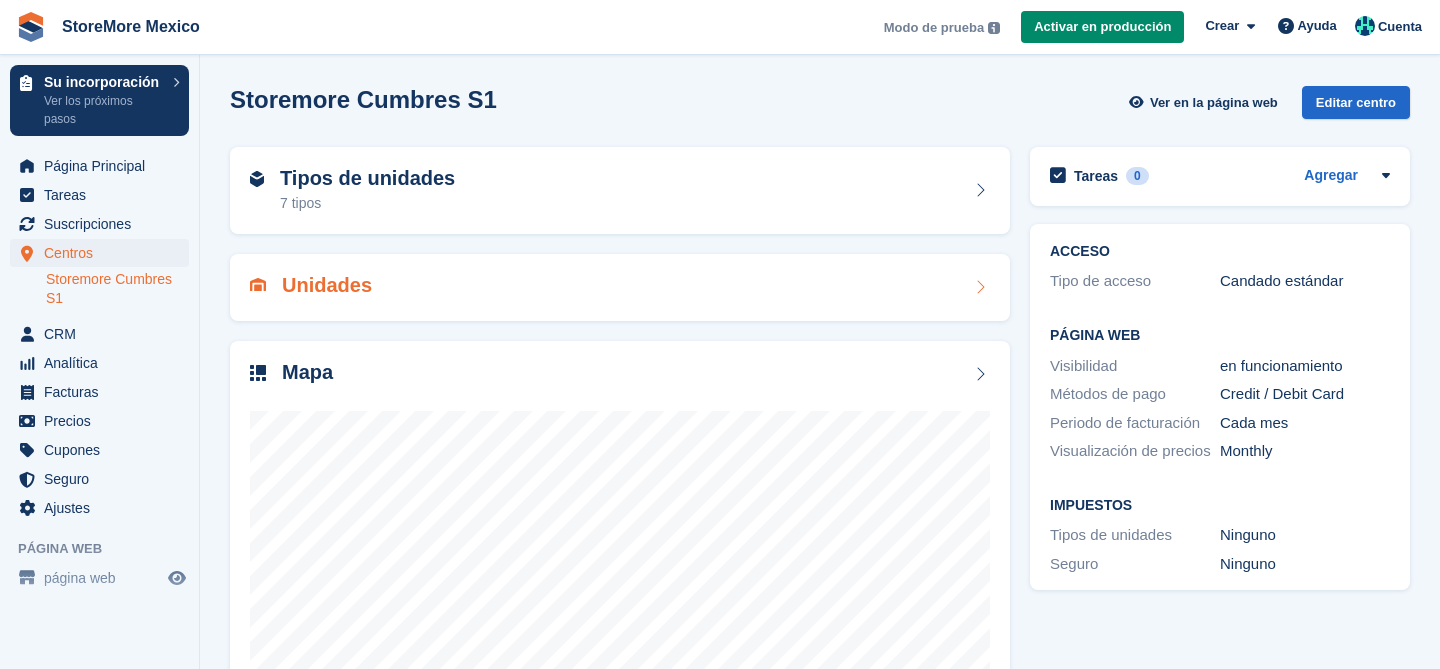 click on "Unidades" at bounding box center (327, 285) 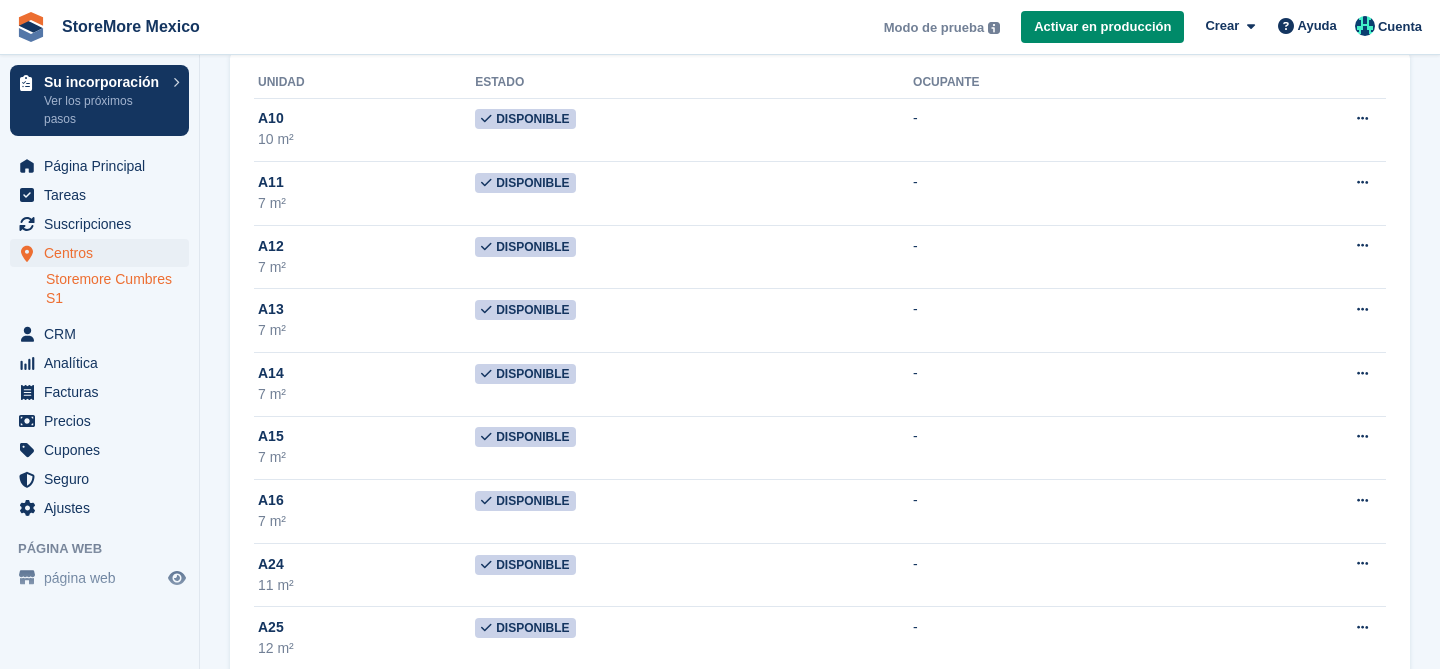 scroll, scrollTop: 0, scrollLeft: 0, axis: both 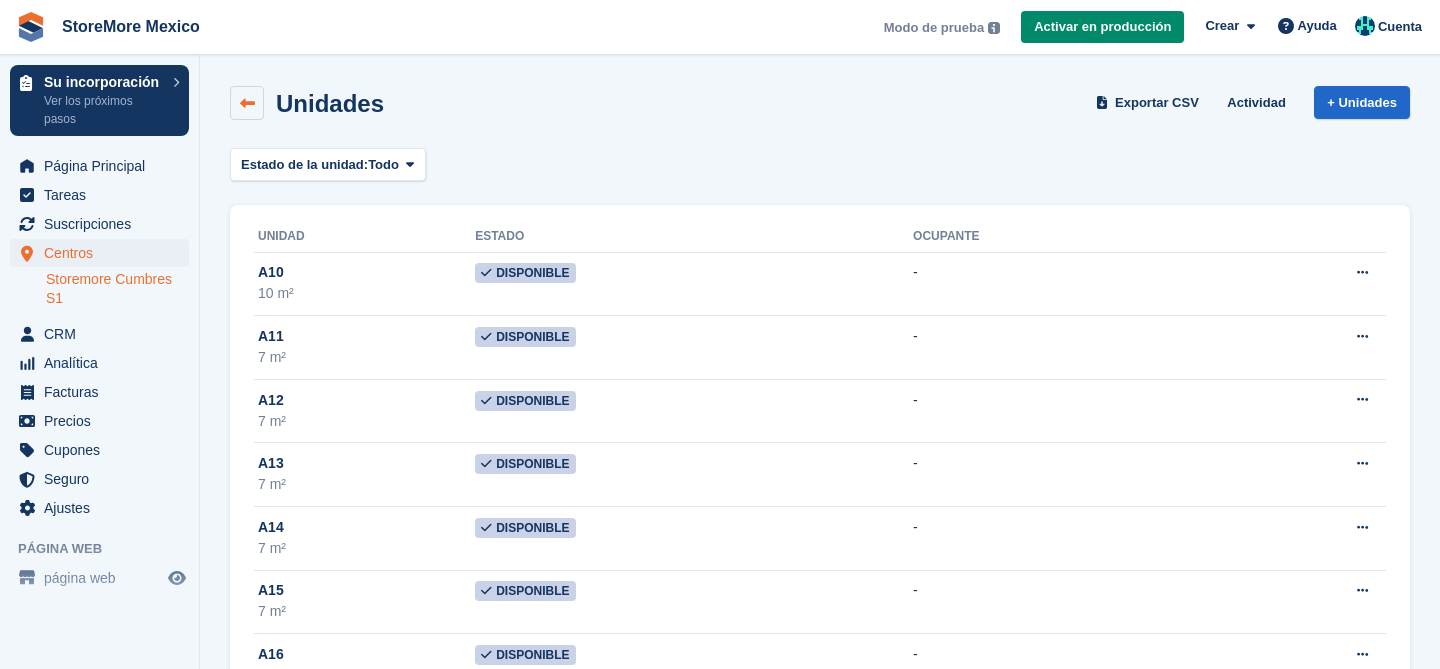 click at bounding box center [247, 103] 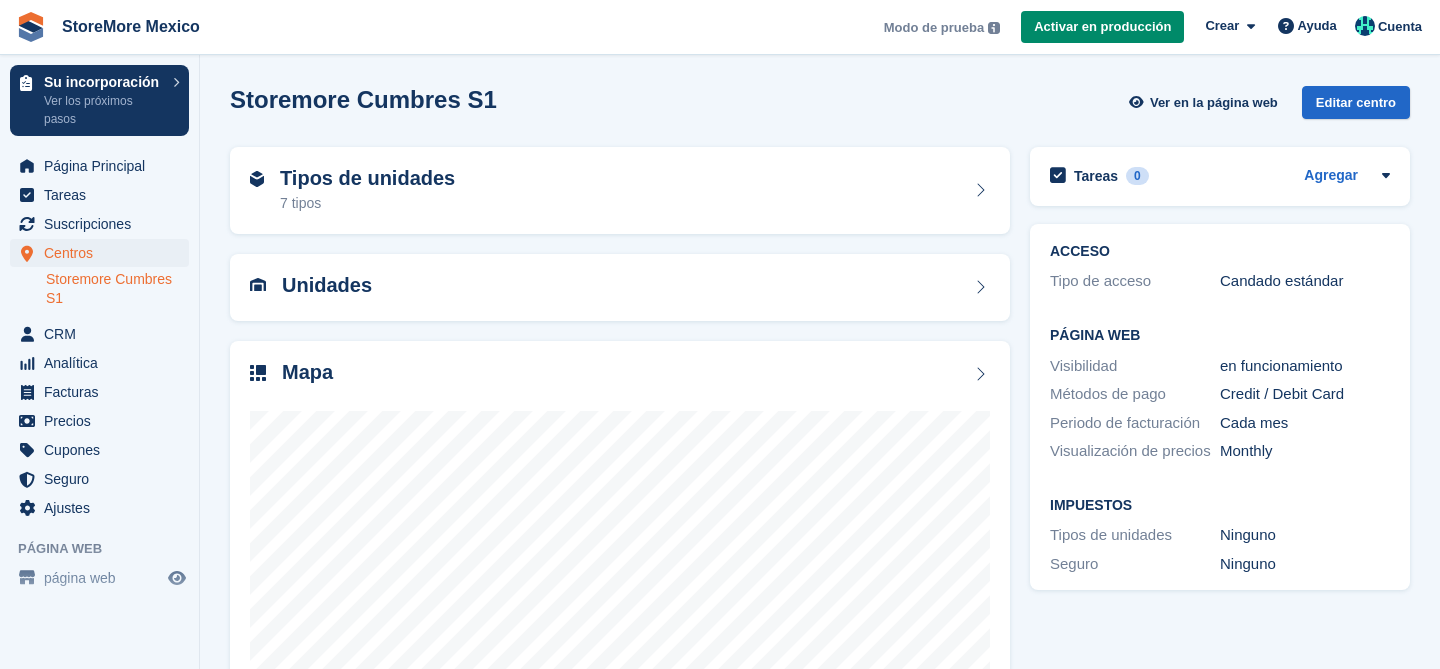 scroll, scrollTop: 0, scrollLeft: 0, axis: both 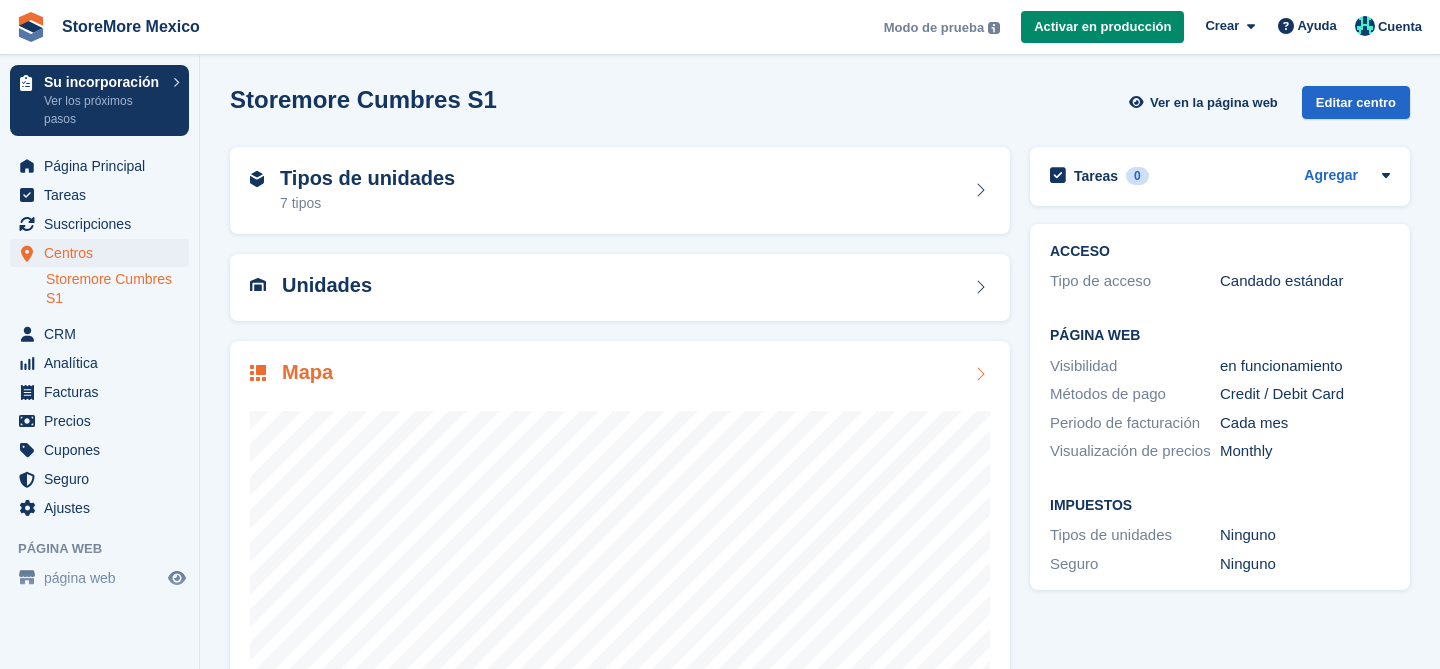 click on "Mapa" at bounding box center [620, 374] 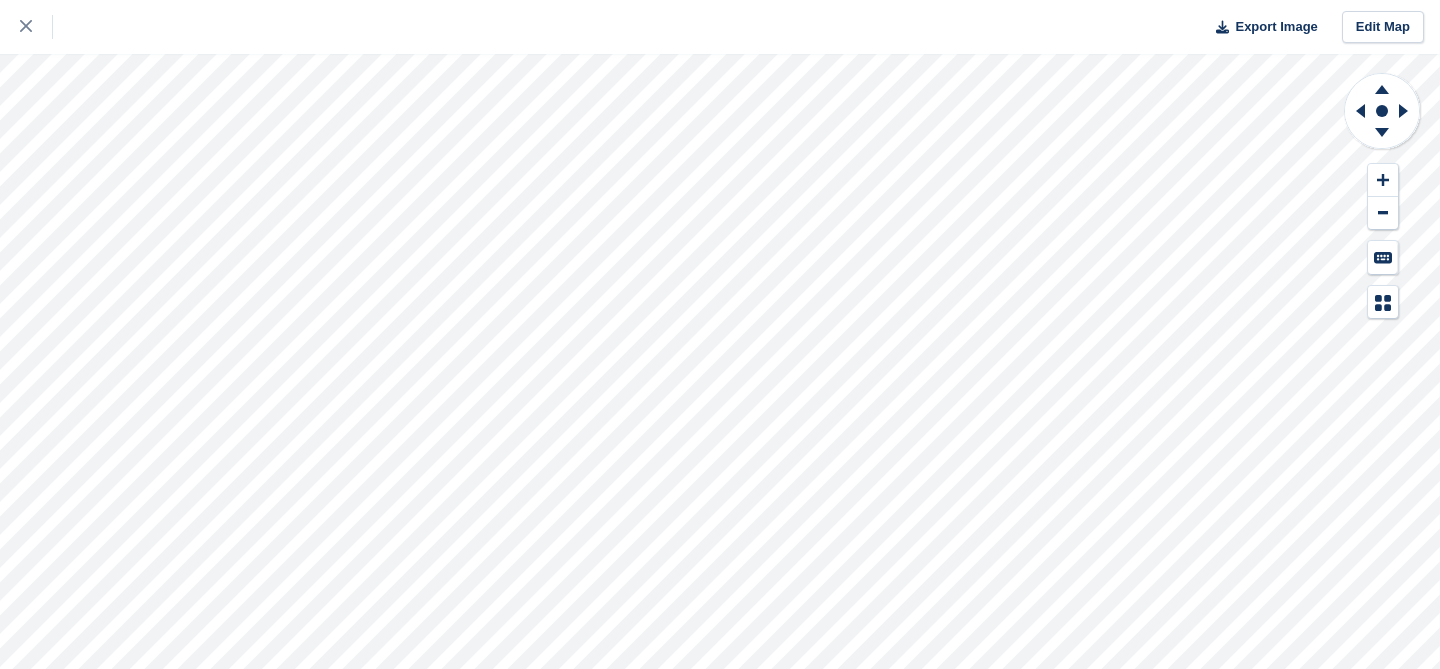 scroll, scrollTop: 0, scrollLeft: 0, axis: both 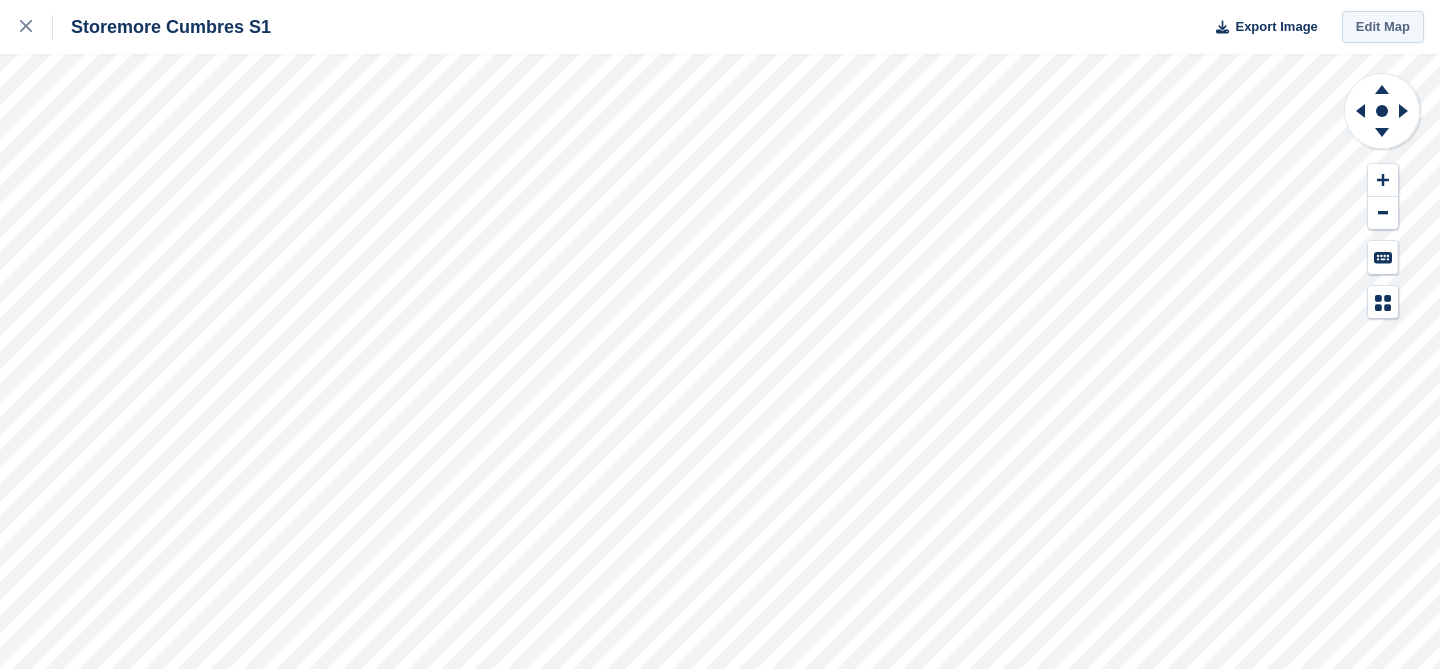 click on "Edit Map" at bounding box center [1383, 27] 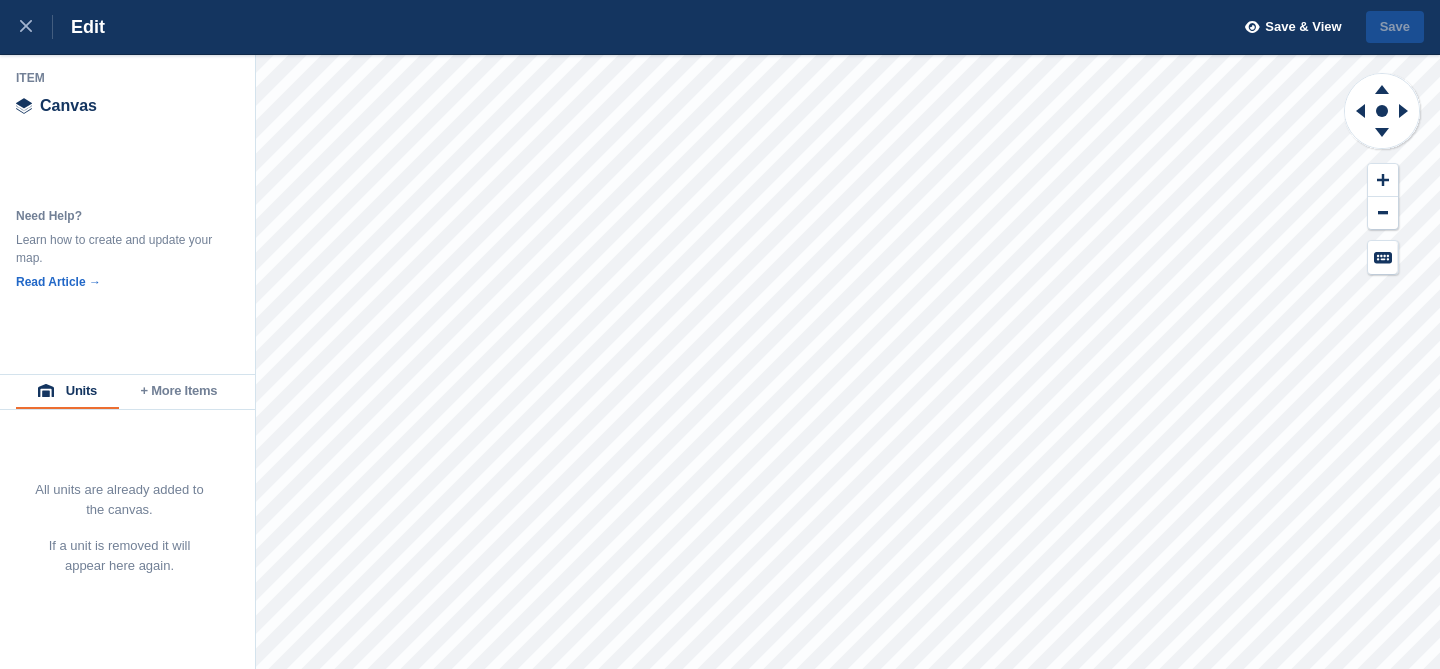 scroll, scrollTop: 0, scrollLeft: 0, axis: both 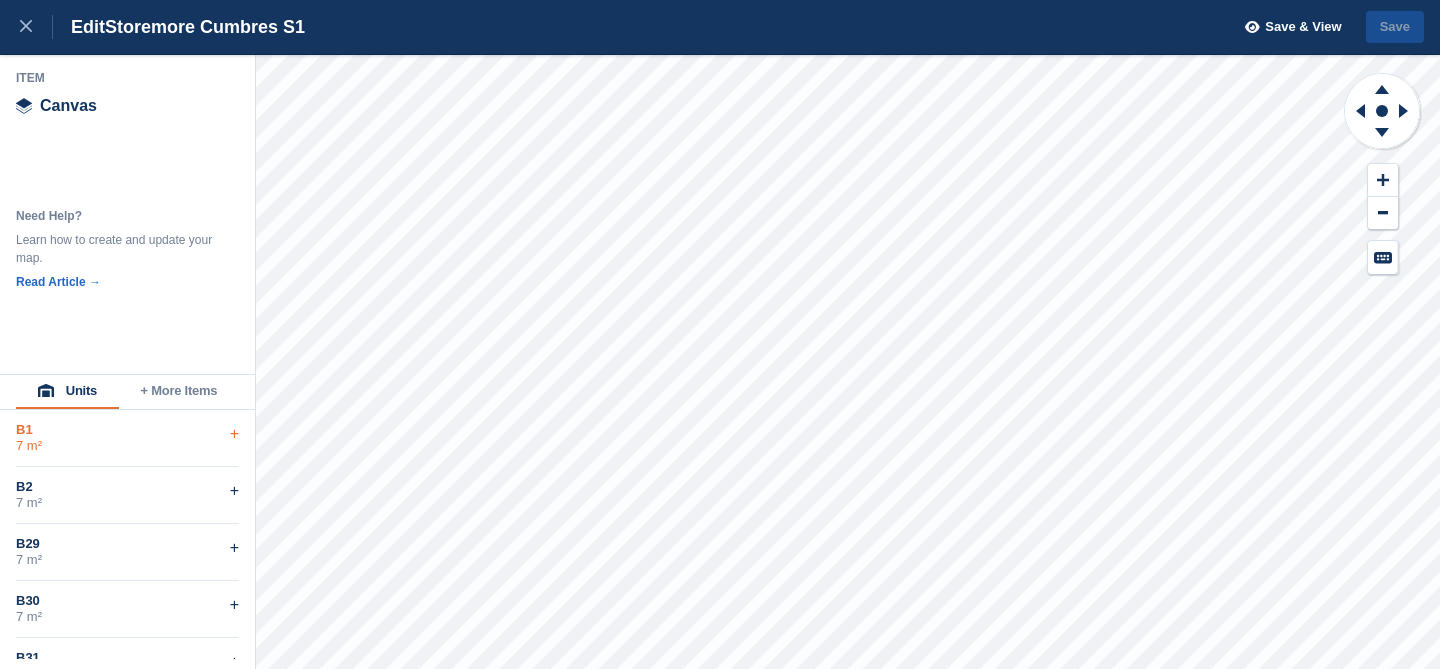 click on "B1" at bounding box center [127, 430] 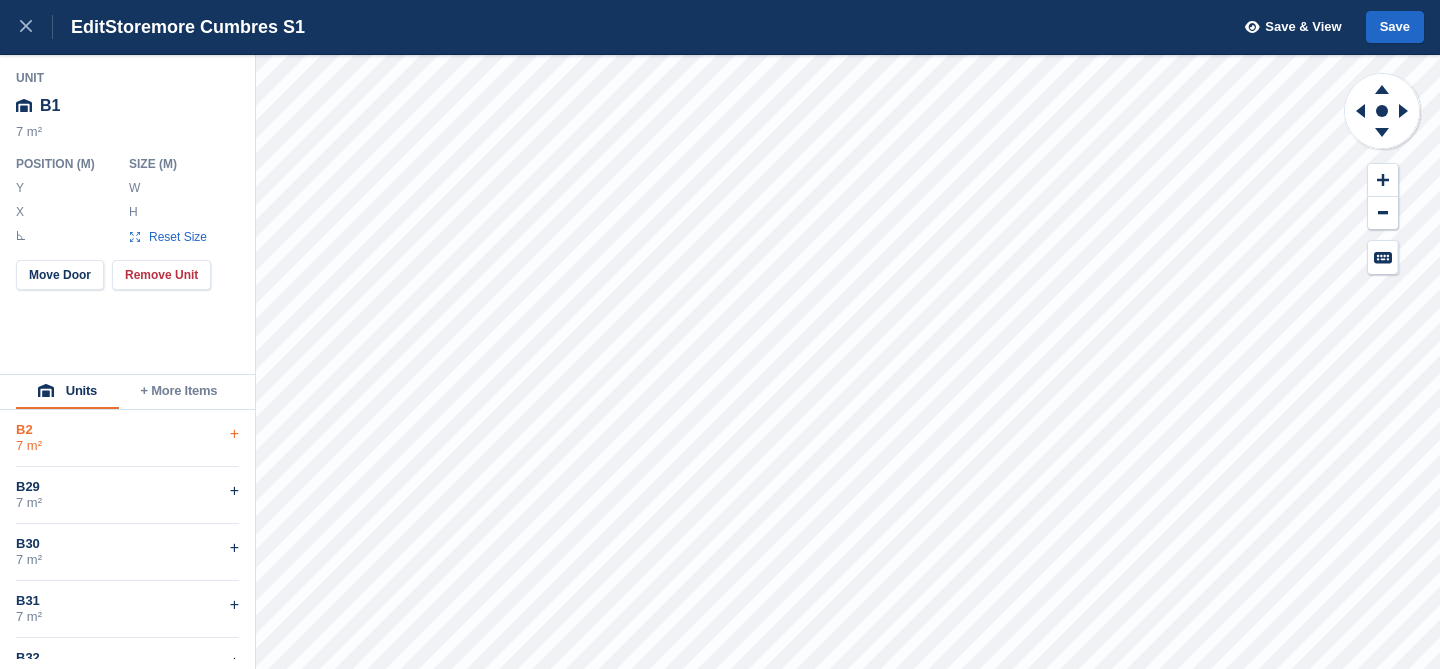 click on "B2" at bounding box center [127, 430] 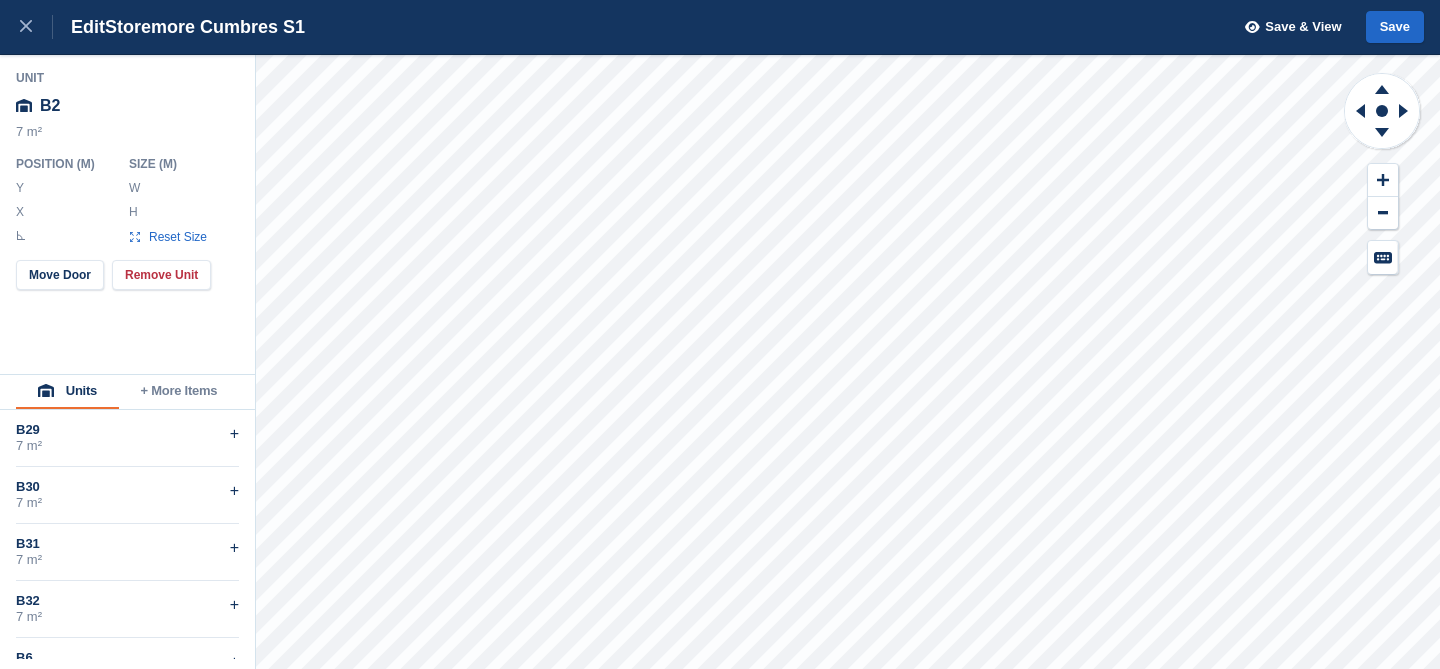 type on "**" 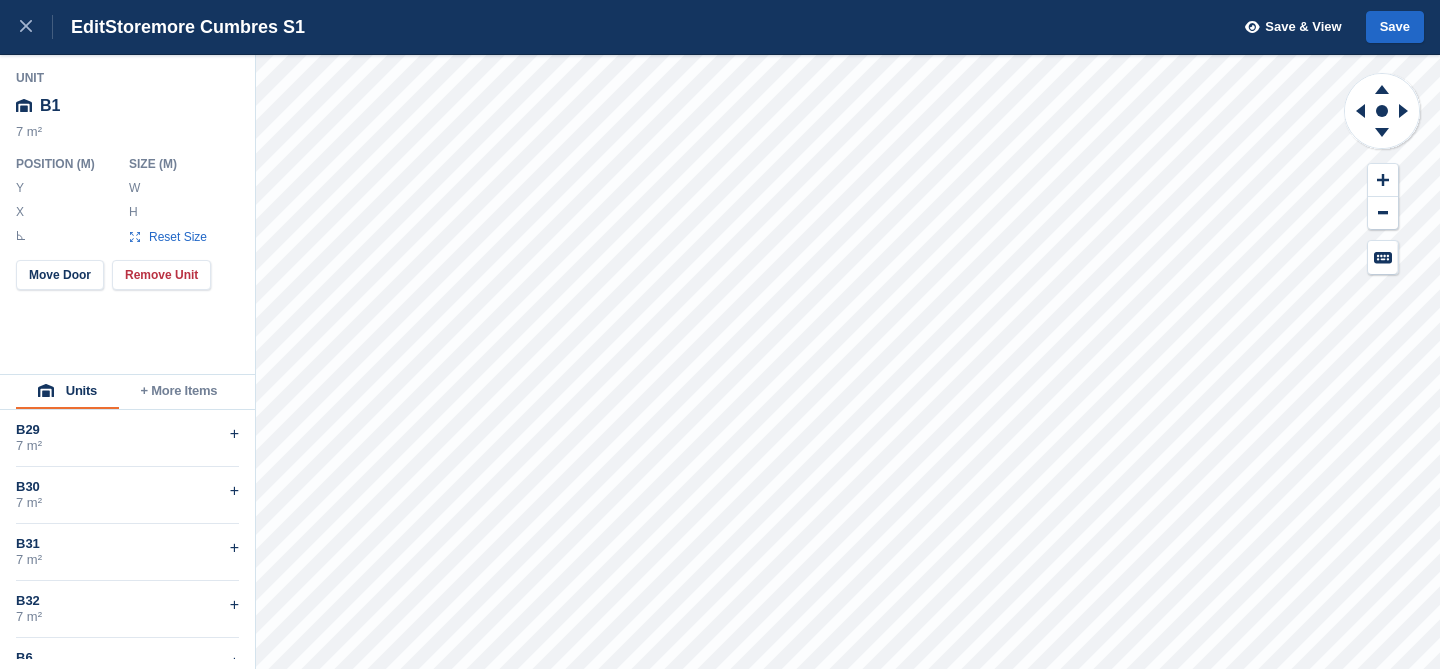 type on "***" 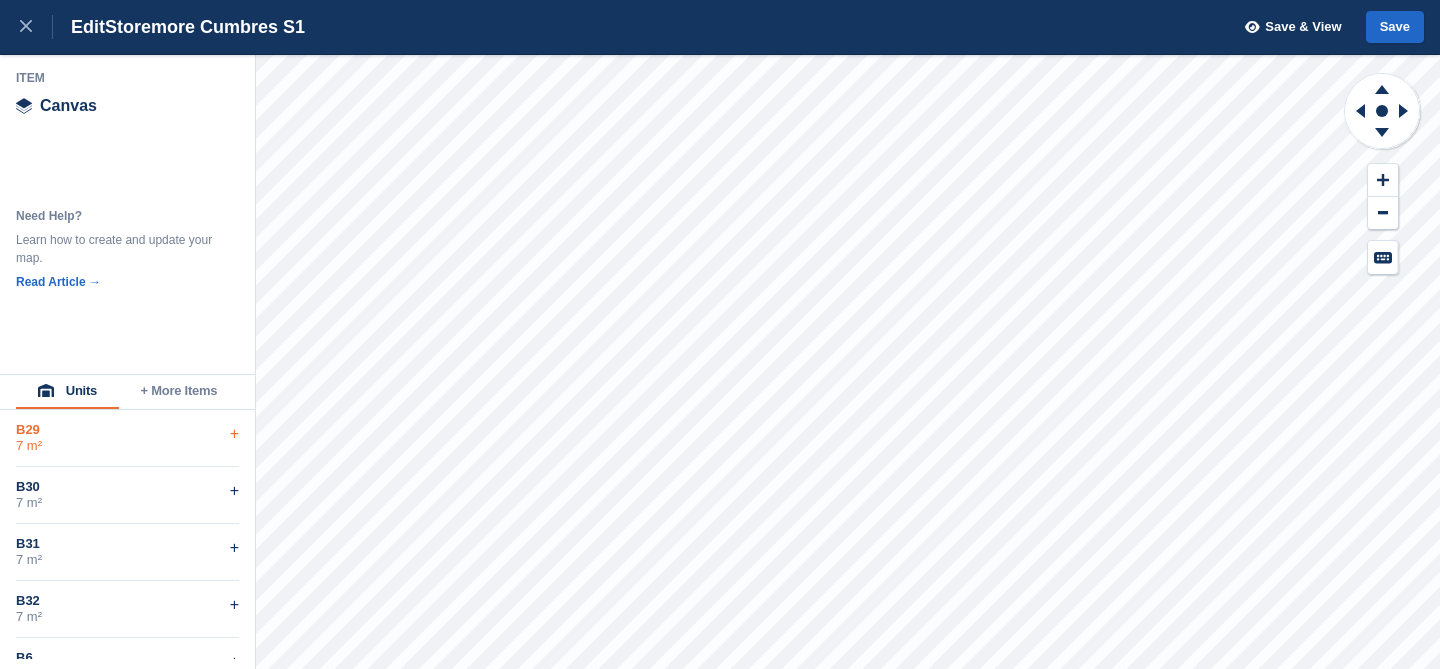 click on "B29" at bounding box center [127, 430] 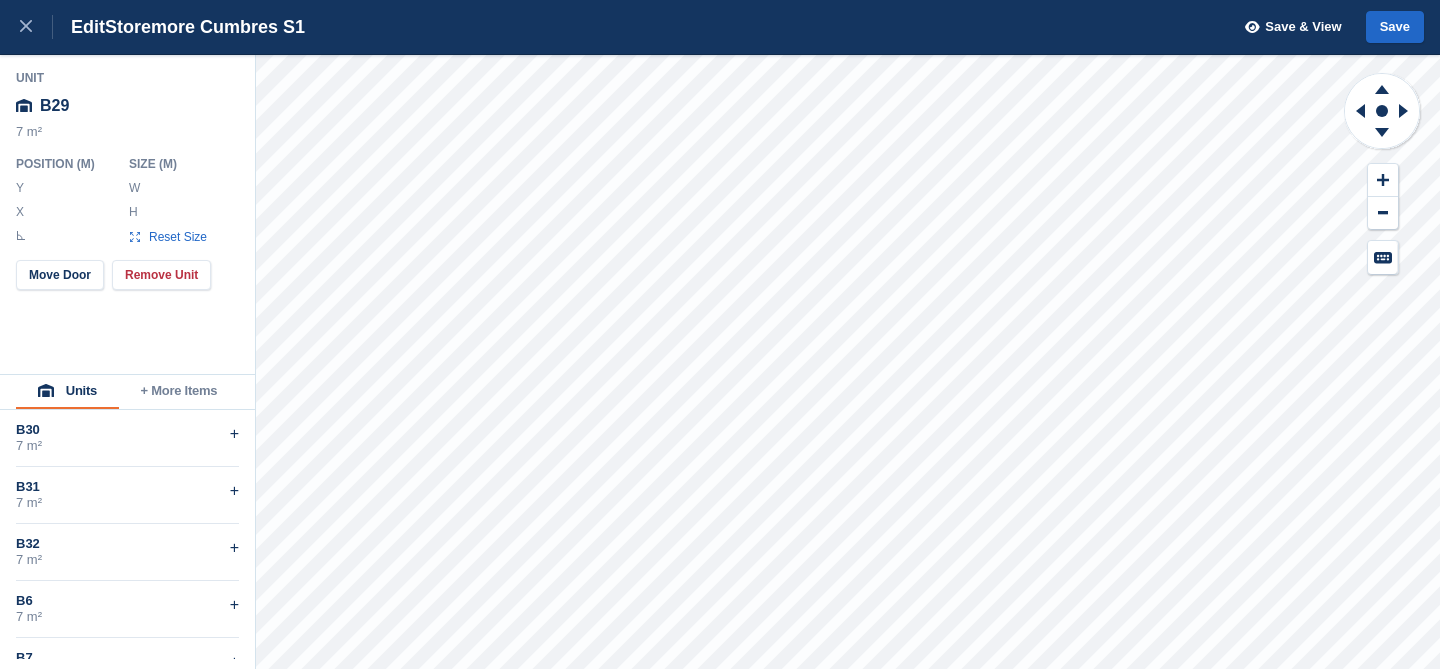 type on "**" 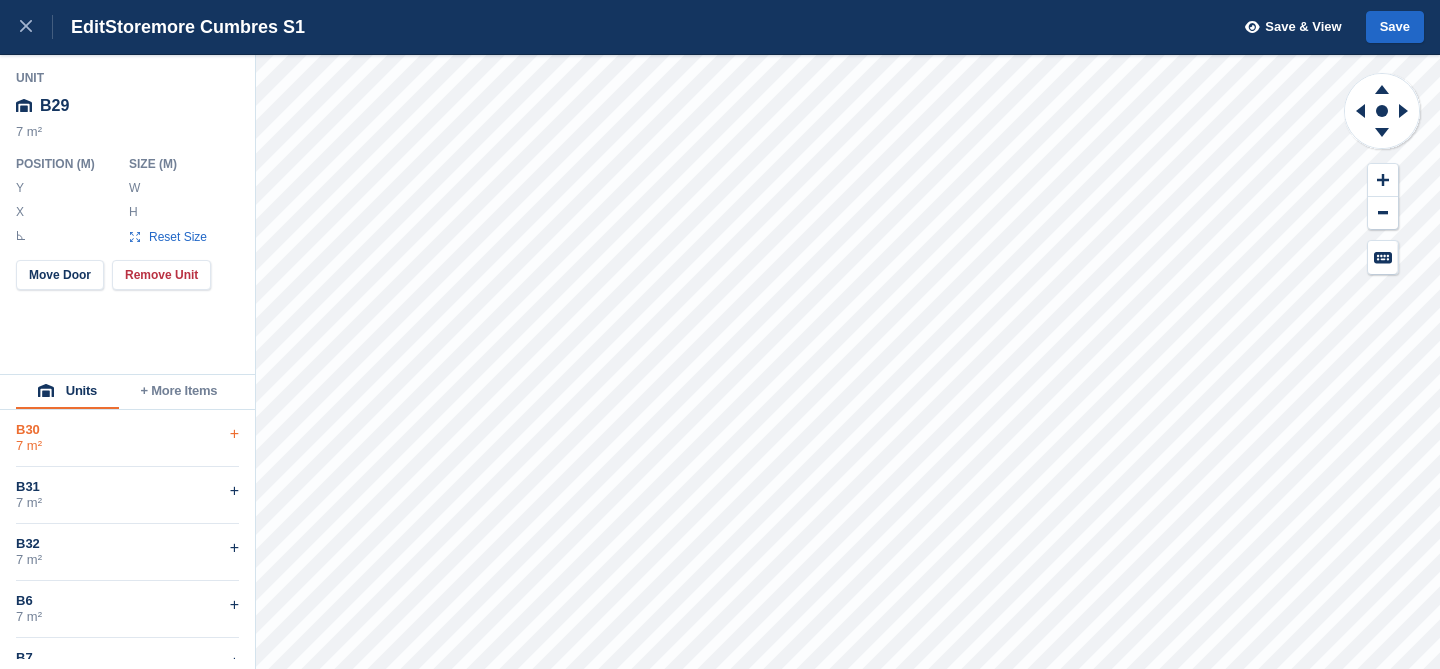 click on "B30 7 m² +" at bounding box center (127, 438) 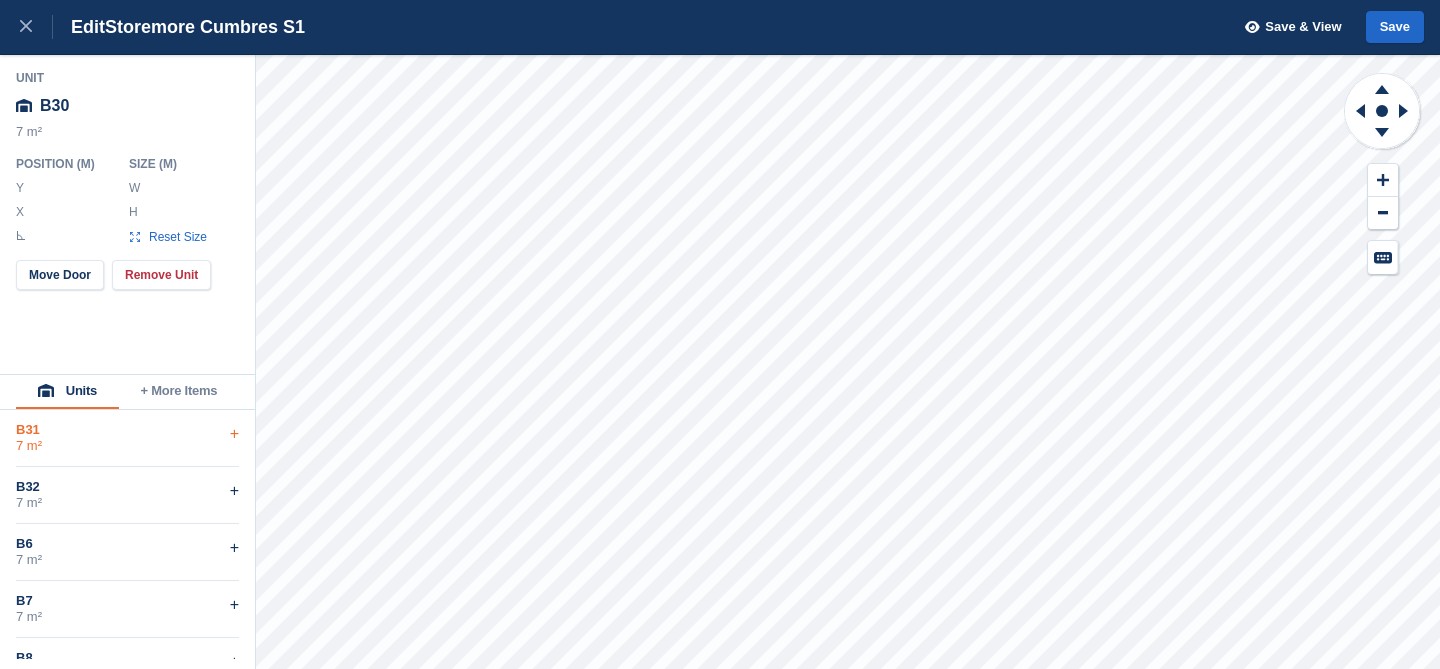 type on "**" 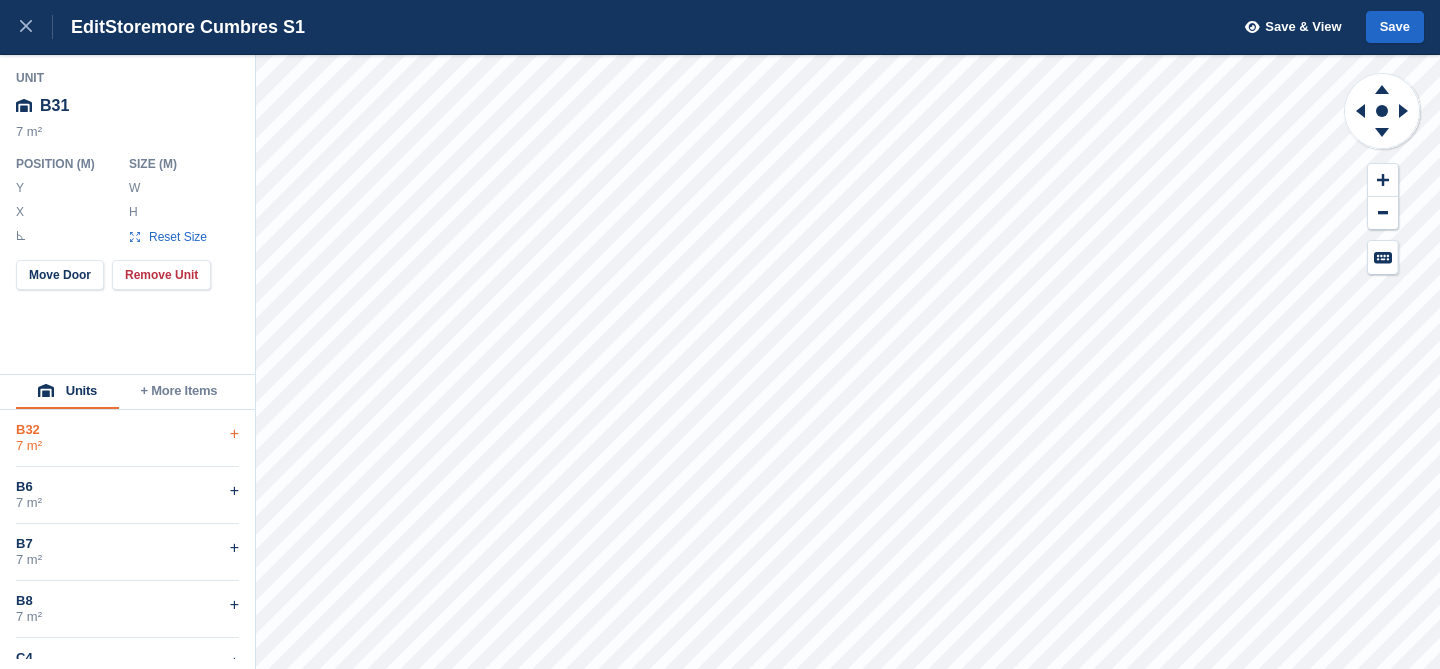 type on "**" 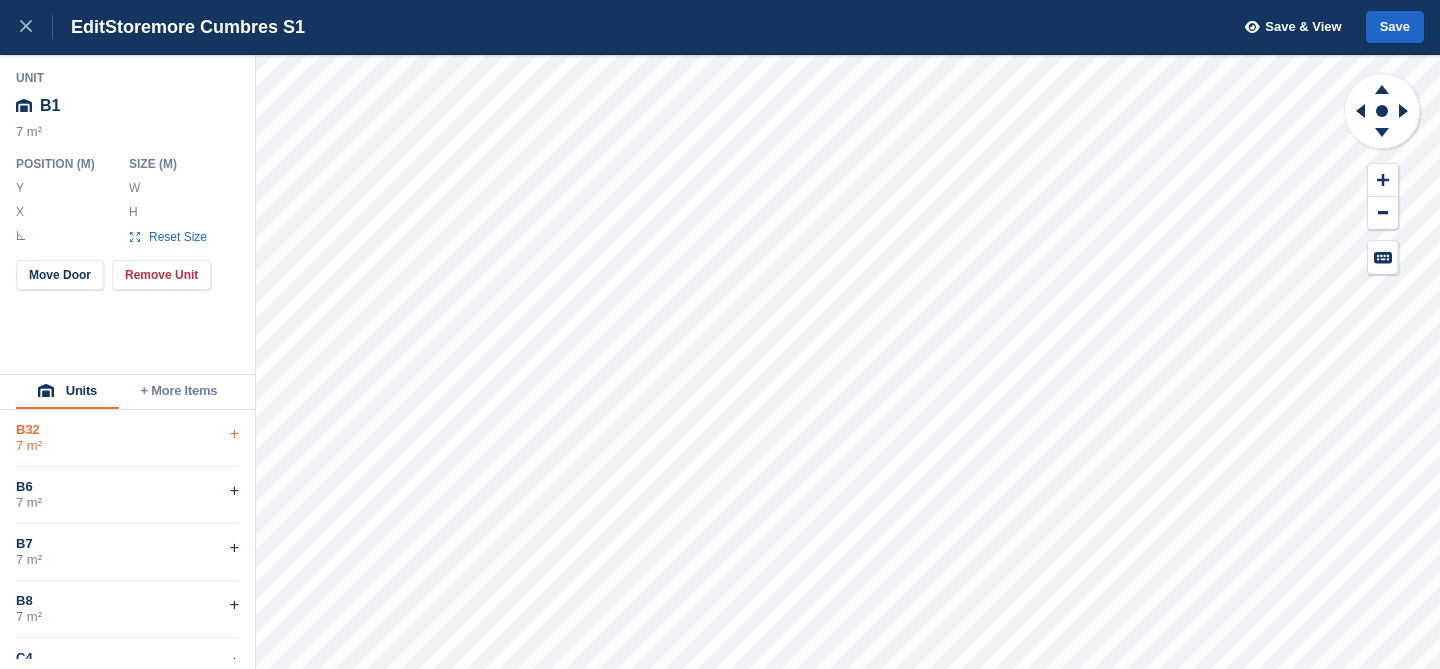 type on "*****" 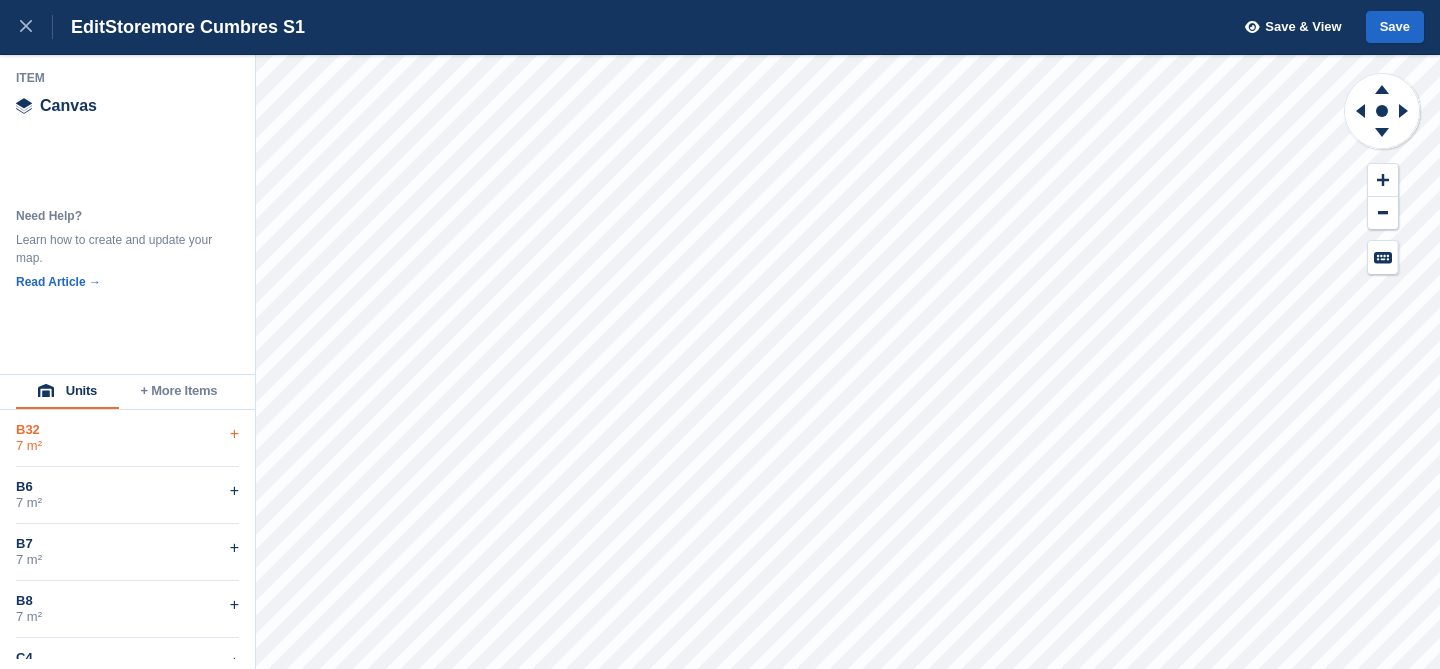 click on "7 m²" at bounding box center [127, 446] 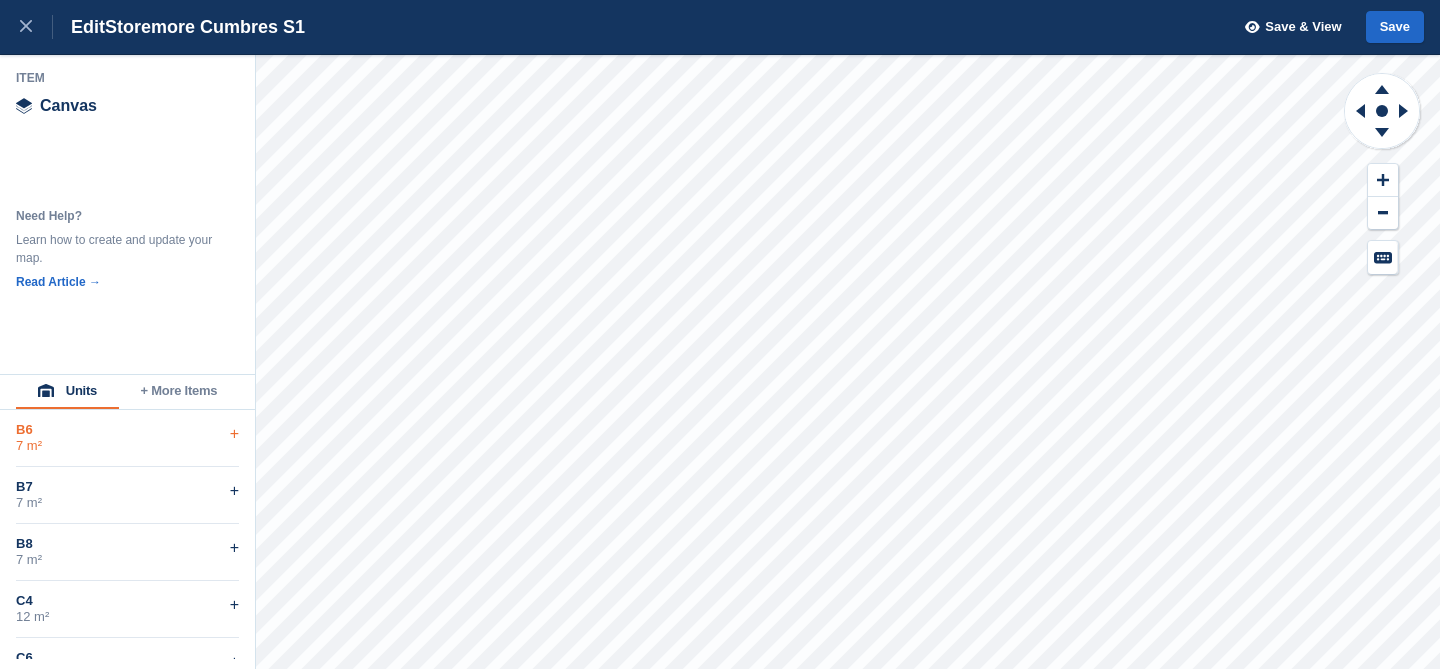 click on "7 m²" at bounding box center (127, 446) 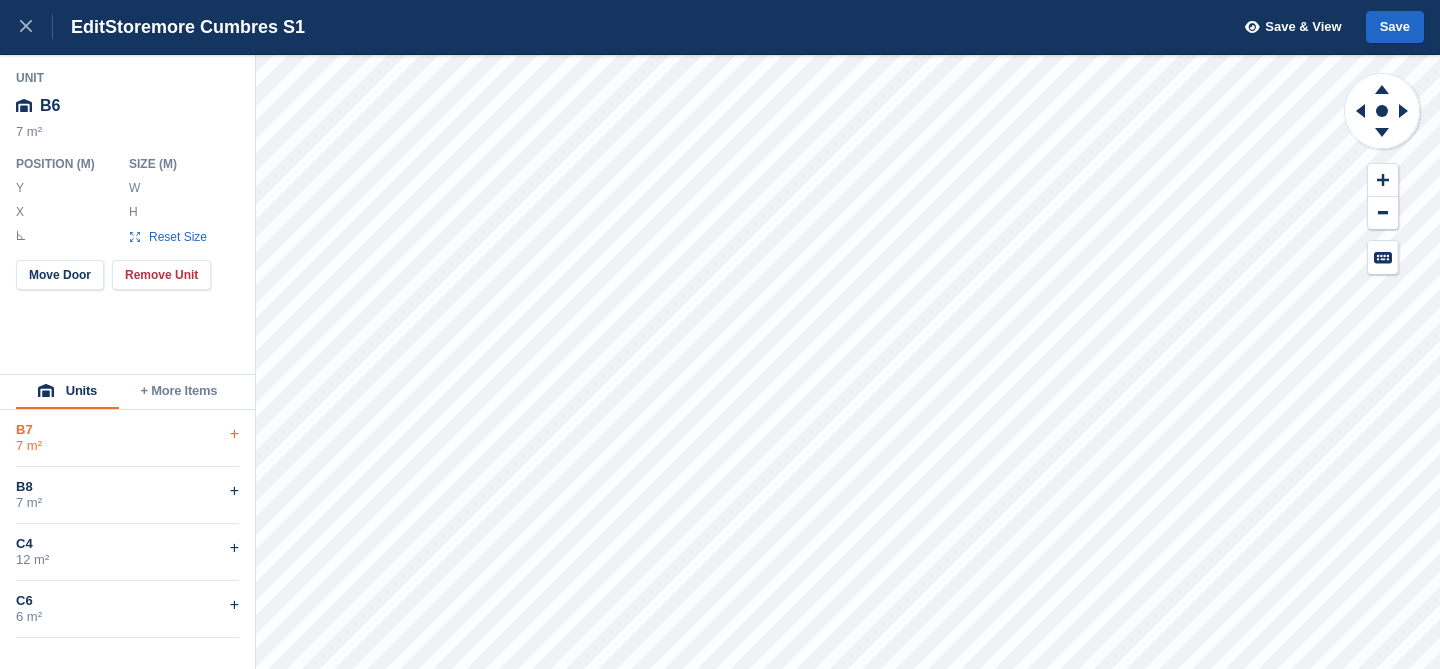 click on "B7" at bounding box center (127, 430) 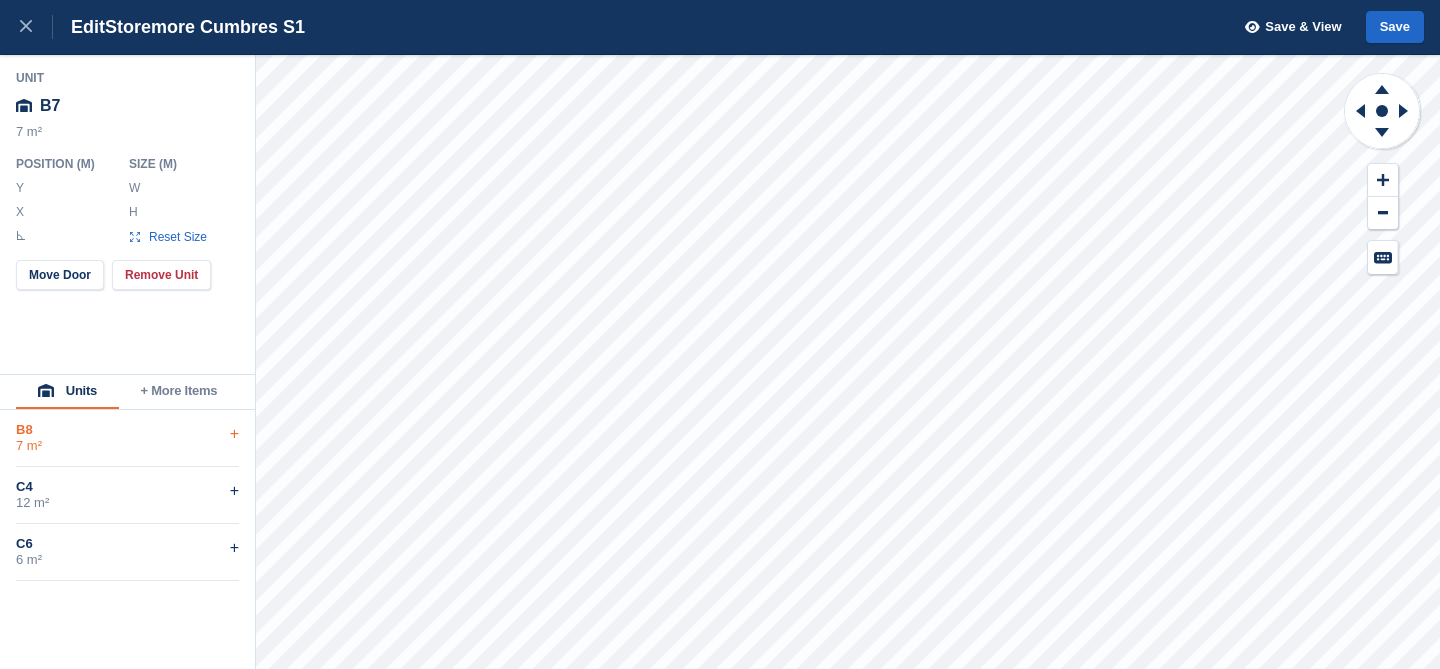click on "7 m²" at bounding box center (127, 446) 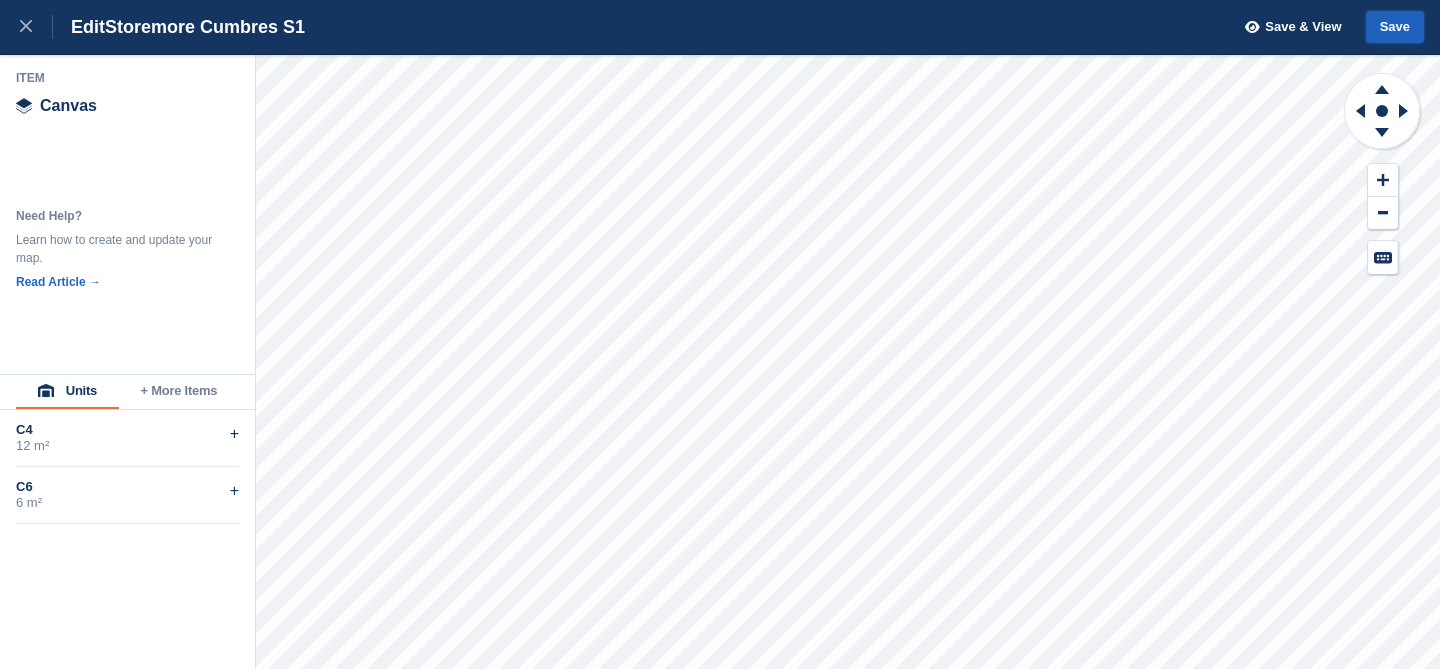 click on "Save" at bounding box center (1395, 27) 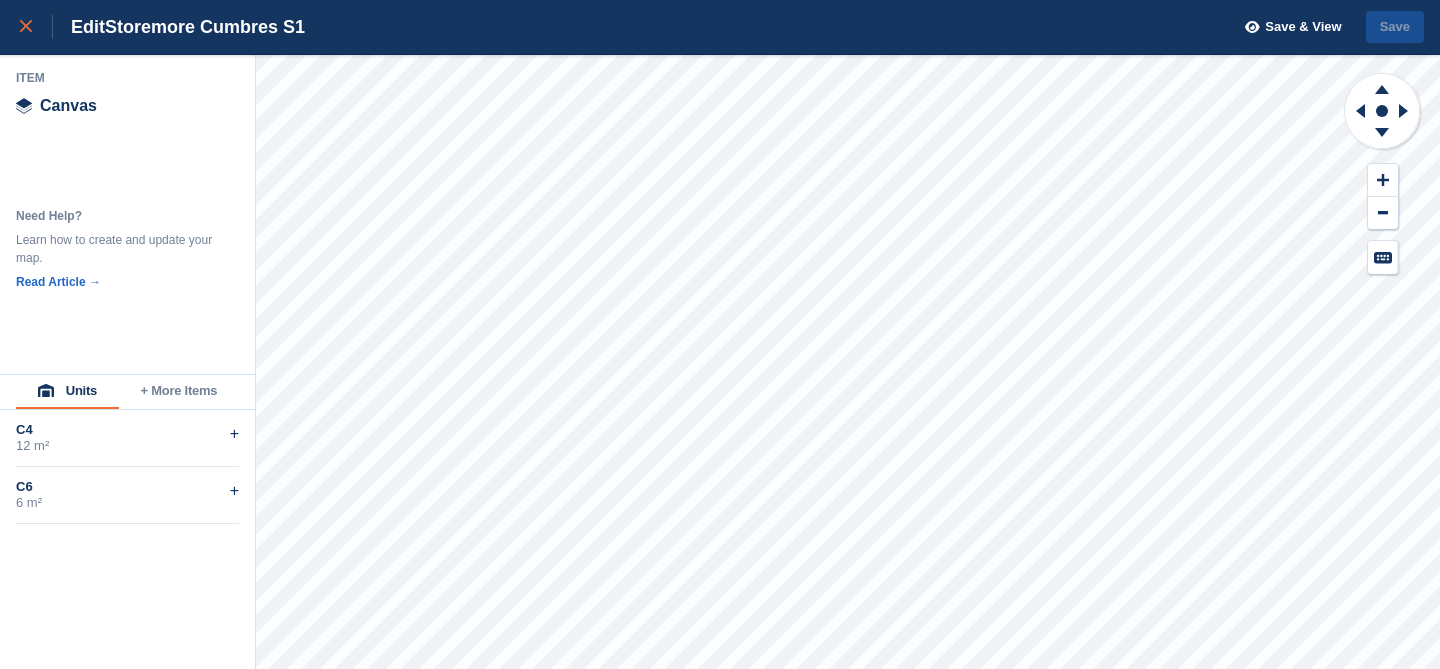click 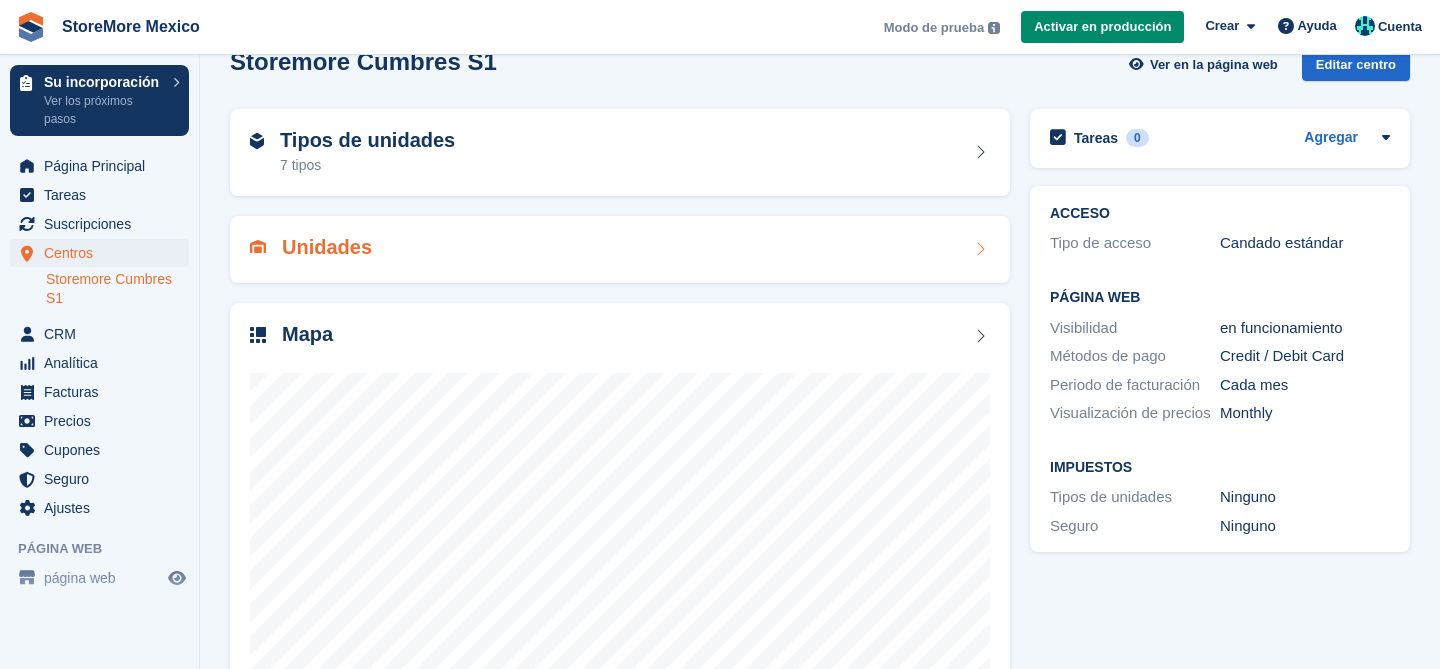 scroll, scrollTop: 0, scrollLeft: 0, axis: both 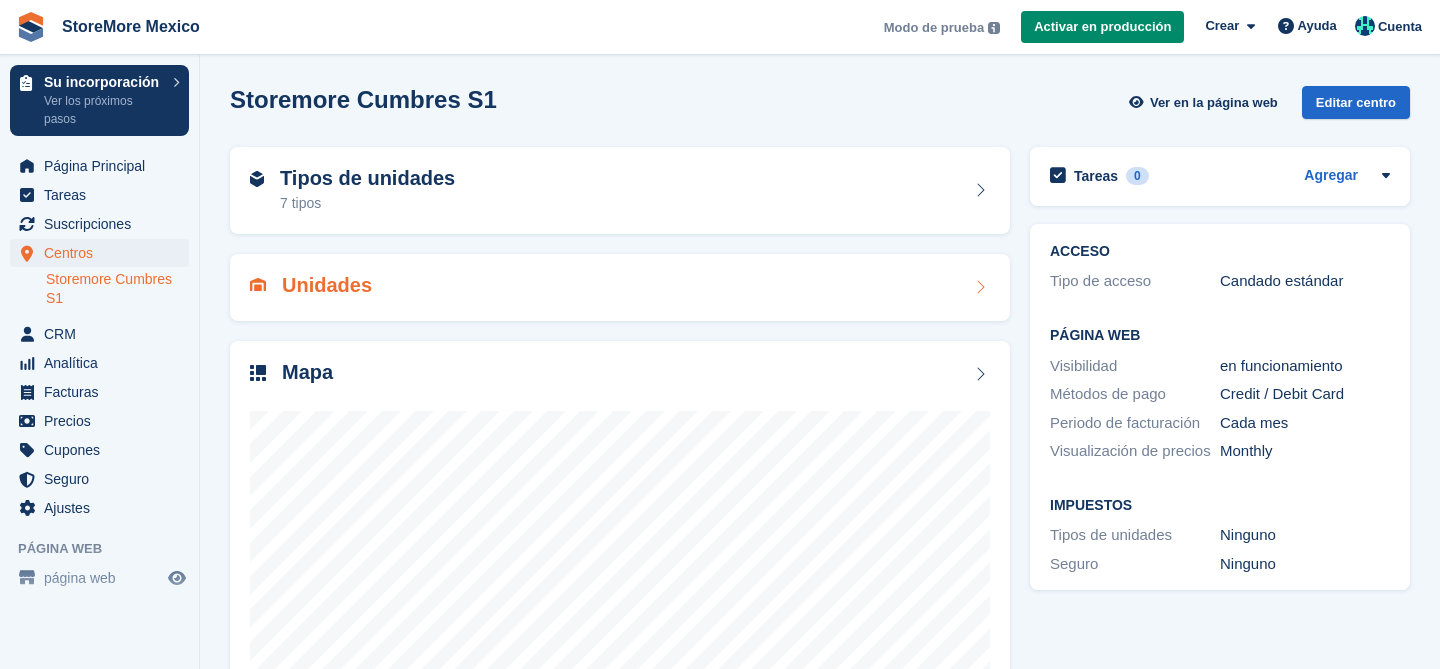 click on "Unidades" at bounding box center (620, 287) 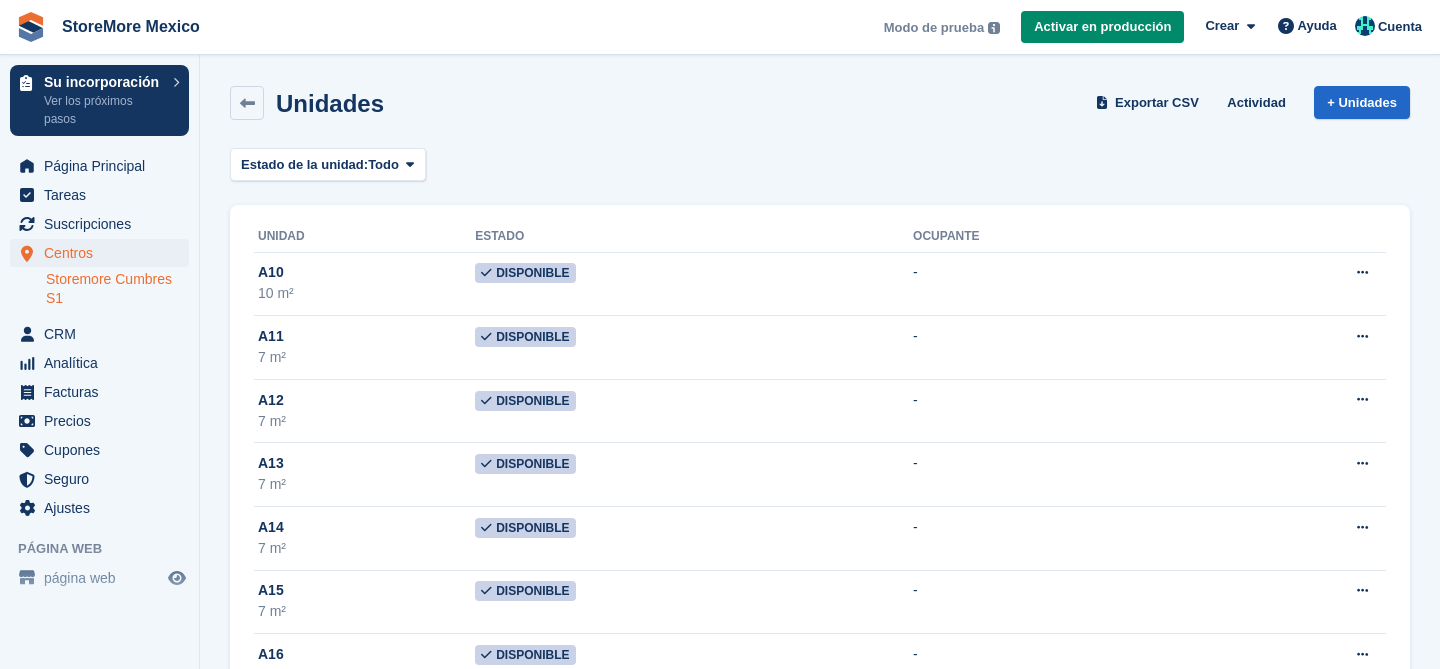 scroll, scrollTop: 0, scrollLeft: 0, axis: both 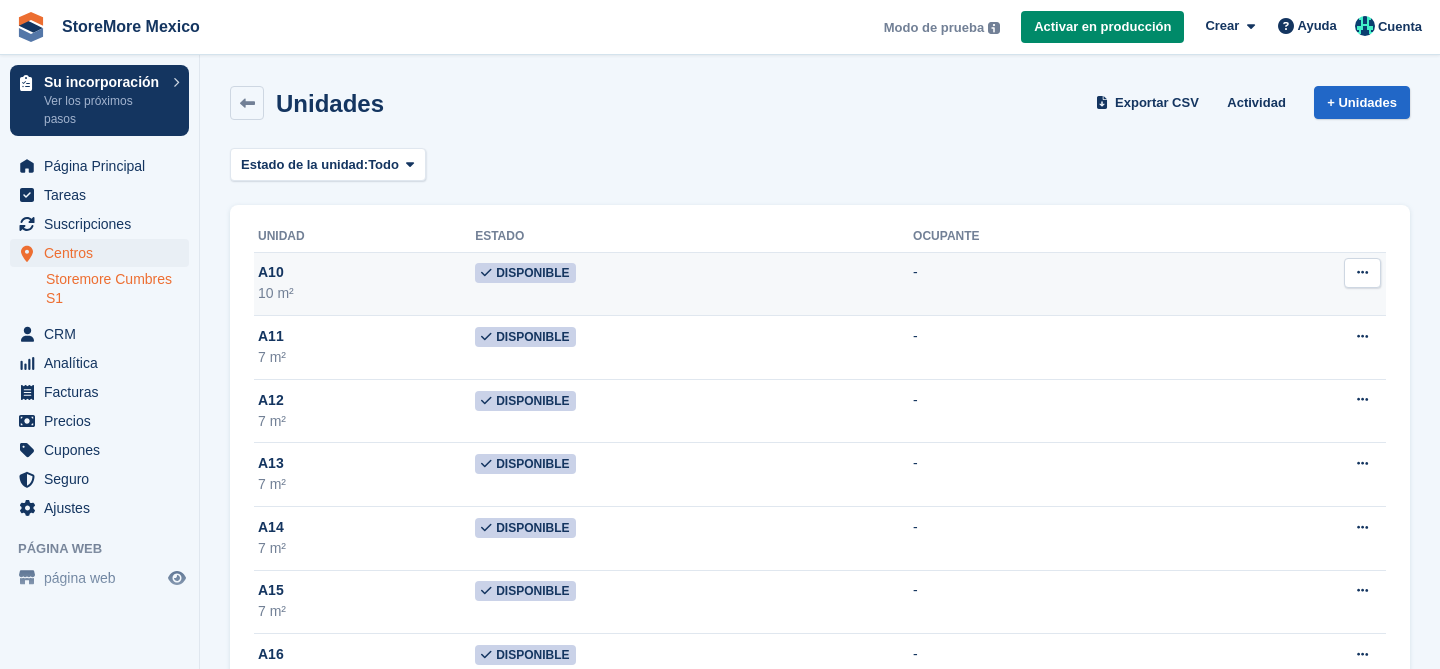 click on "Disponible" at bounding box center [525, 273] 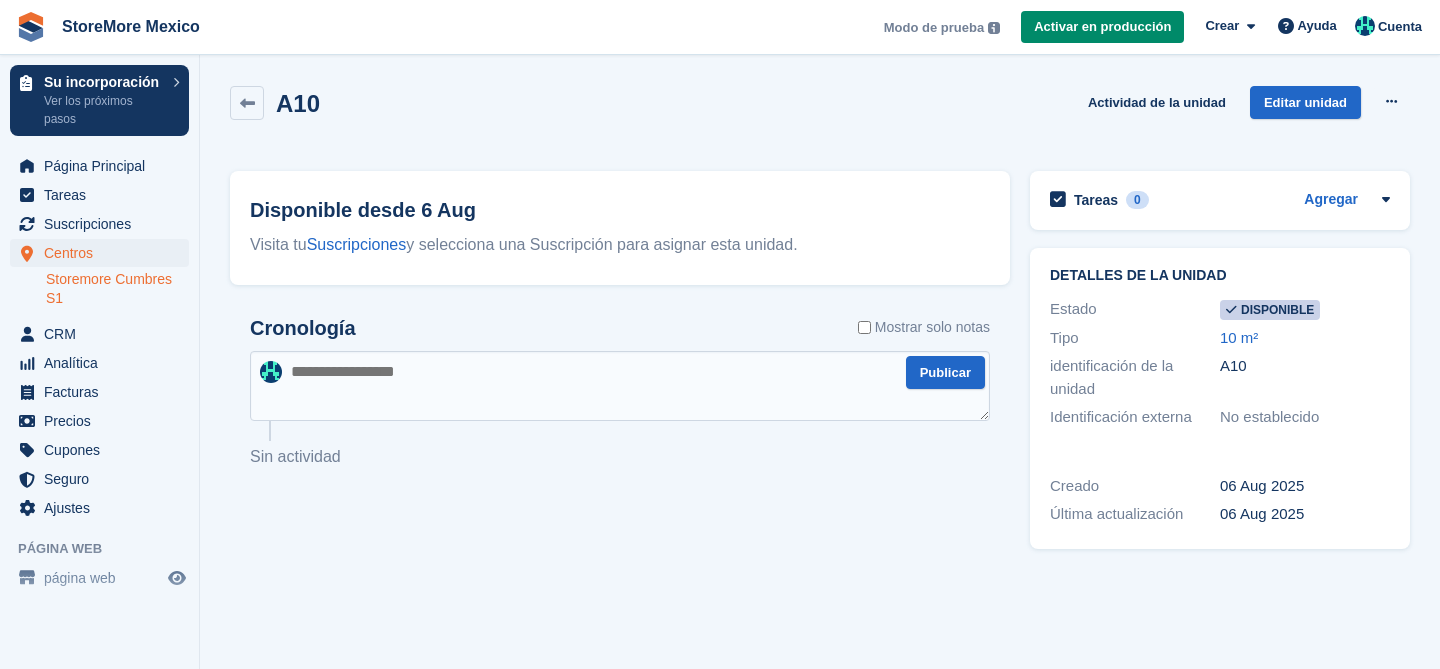 scroll, scrollTop: 0, scrollLeft: 0, axis: both 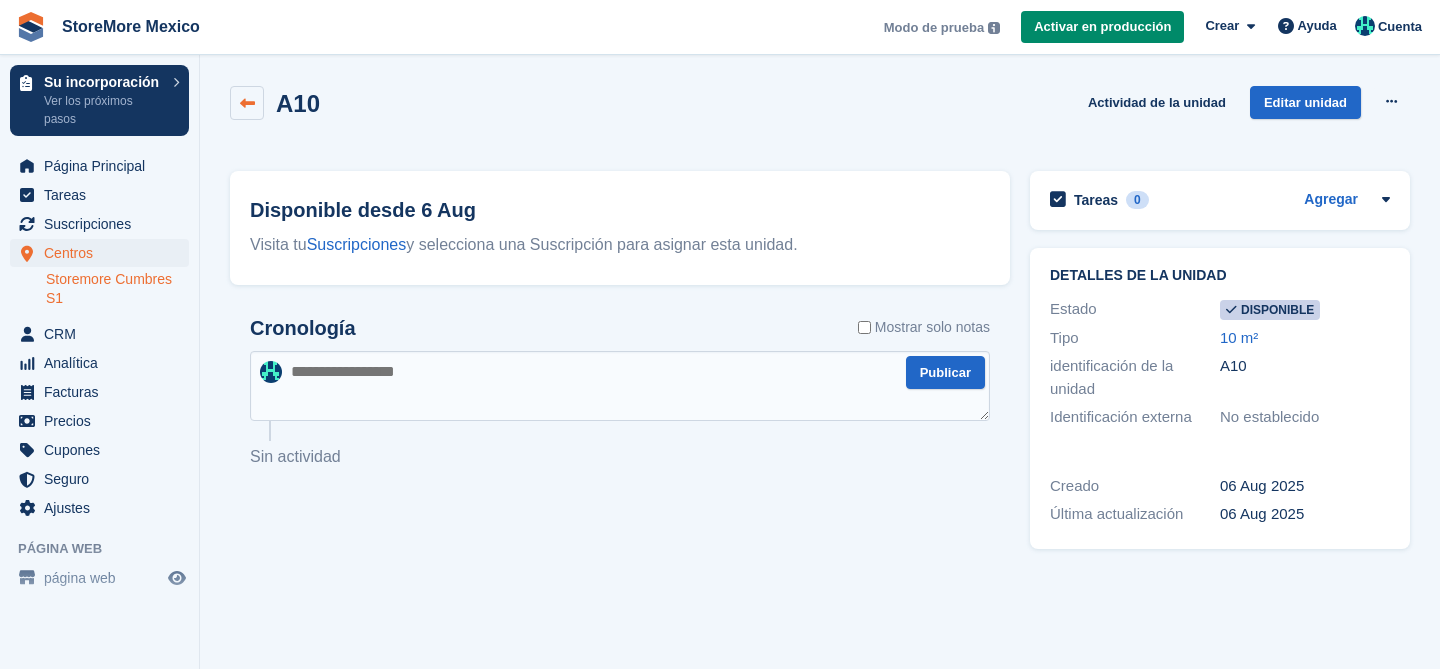 click at bounding box center (247, 103) 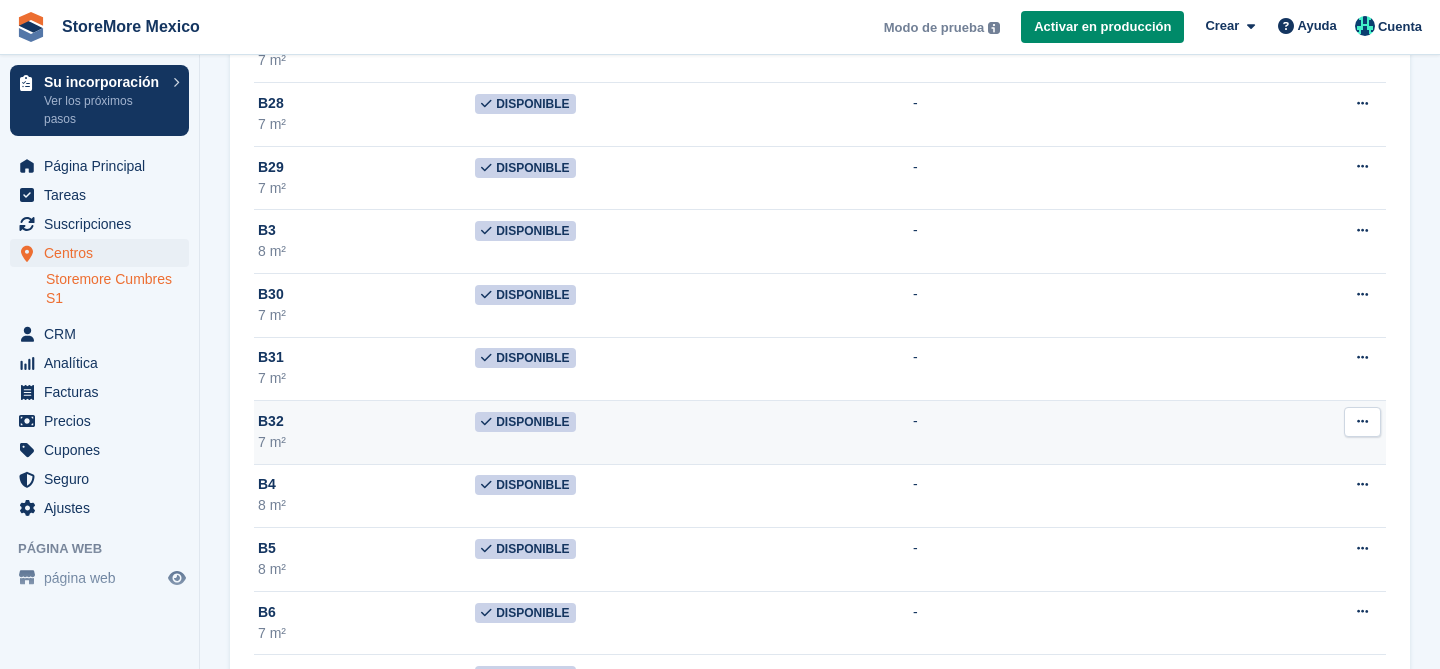 scroll, scrollTop: 2084, scrollLeft: 0, axis: vertical 